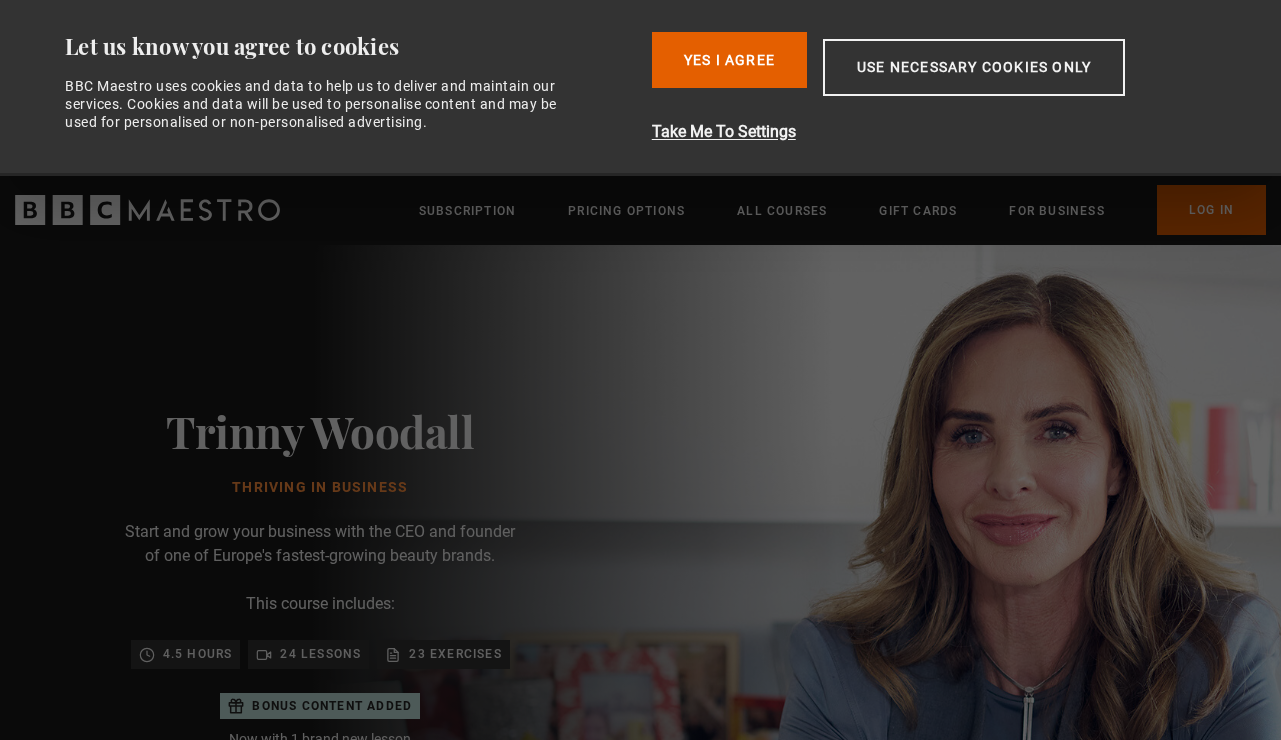 scroll, scrollTop: 0, scrollLeft: 0, axis: both 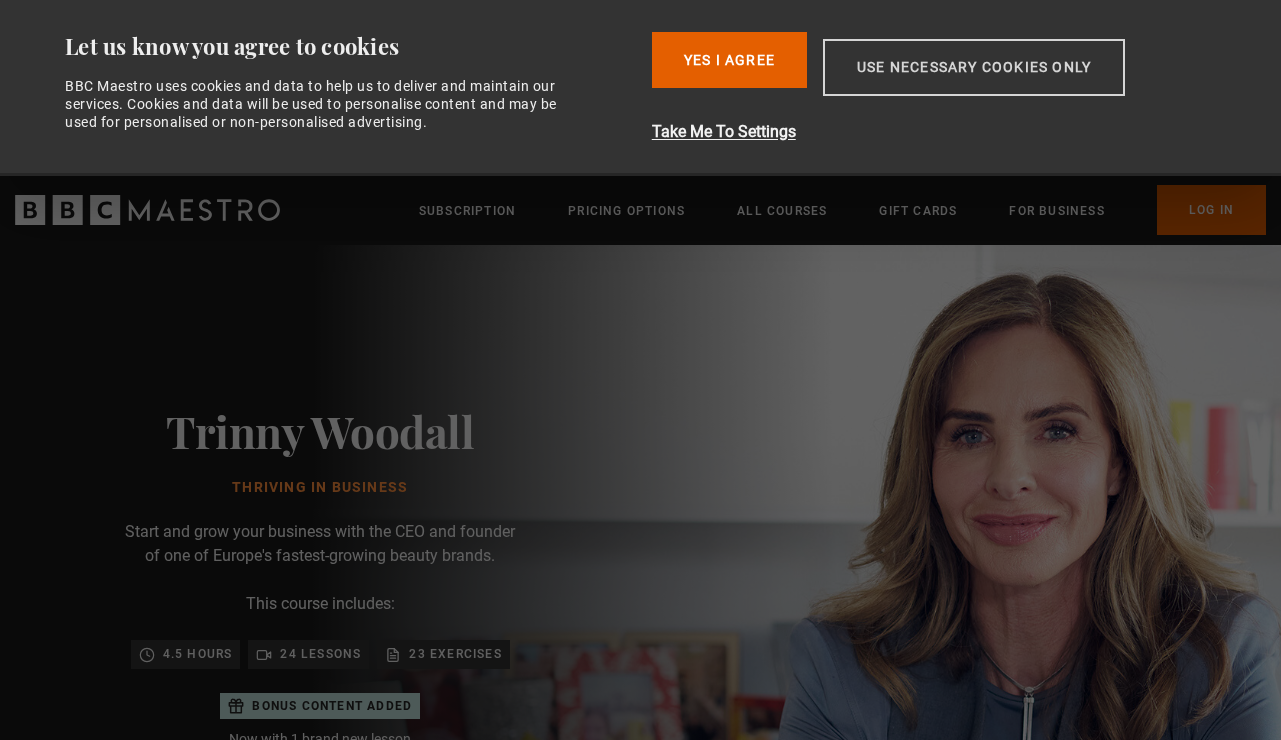 click on "Use necessary cookies only" at bounding box center [974, 67] 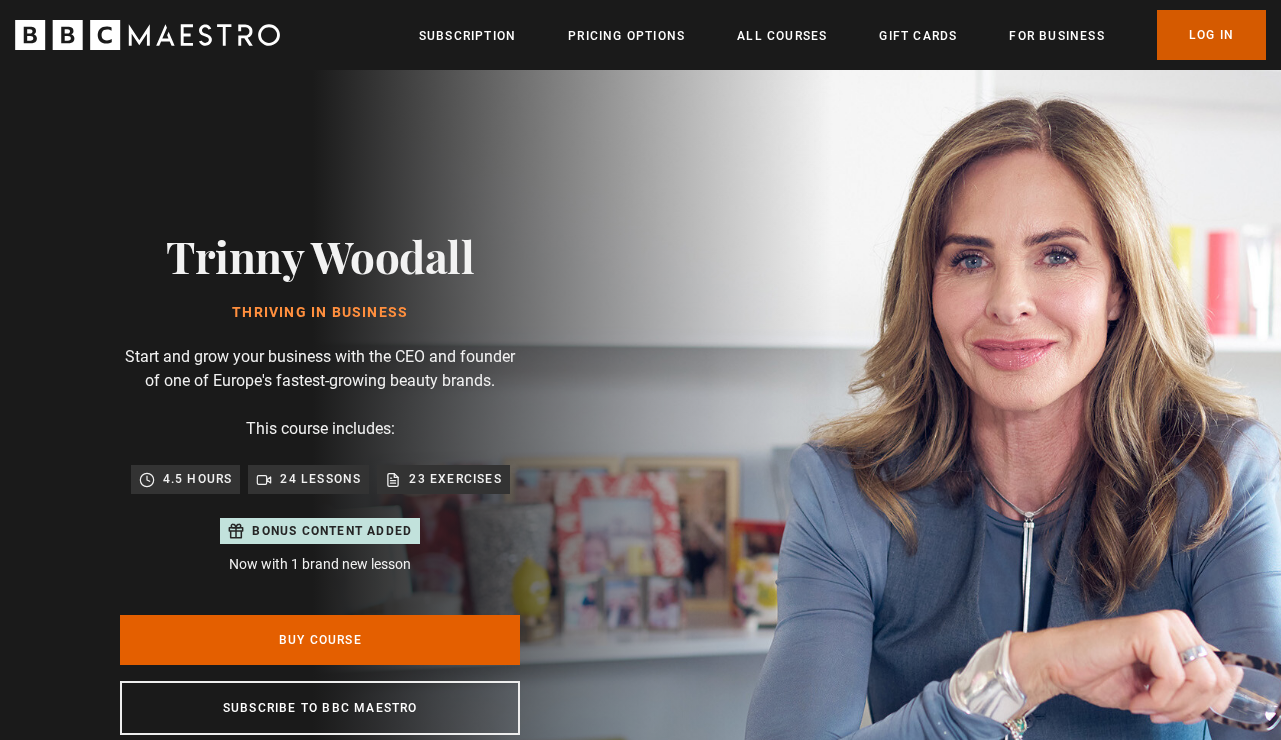 click on "Log In" at bounding box center [1211, 35] 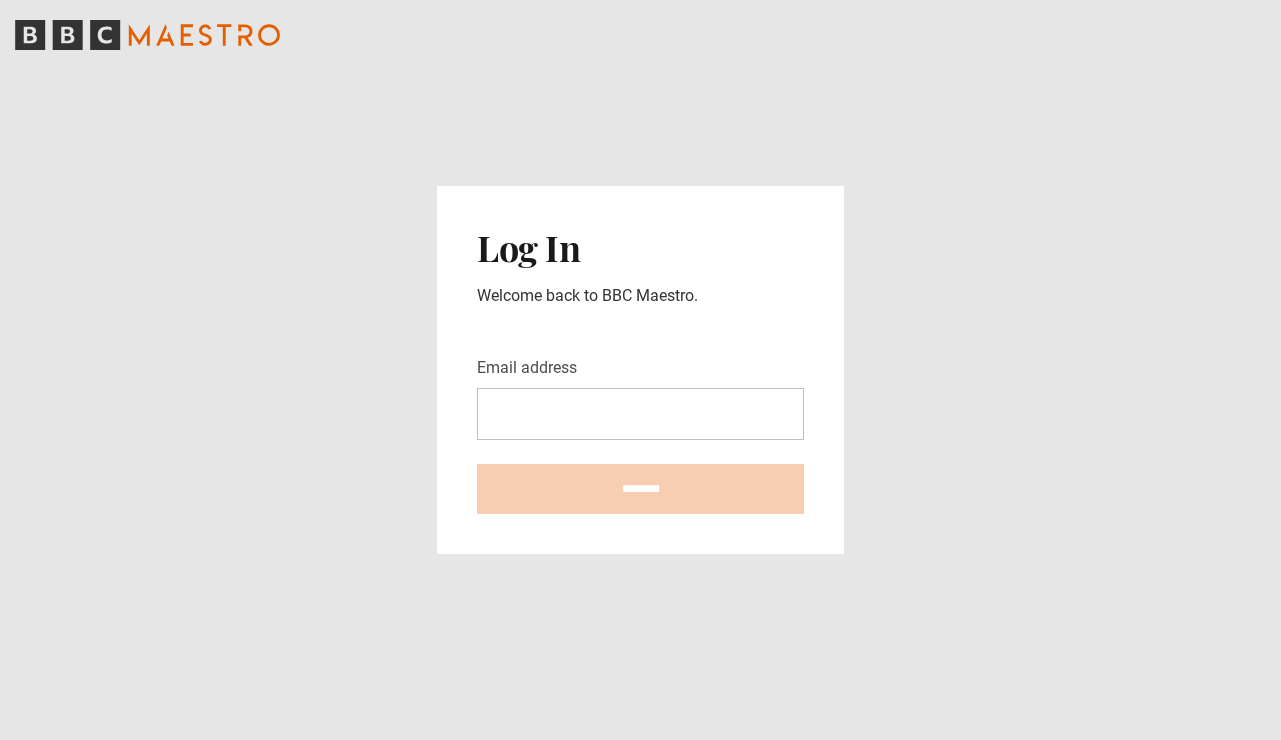 scroll, scrollTop: 0, scrollLeft: 0, axis: both 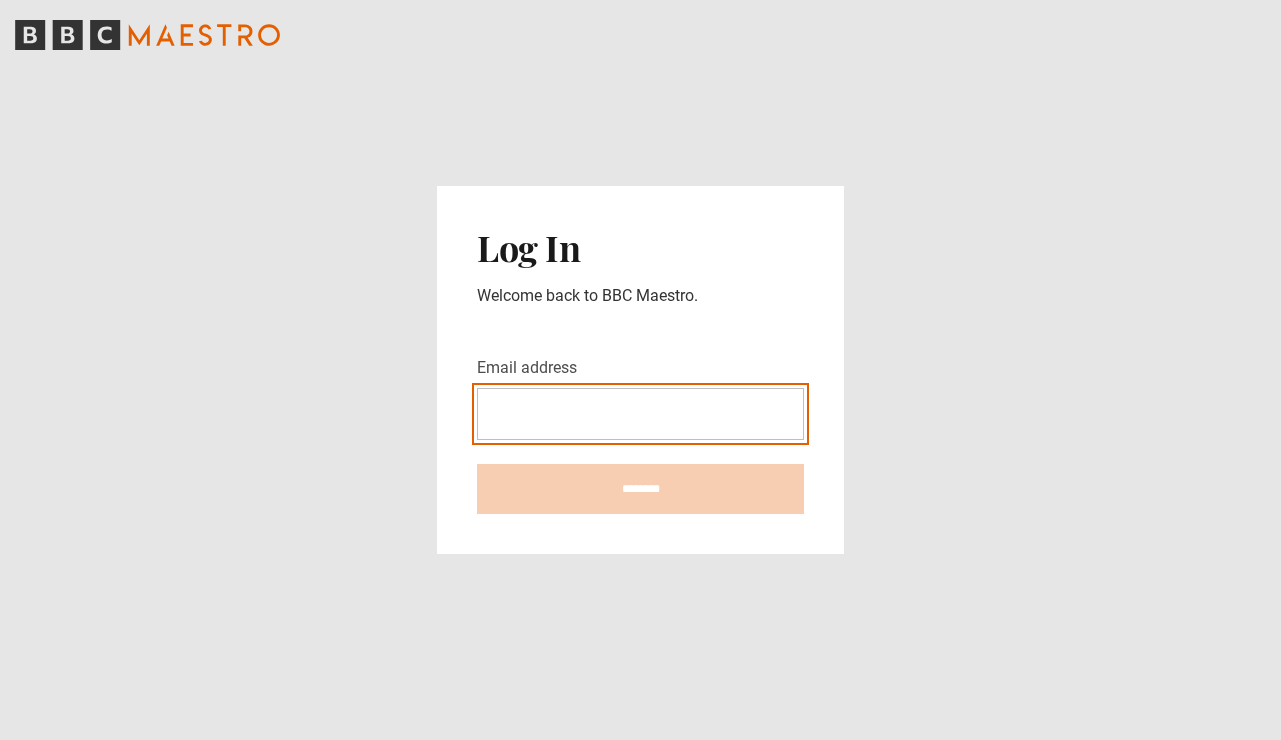 type on "**********" 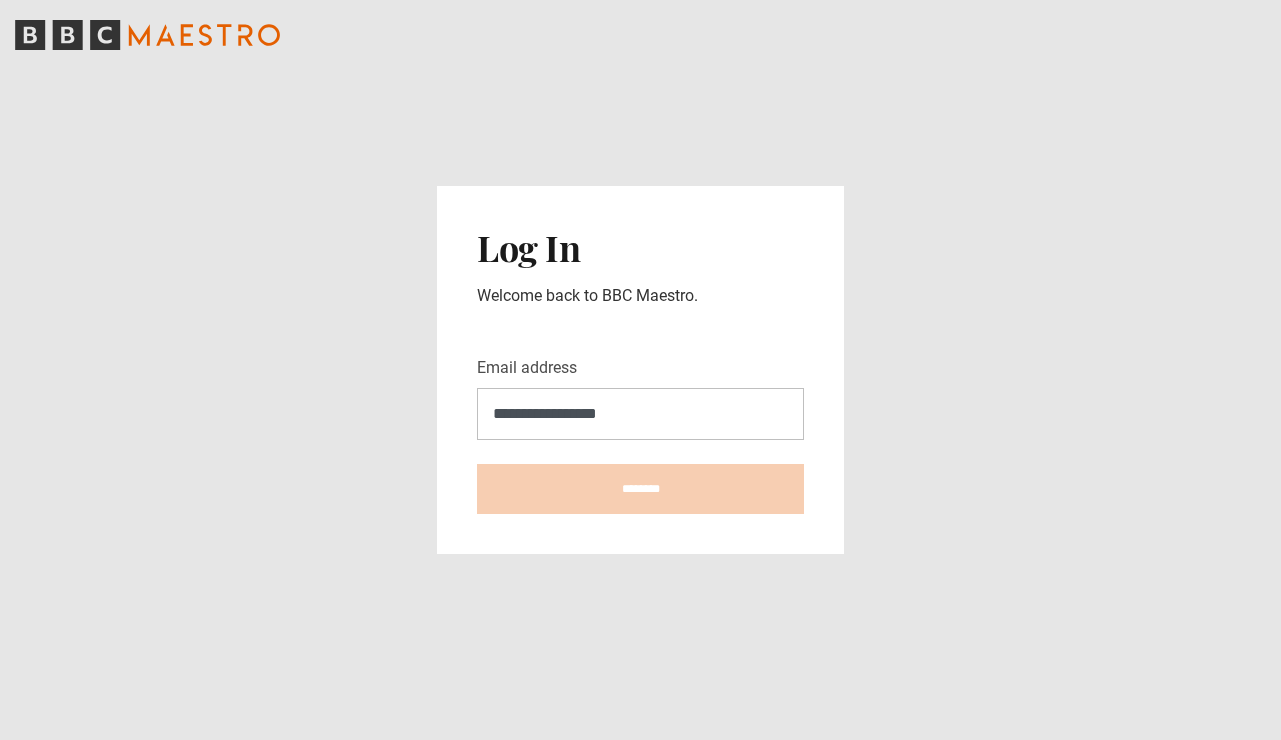 click on "********" at bounding box center (640, 489) 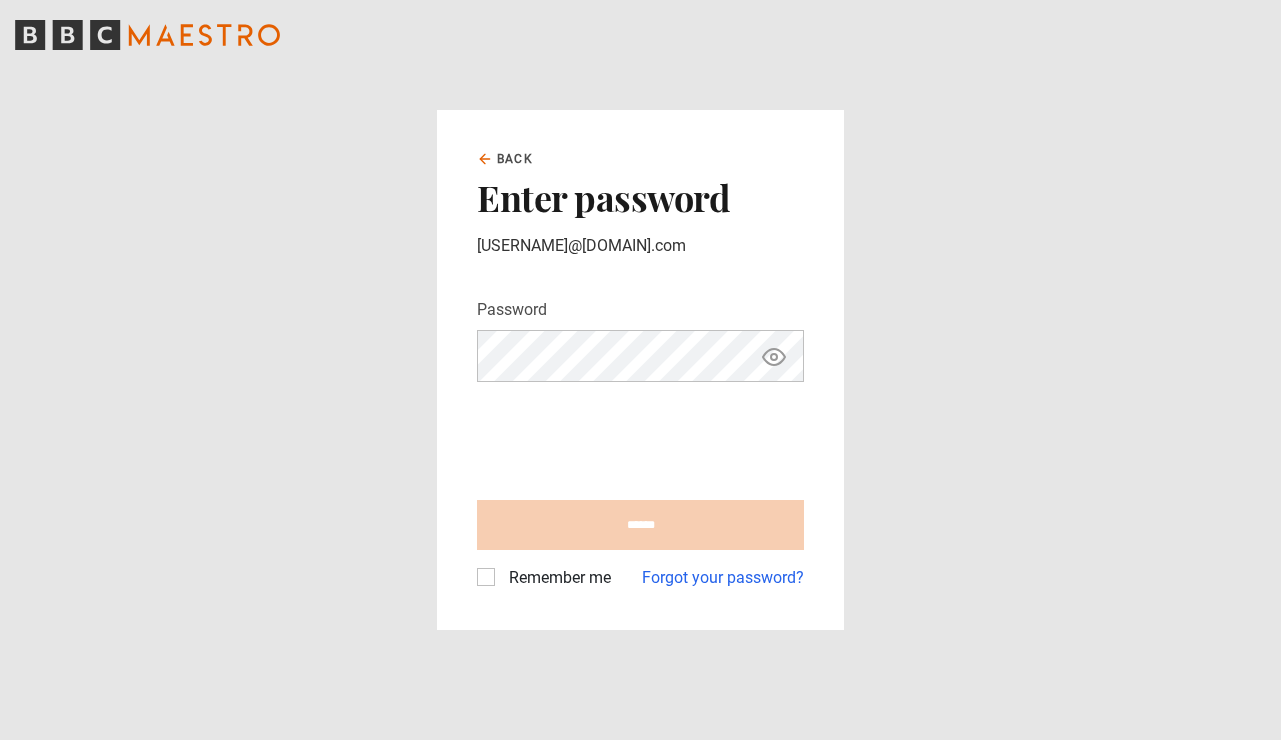 scroll, scrollTop: 0, scrollLeft: 0, axis: both 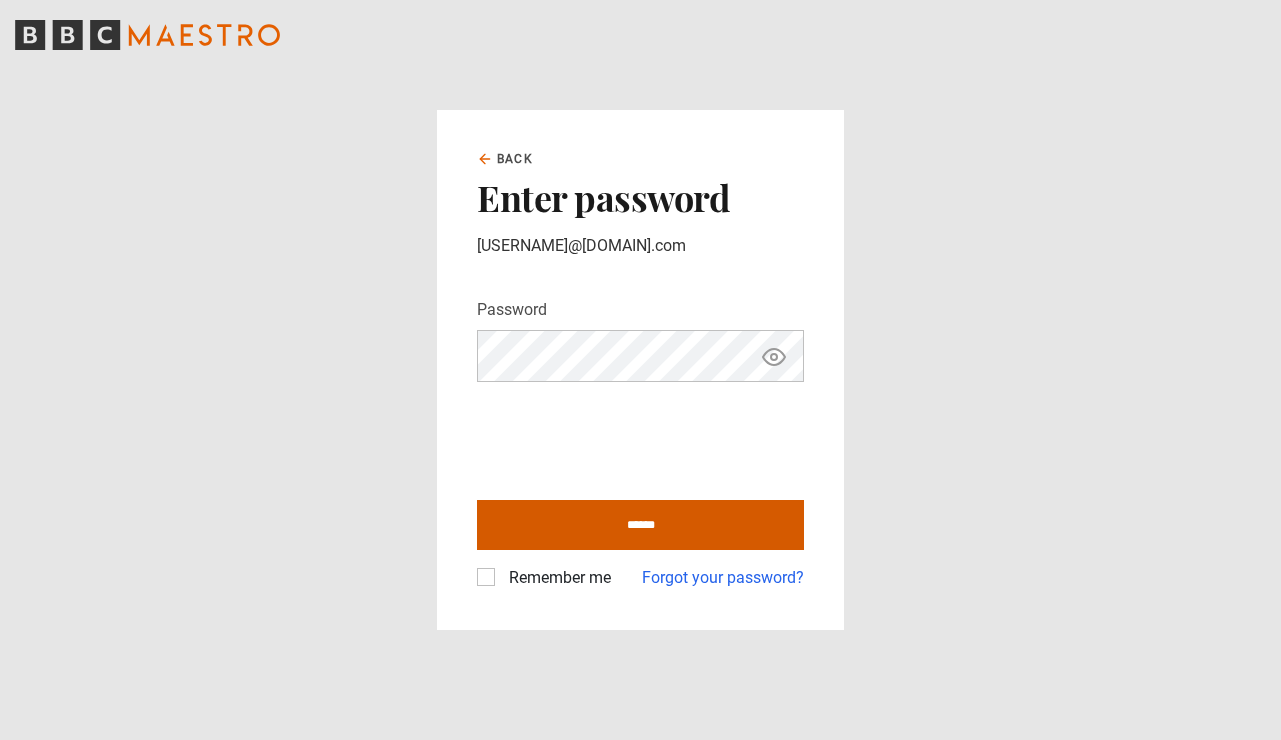 click on "******" at bounding box center [640, 525] 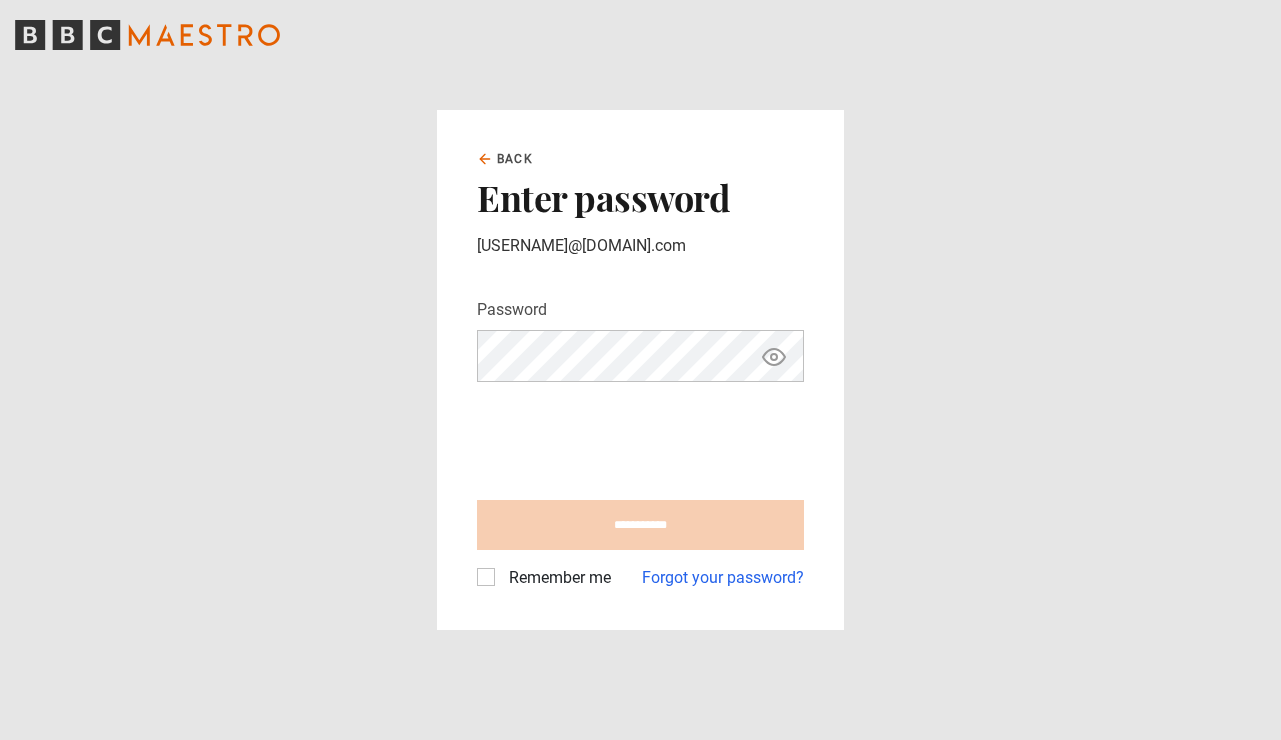 click on "Remember me" at bounding box center [556, 578] 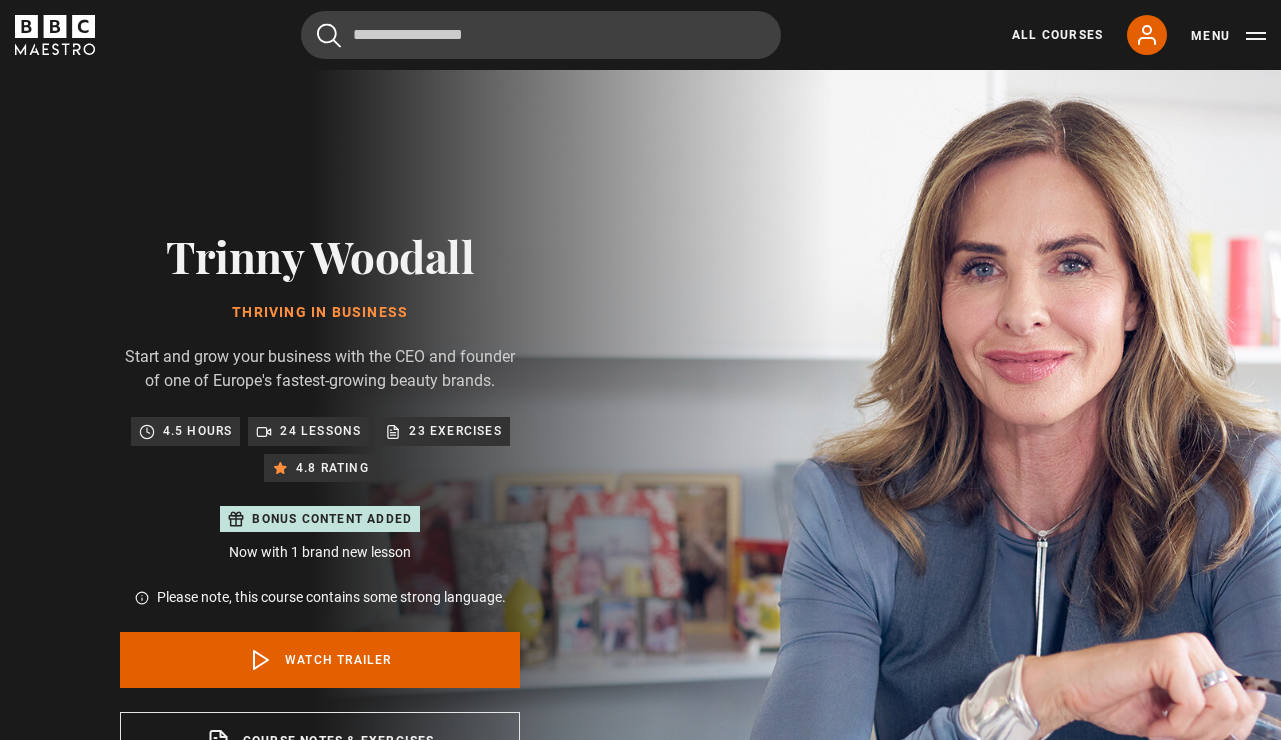 scroll, scrollTop: 0, scrollLeft: 0, axis: both 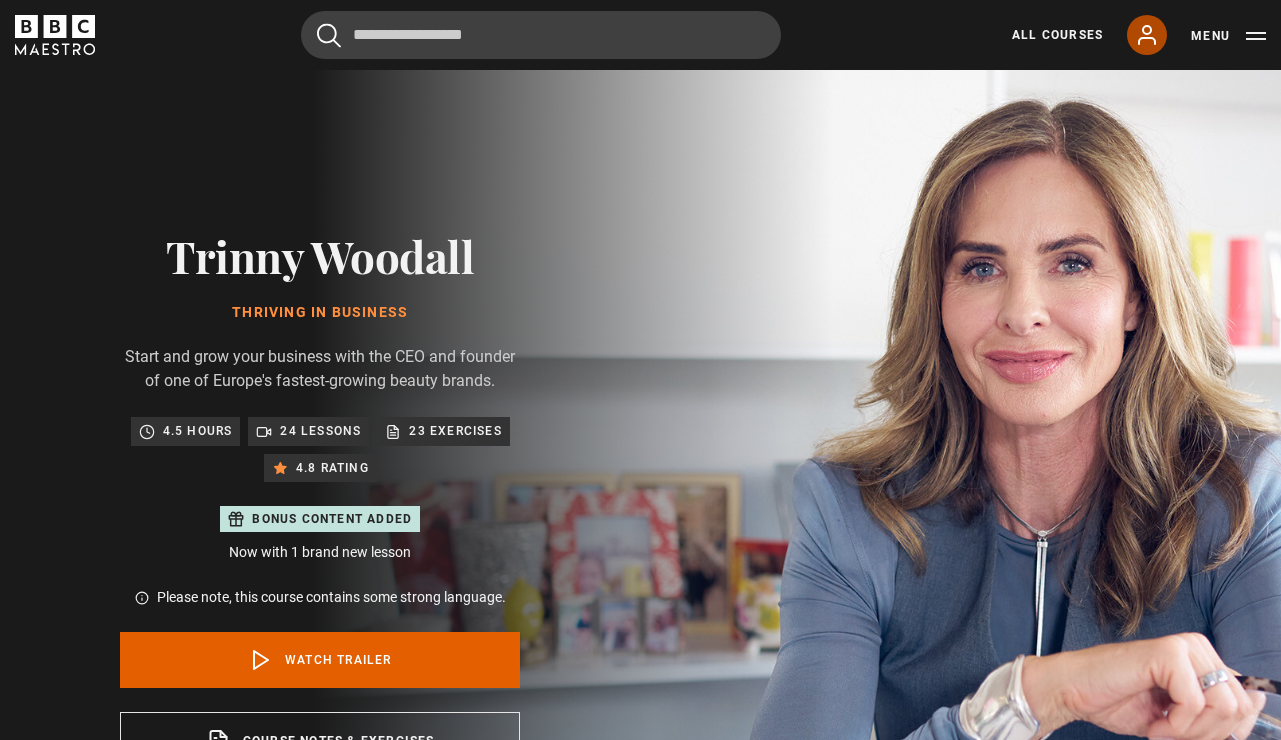 click 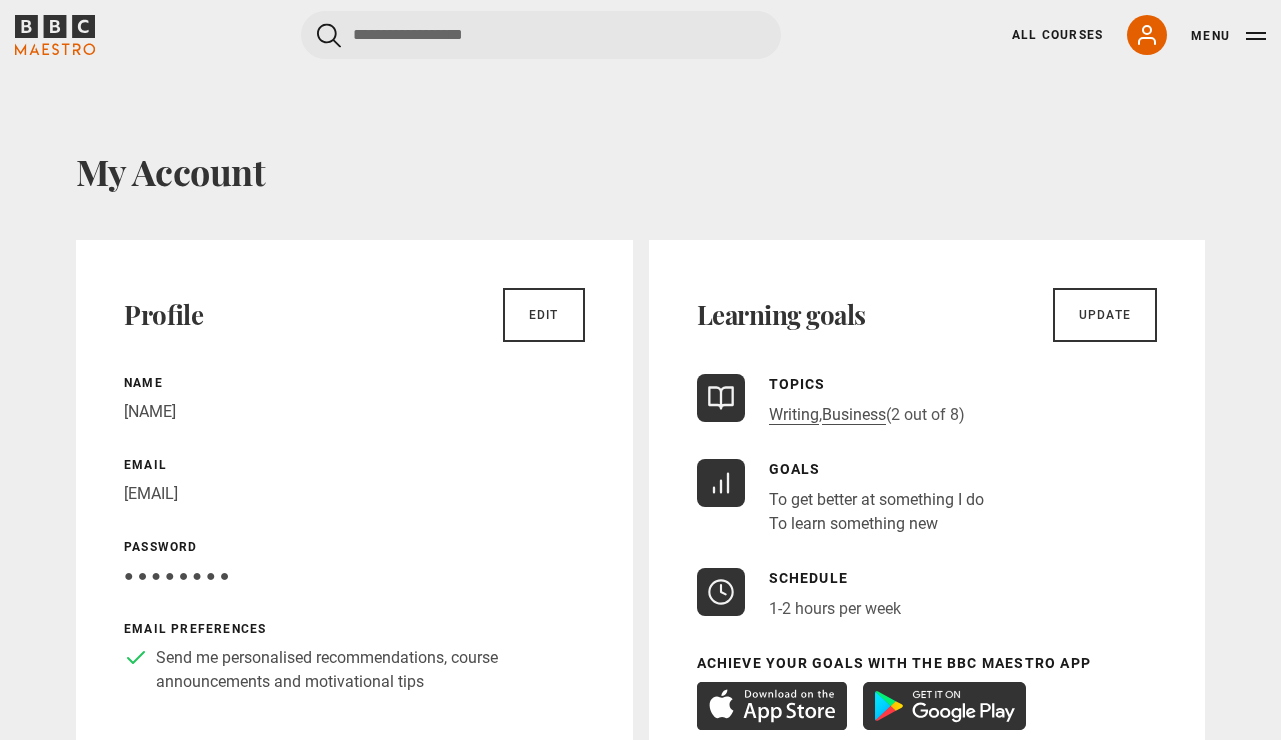scroll, scrollTop: 0, scrollLeft: 0, axis: both 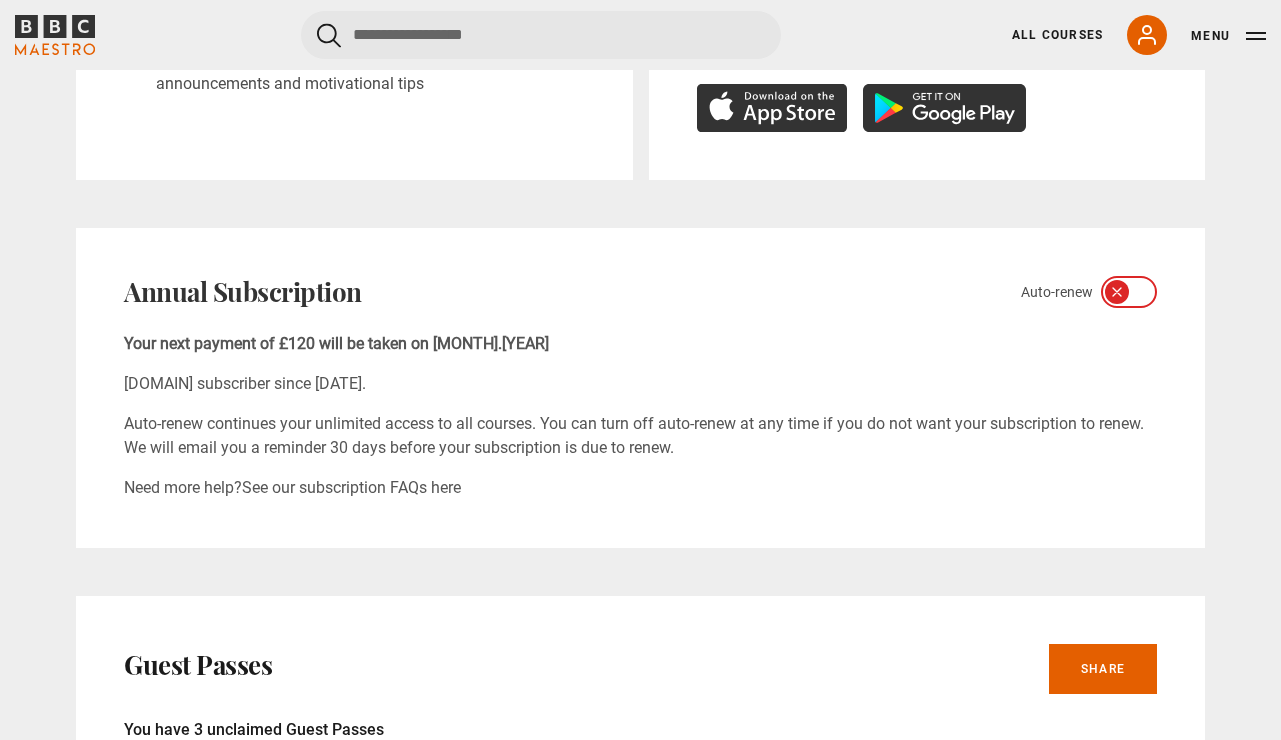 click at bounding box center [1129, 292] 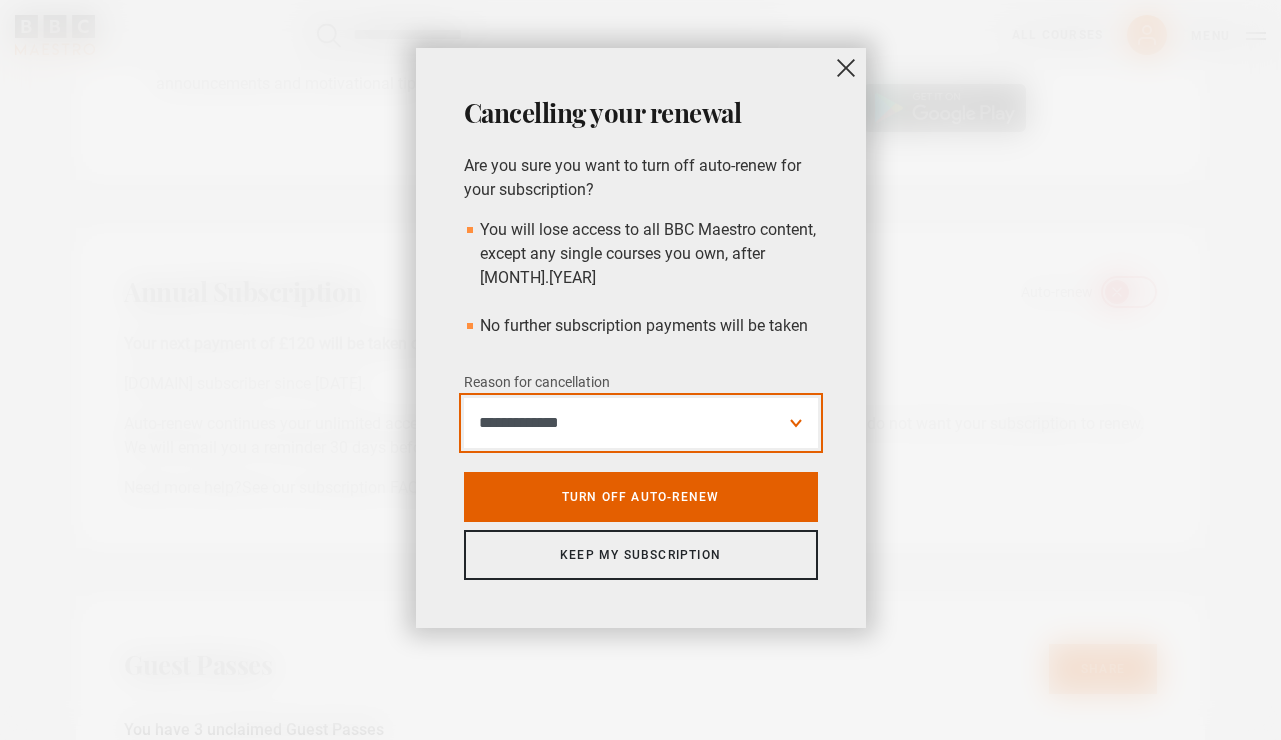 select on "*********" 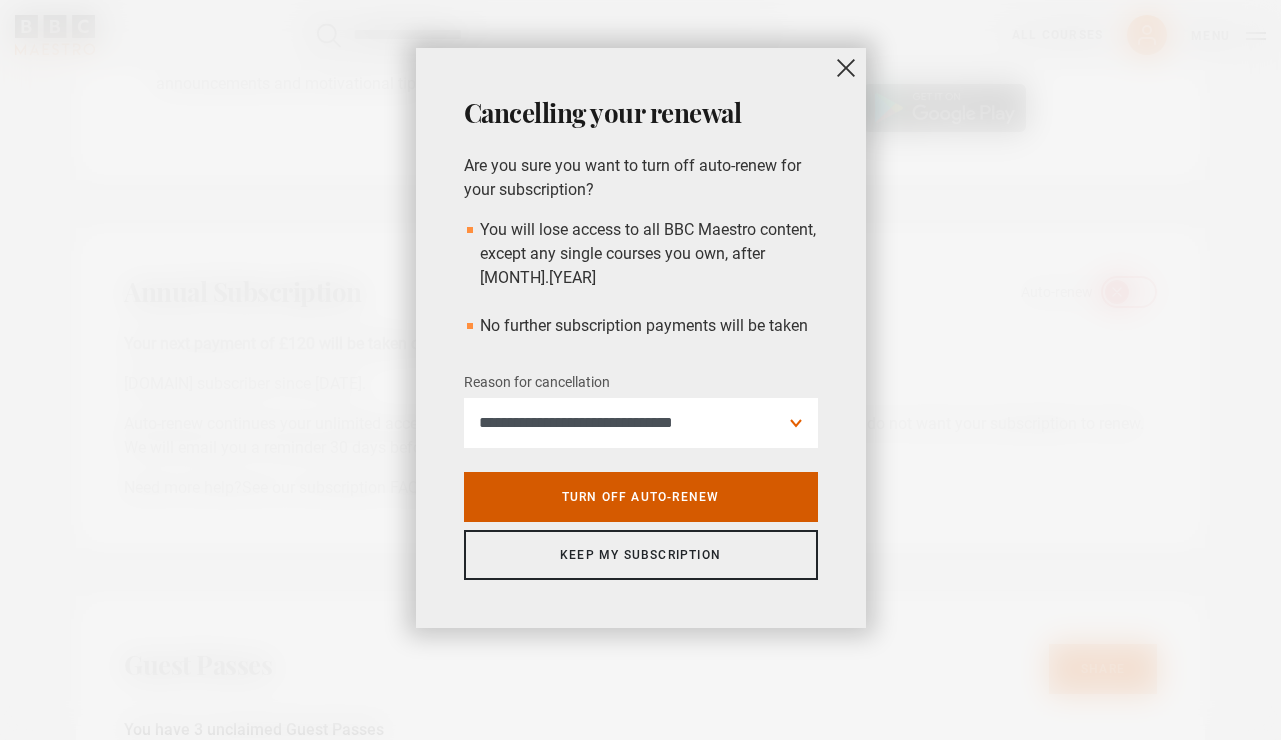 click on "Turn off auto-renew" at bounding box center (641, 497) 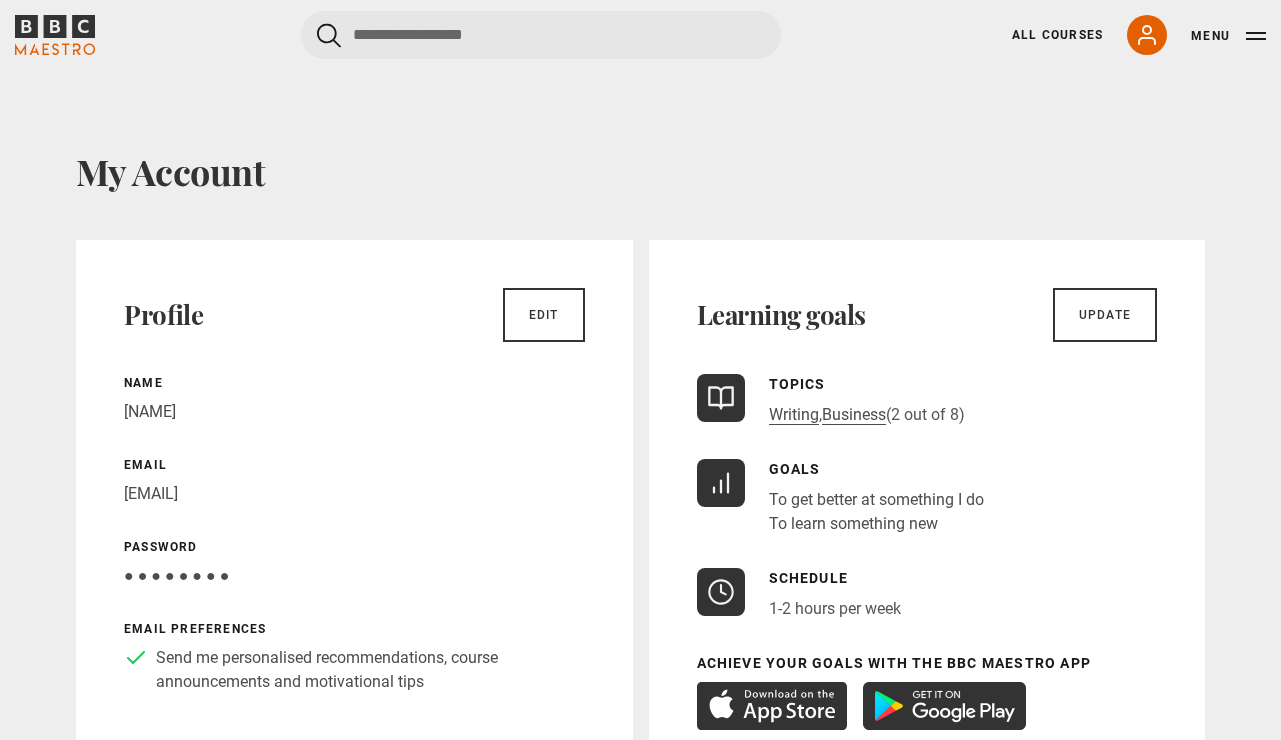 scroll, scrollTop: 0, scrollLeft: 0, axis: both 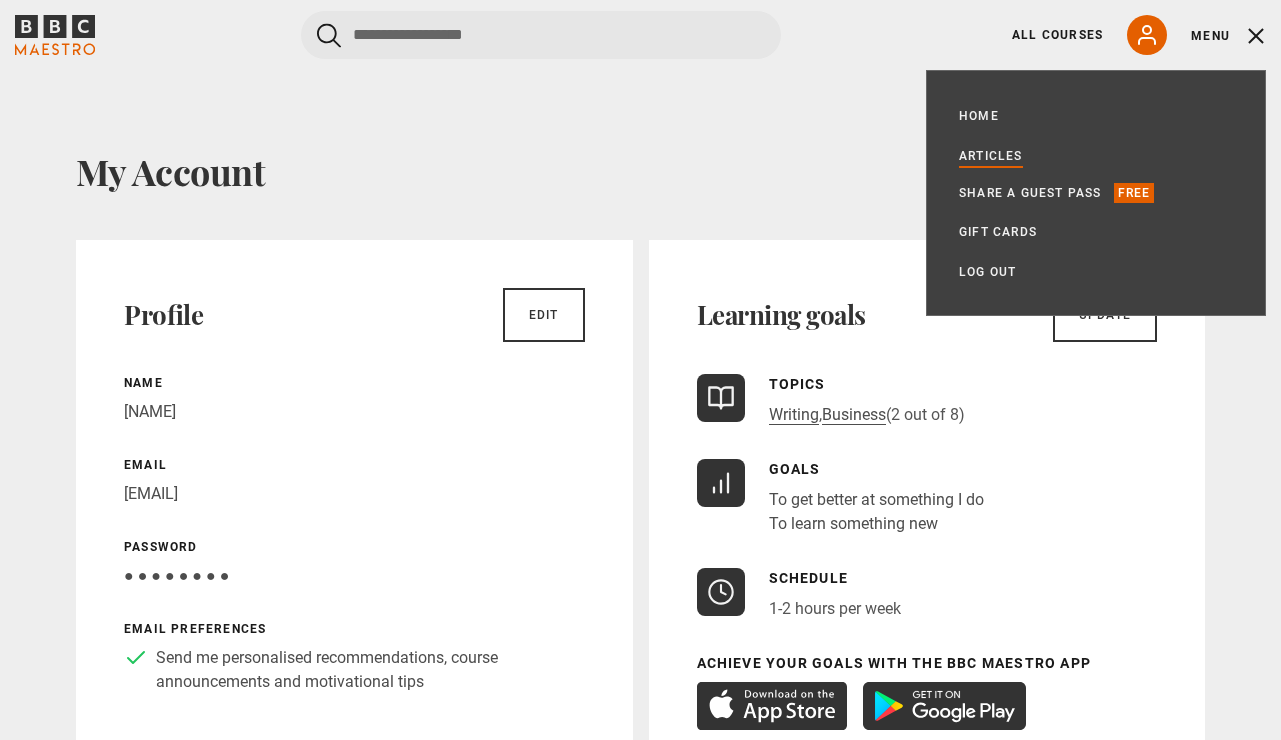 click on "Articles" at bounding box center (991, 156) 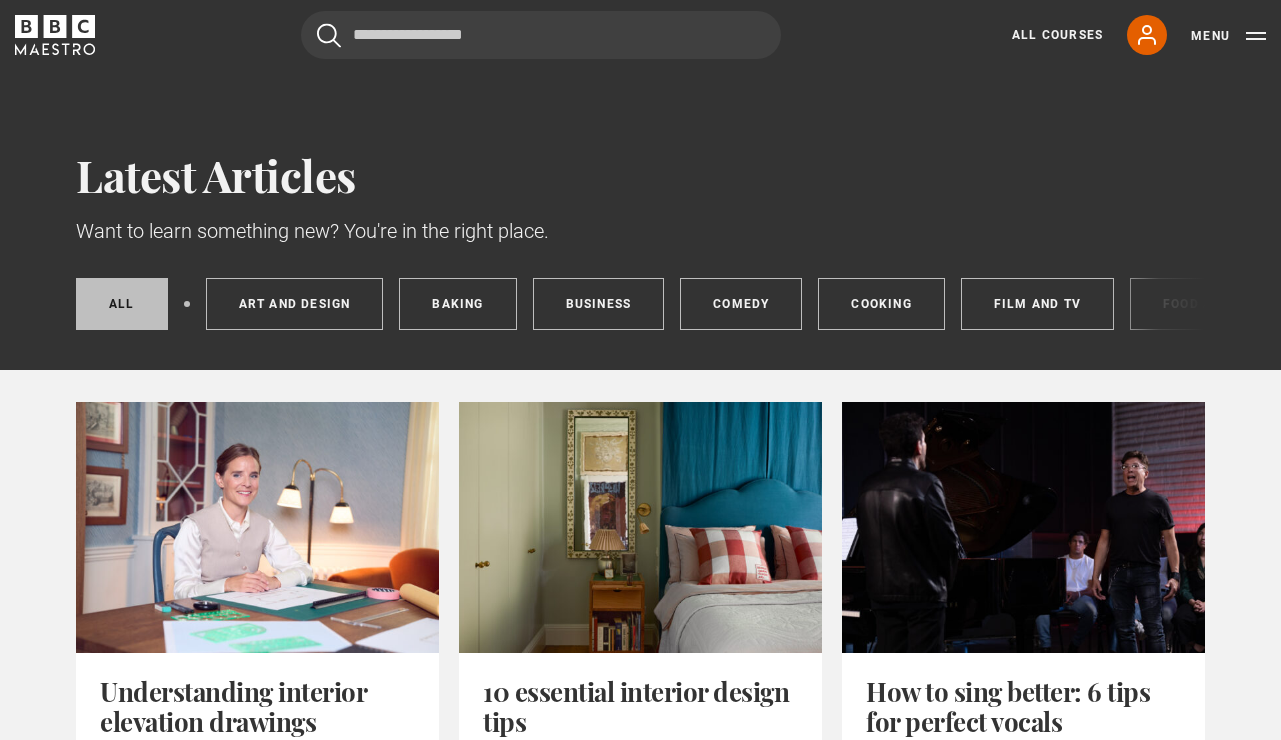 scroll, scrollTop: 0, scrollLeft: 0, axis: both 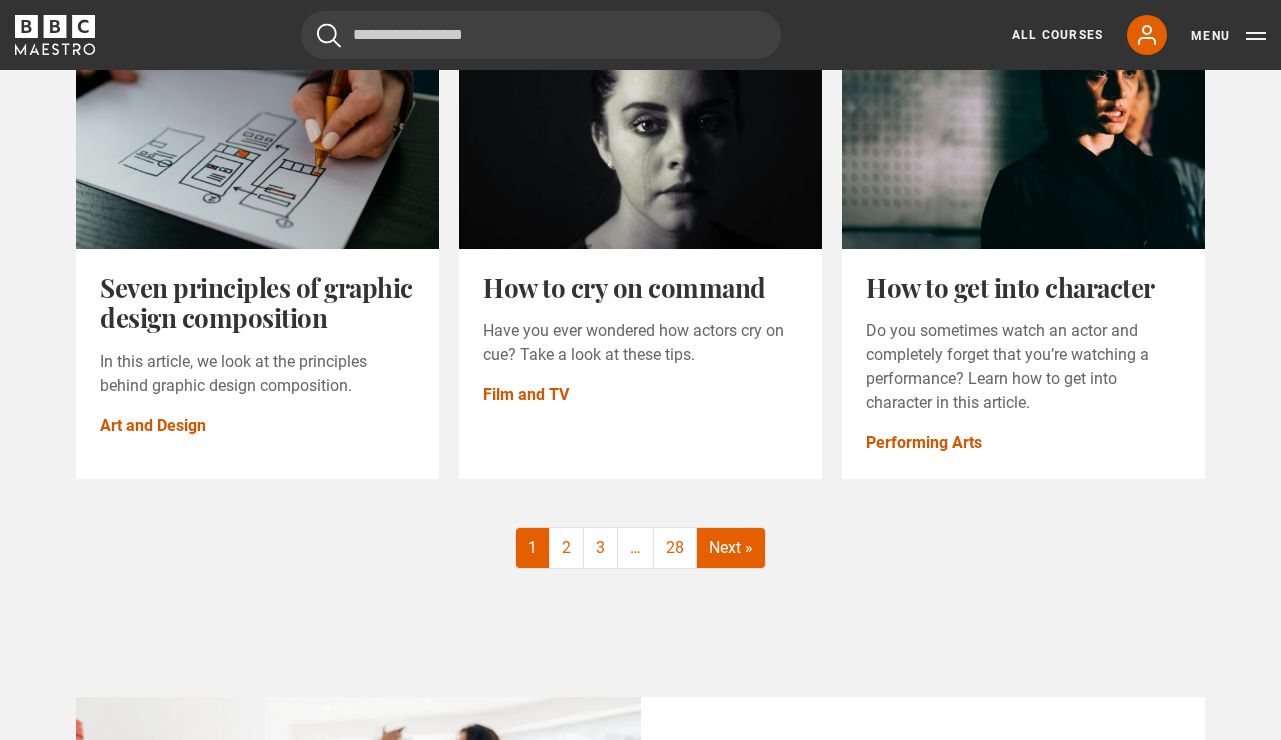 click on "Next »" at bounding box center [731, 548] 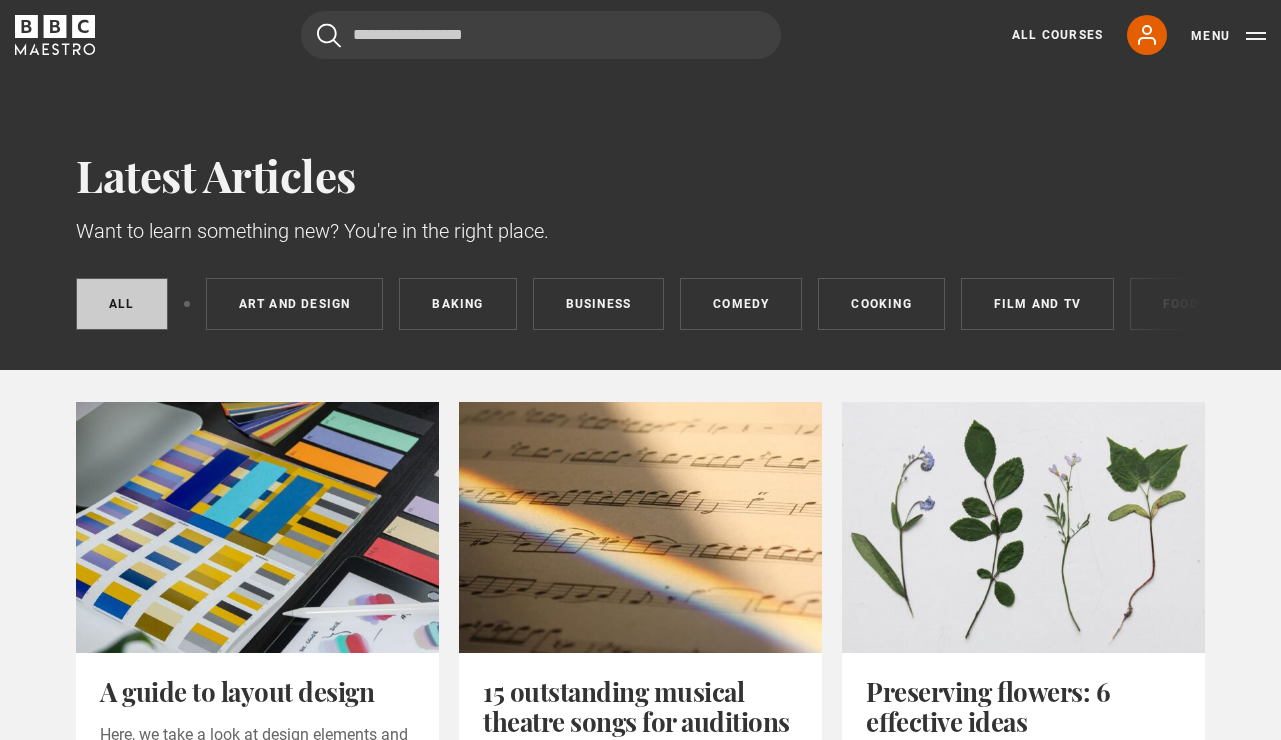 scroll, scrollTop: 0, scrollLeft: 0, axis: both 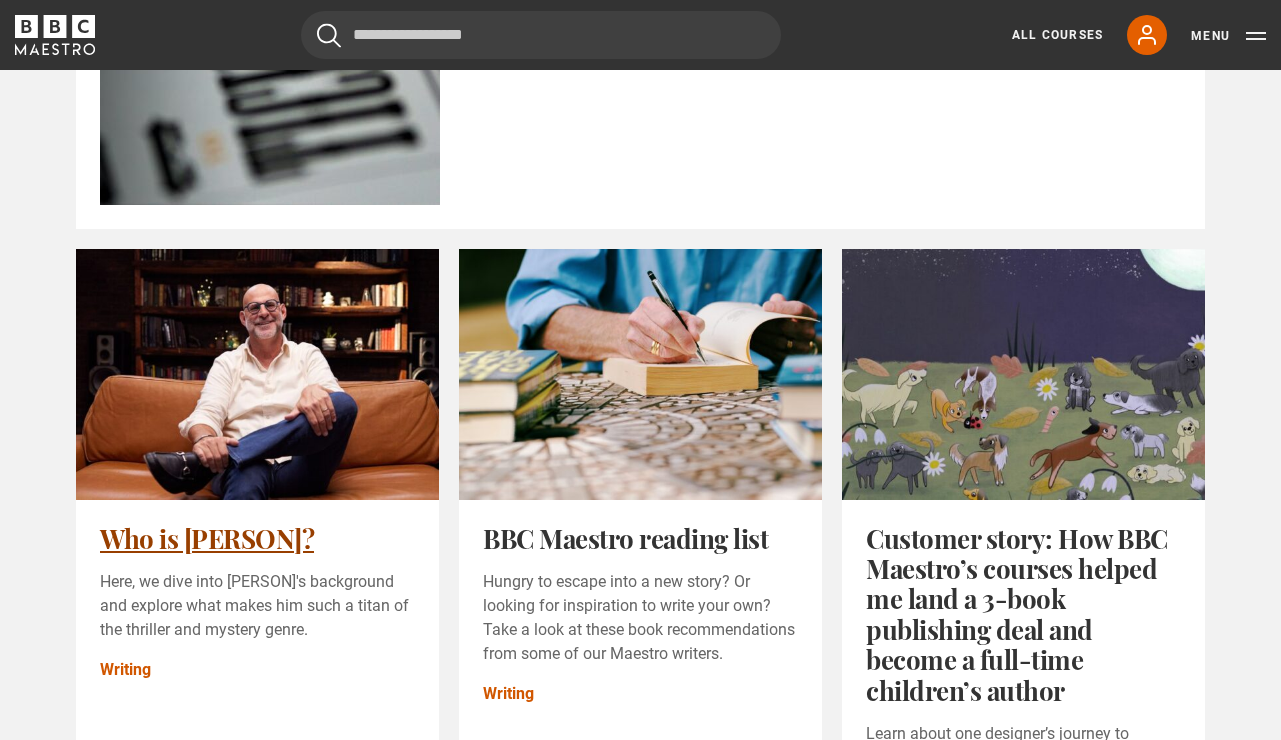 click on "Who is [PERSON]?" at bounding box center (207, 538) 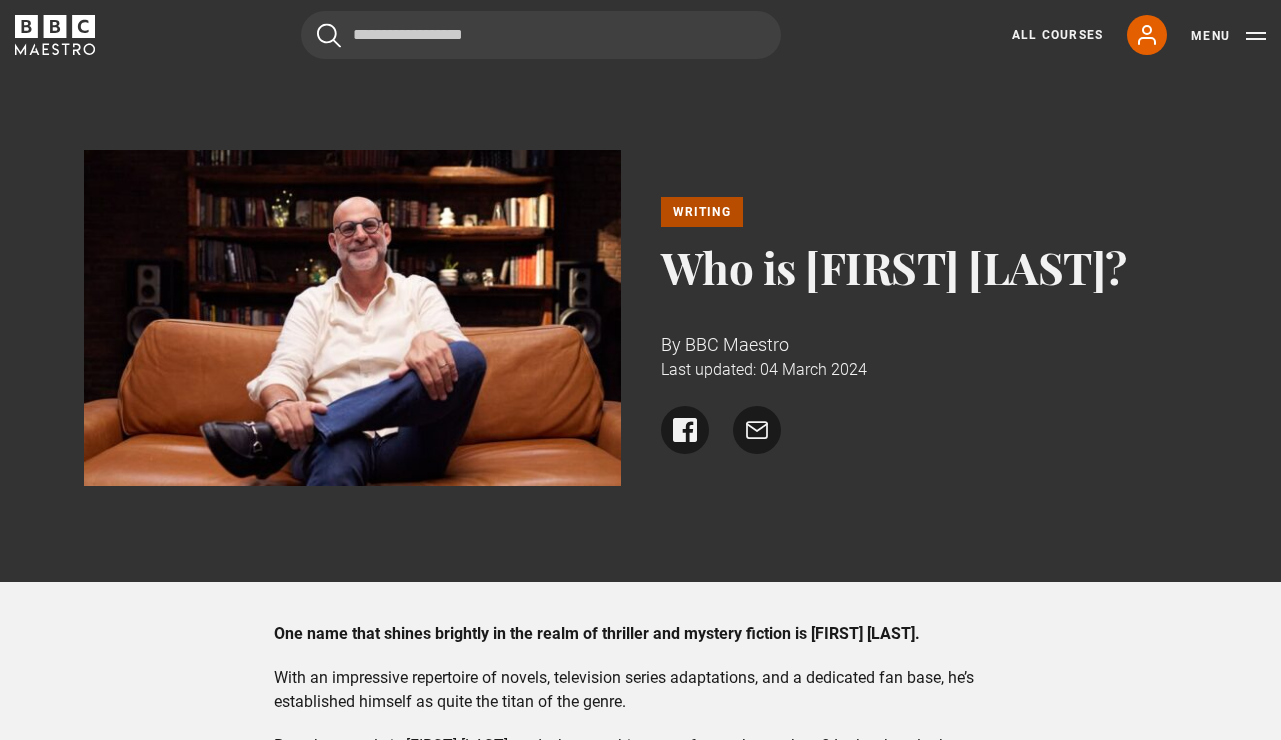 scroll, scrollTop: 0, scrollLeft: 0, axis: both 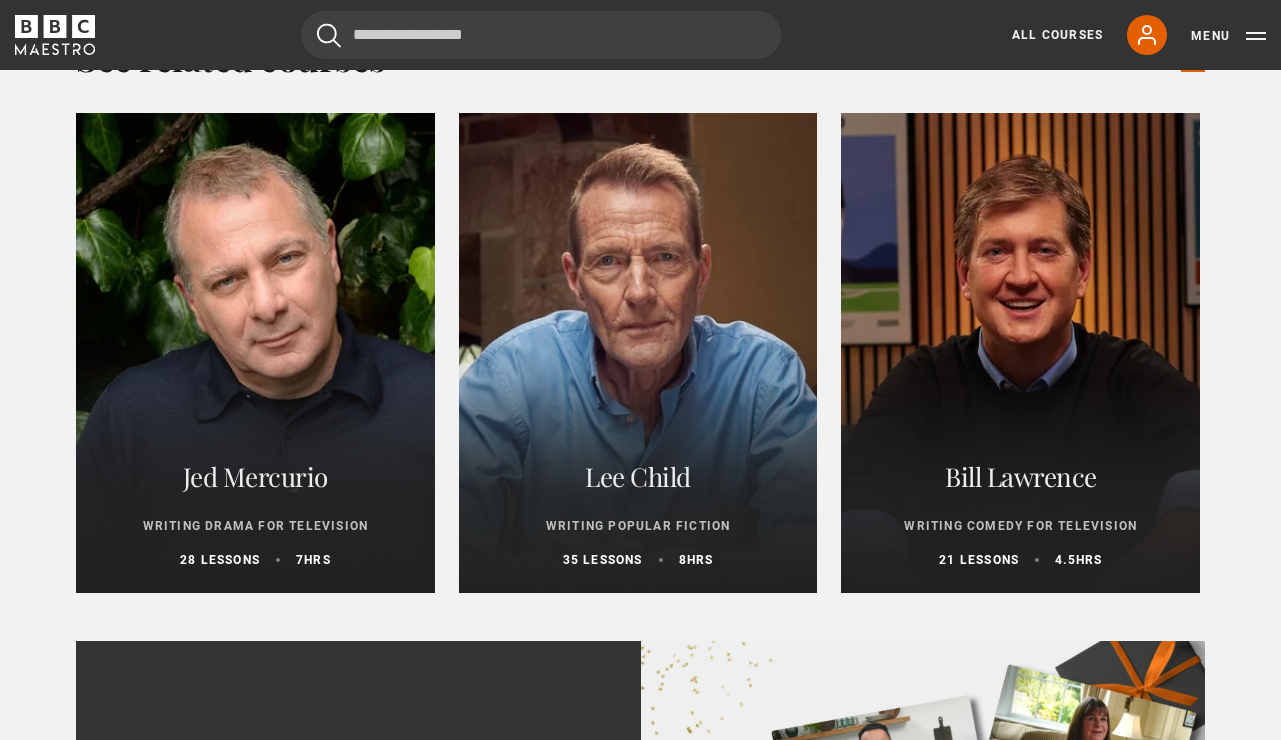 click on "Lee Child" at bounding box center (638, 477) 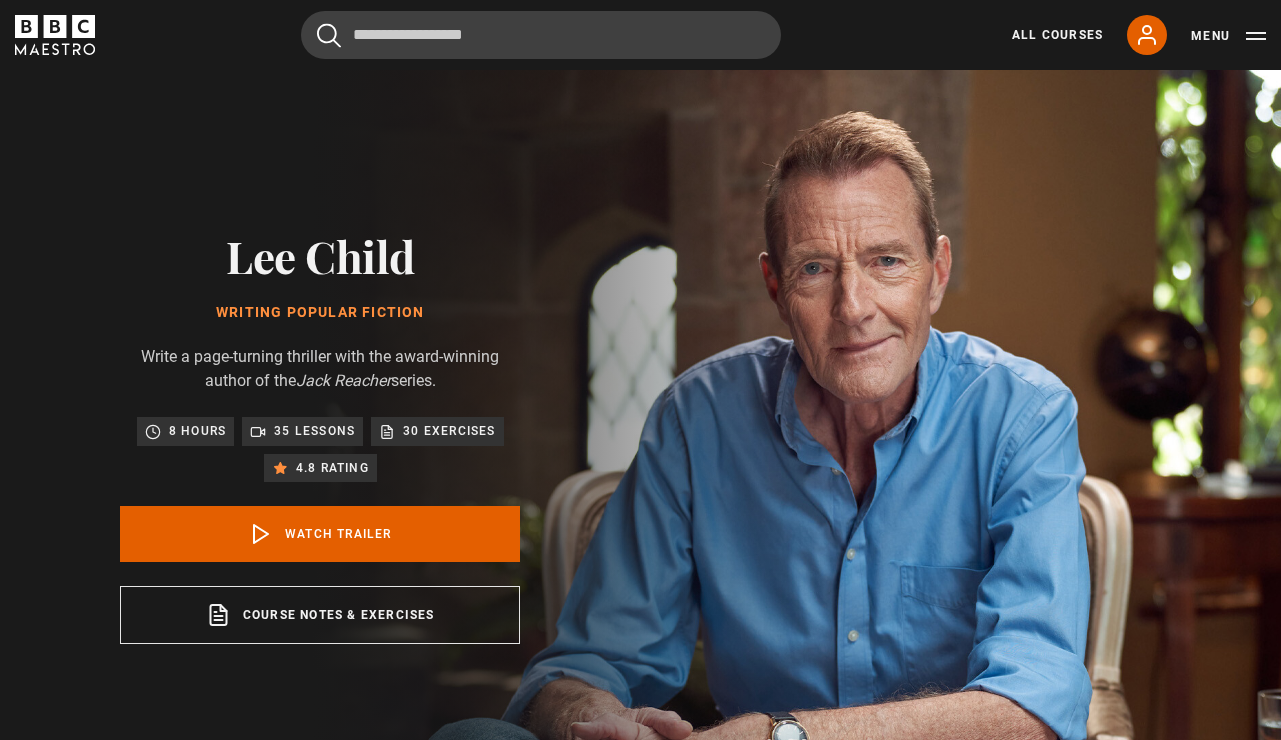 scroll, scrollTop: 0, scrollLeft: 0, axis: both 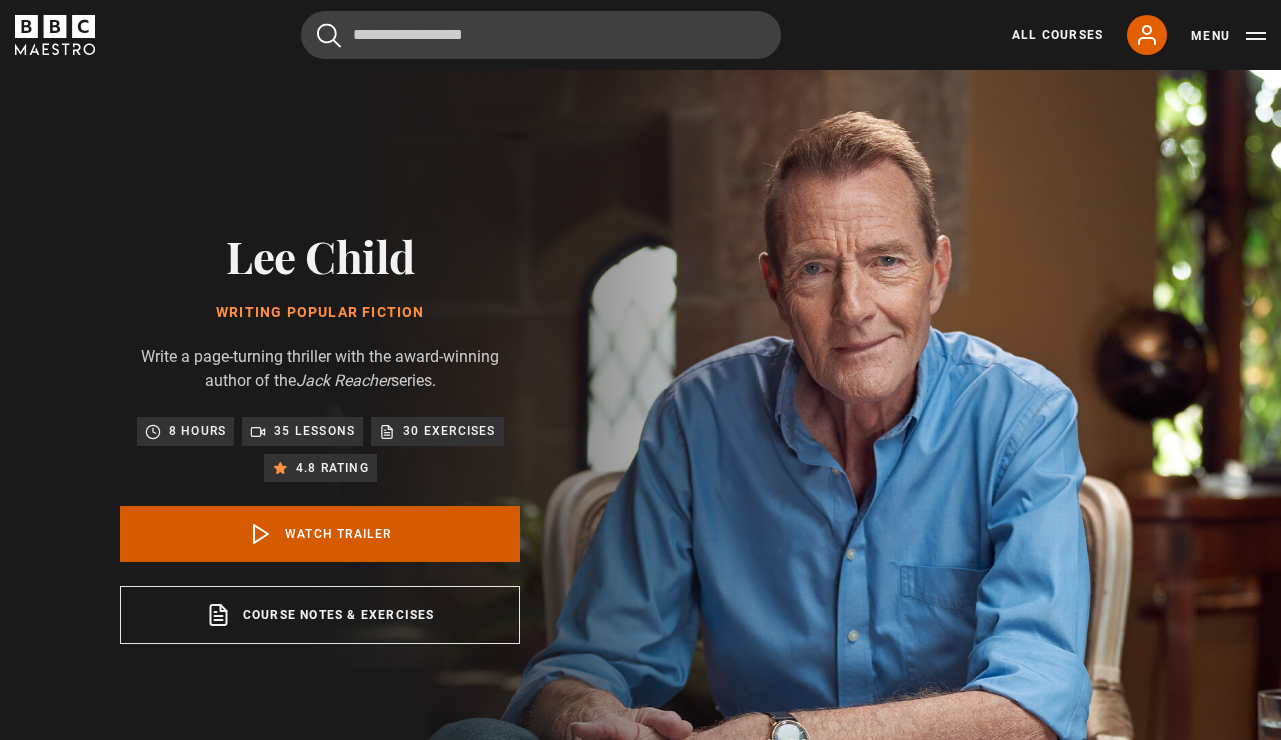 click on "Watch Trailer" at bounding box center (320, 534) 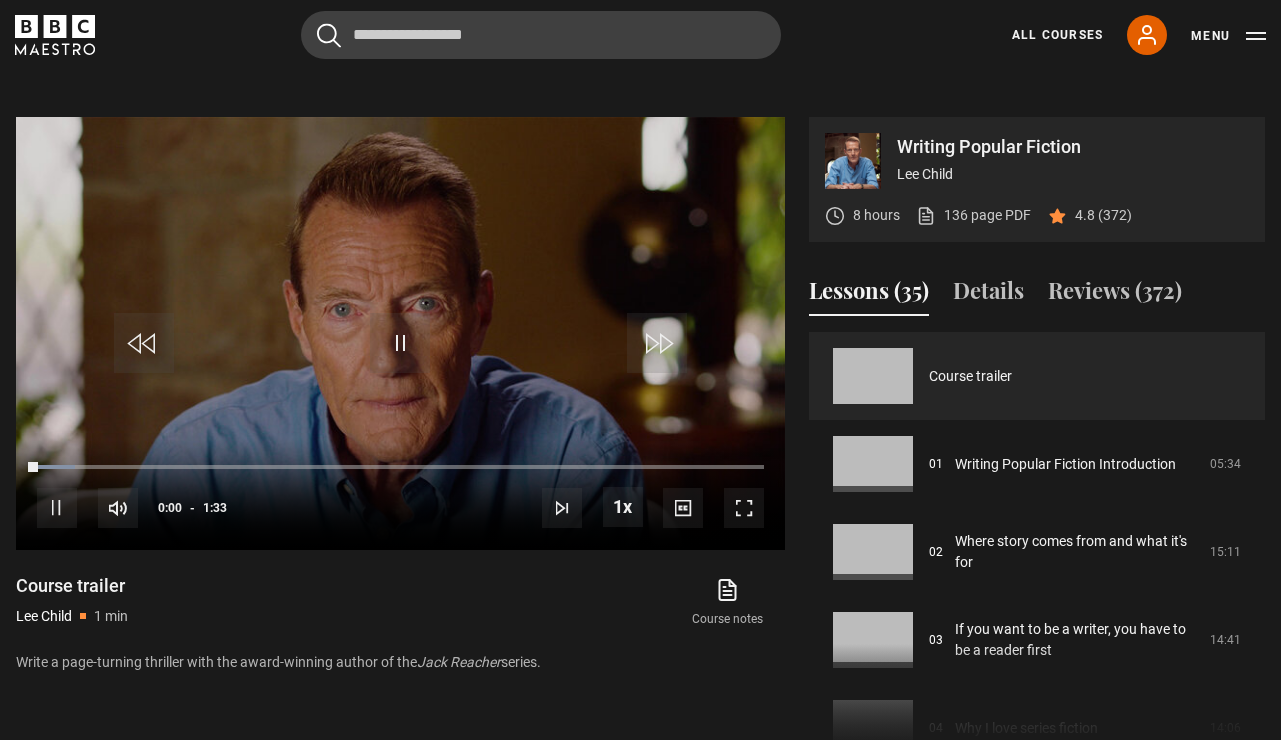 scroll, scrollTop: 802, scrollLeft: 0, axis: vertical 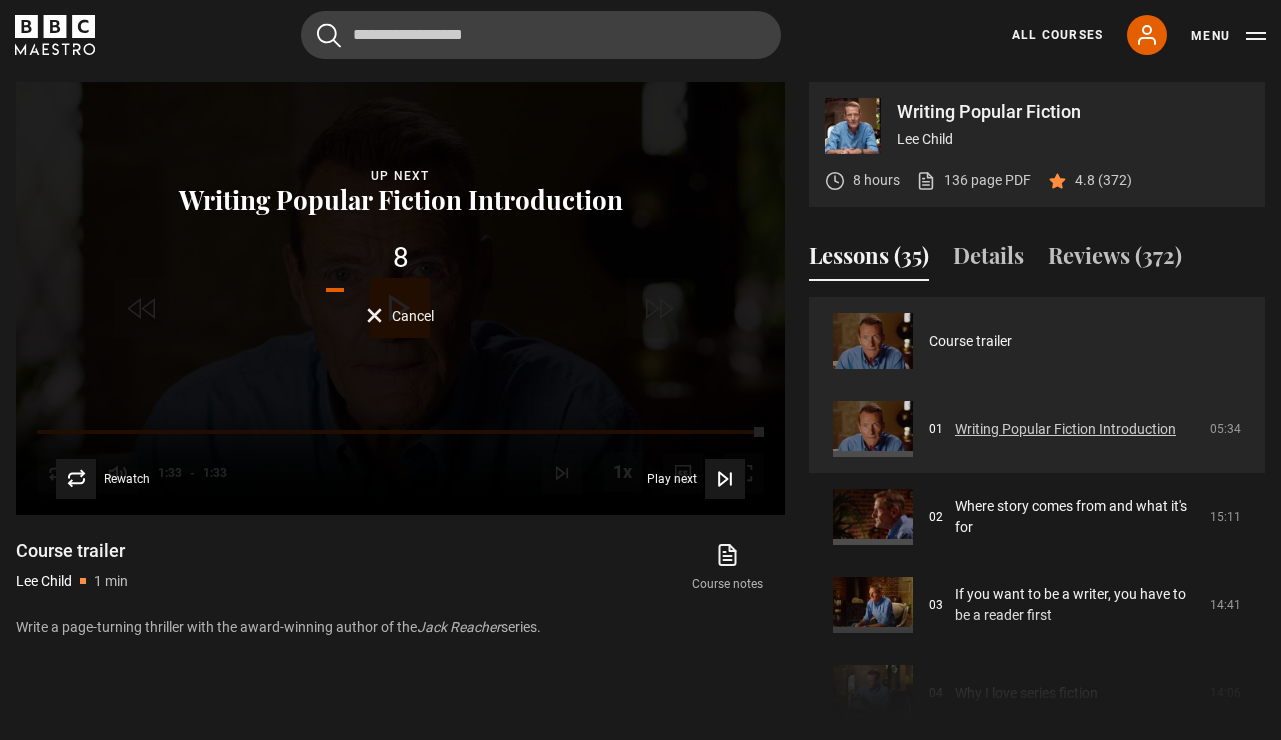 click on "Writing Popular Fiction Introduction" at bounding box center [1065, 429] 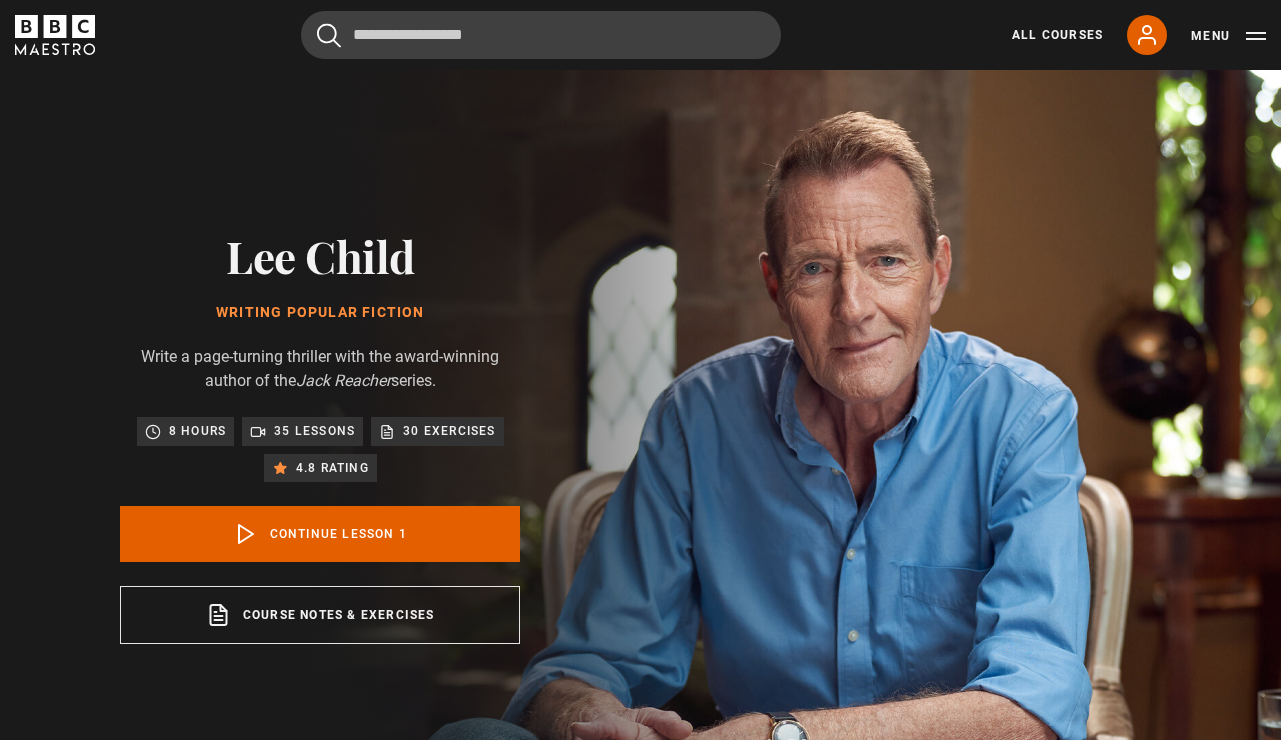 scroll, scrollTop: 802, scrollLeft: 0, axis: vertical 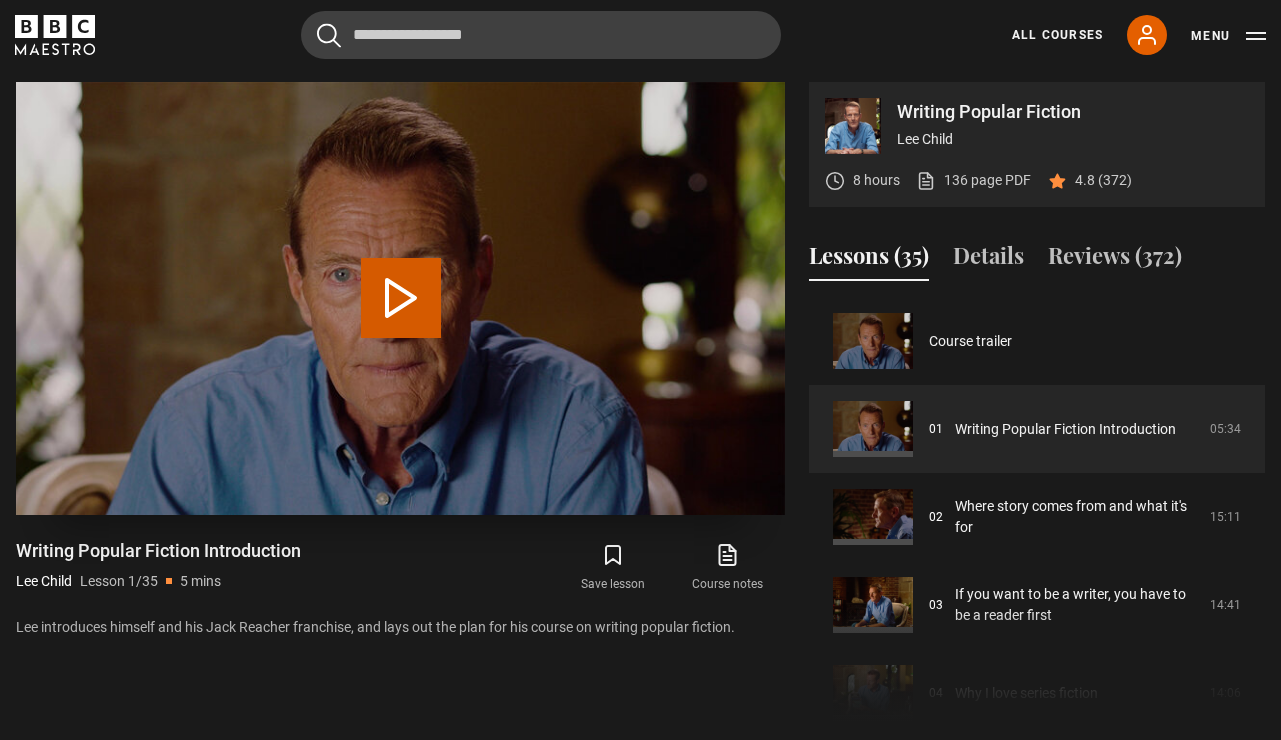 click on "Play Lesson Writing Popular Fiction Introduction" at bounding box center [401, 298] 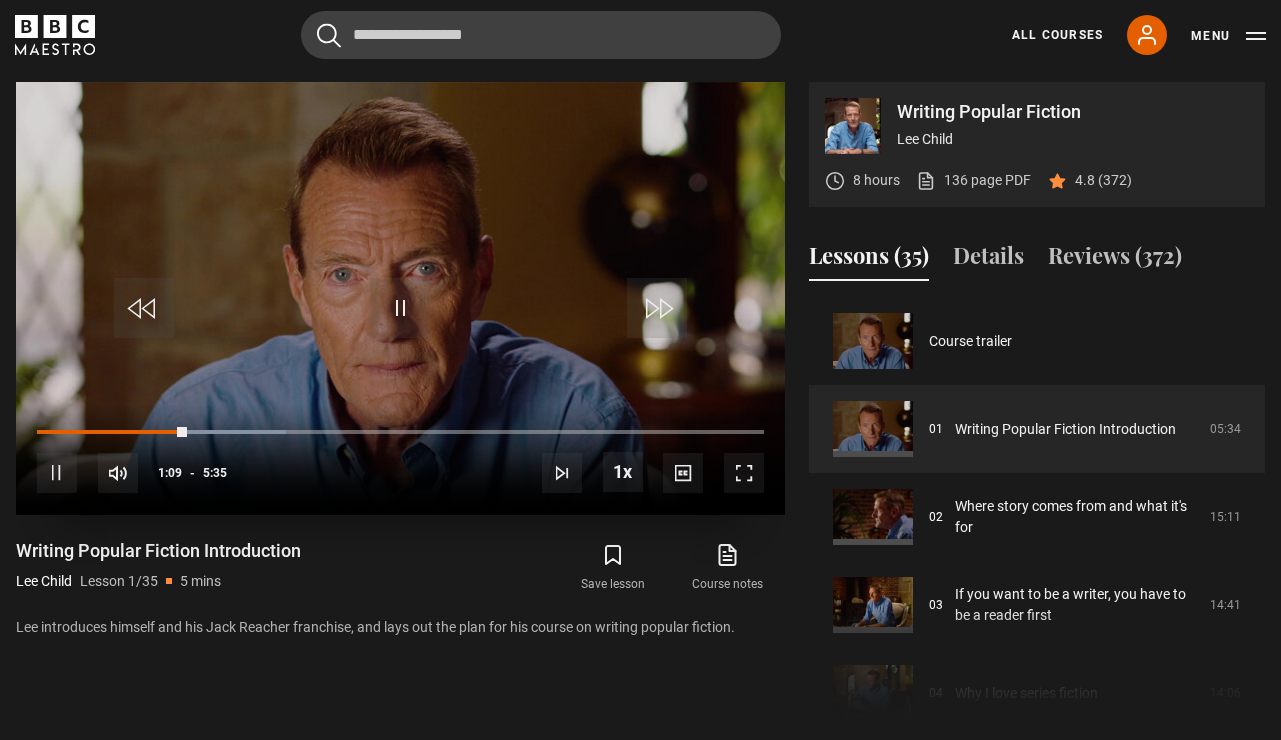 click at bounding box center (400, 308) 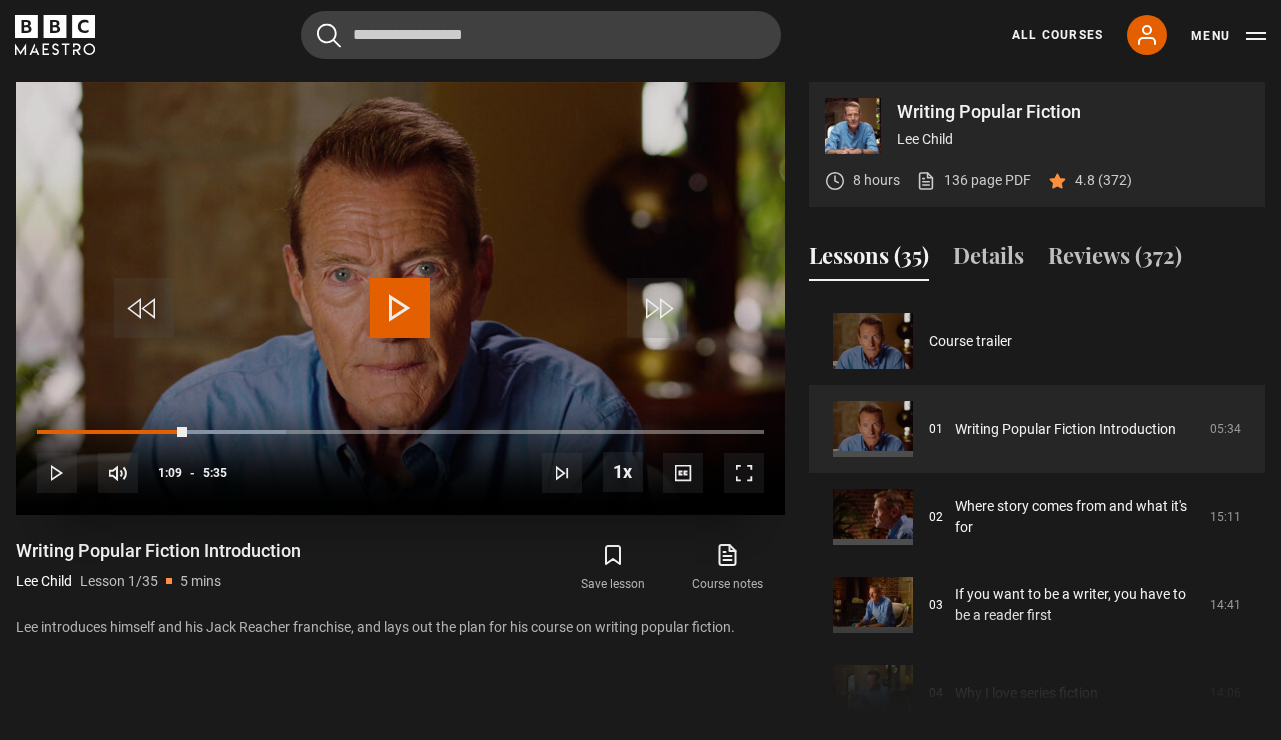 click at bounding box center [400, 308] 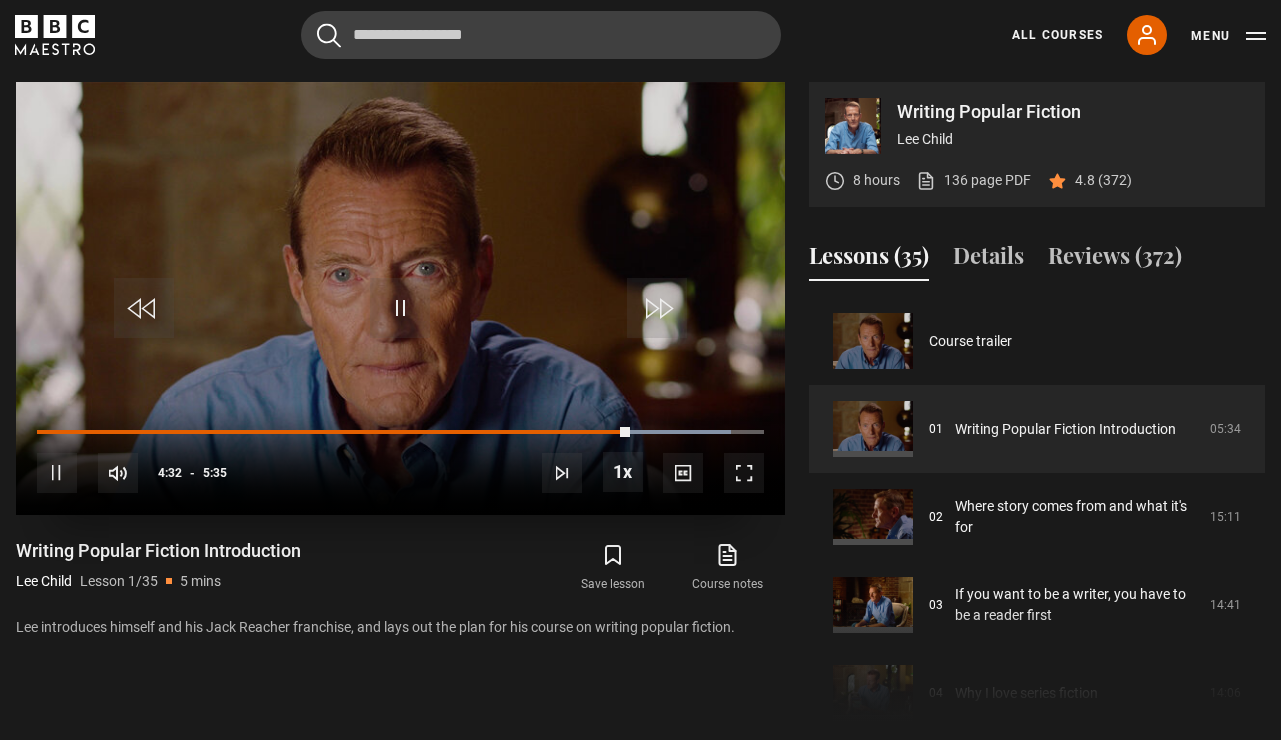 click at bounding box center (400, 308) 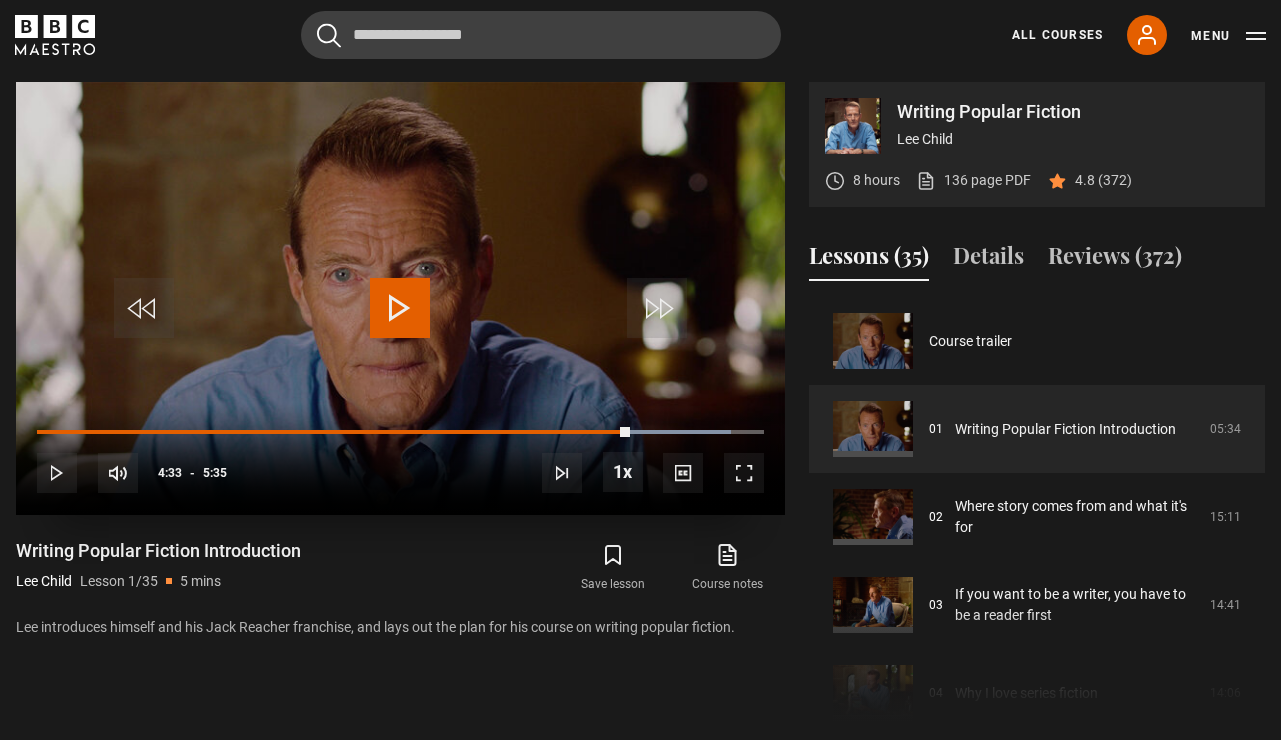 click at bounding box center [400, 308] 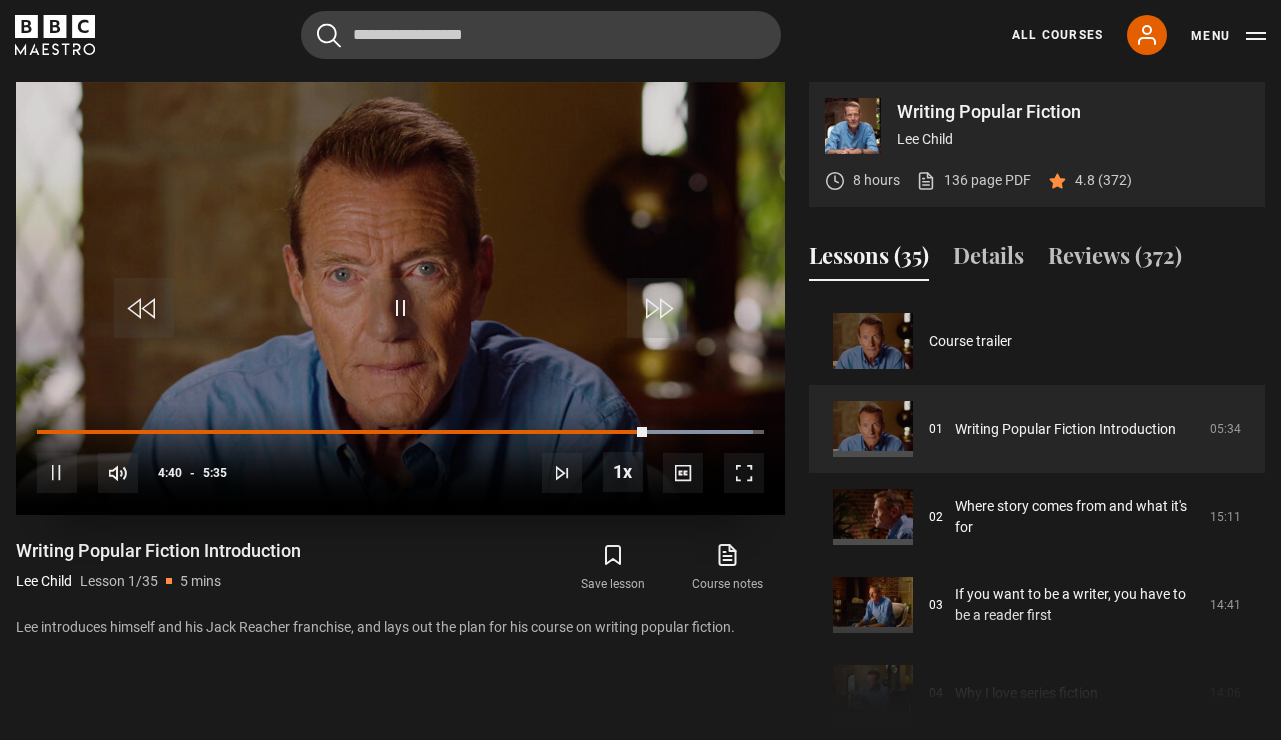 click at bounding box center [400, 308] 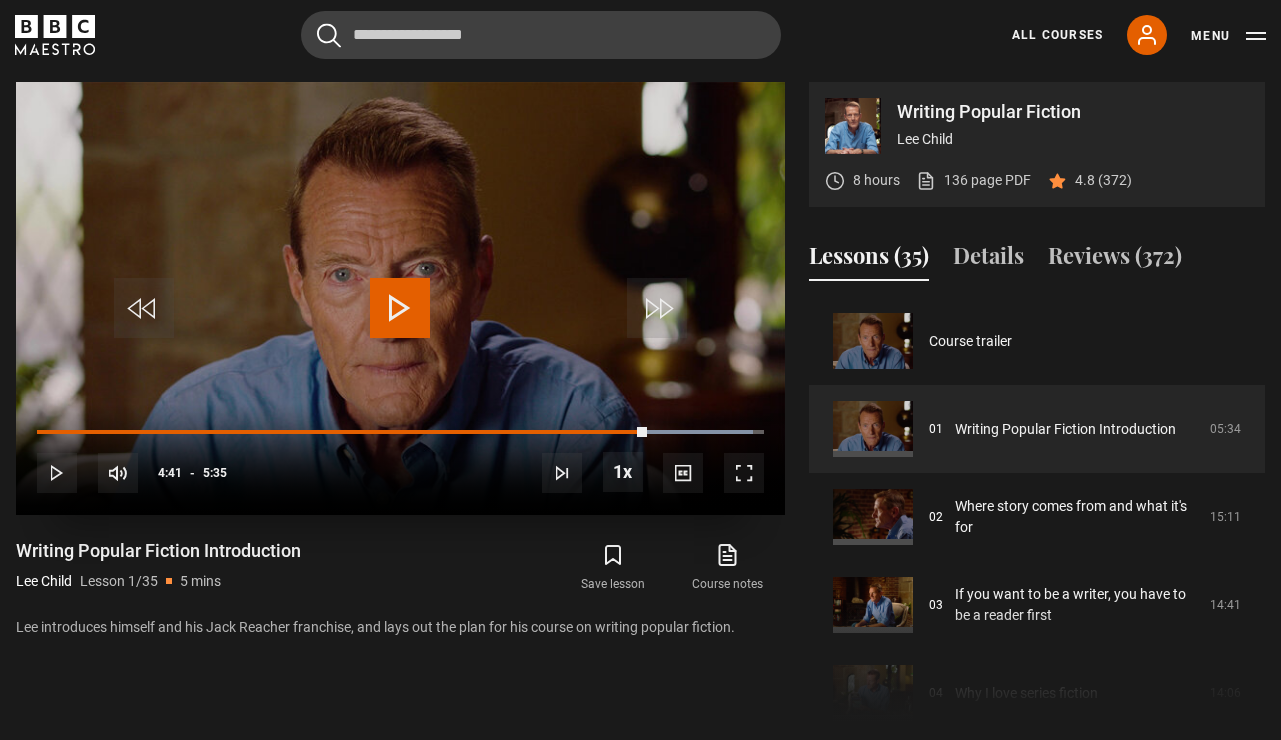 click at bounding box center (400, 308) 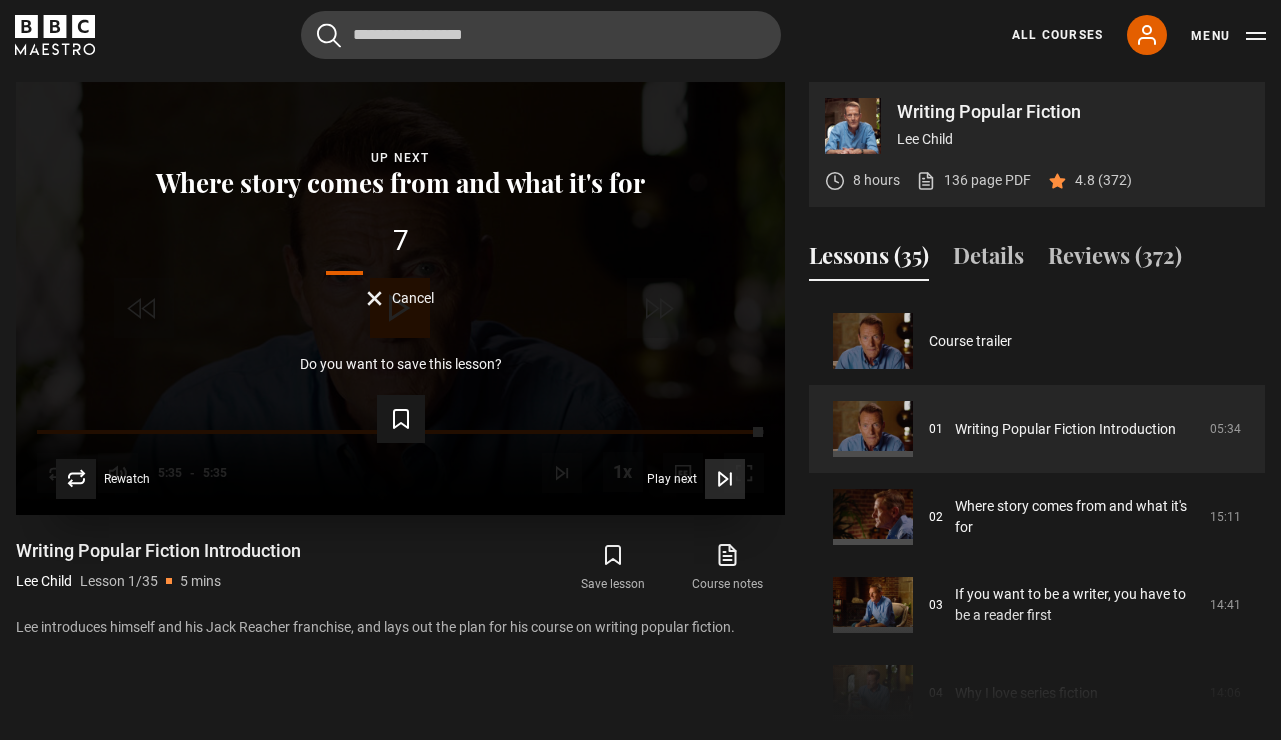 click on "Play next" at bounding box center (672, 479) 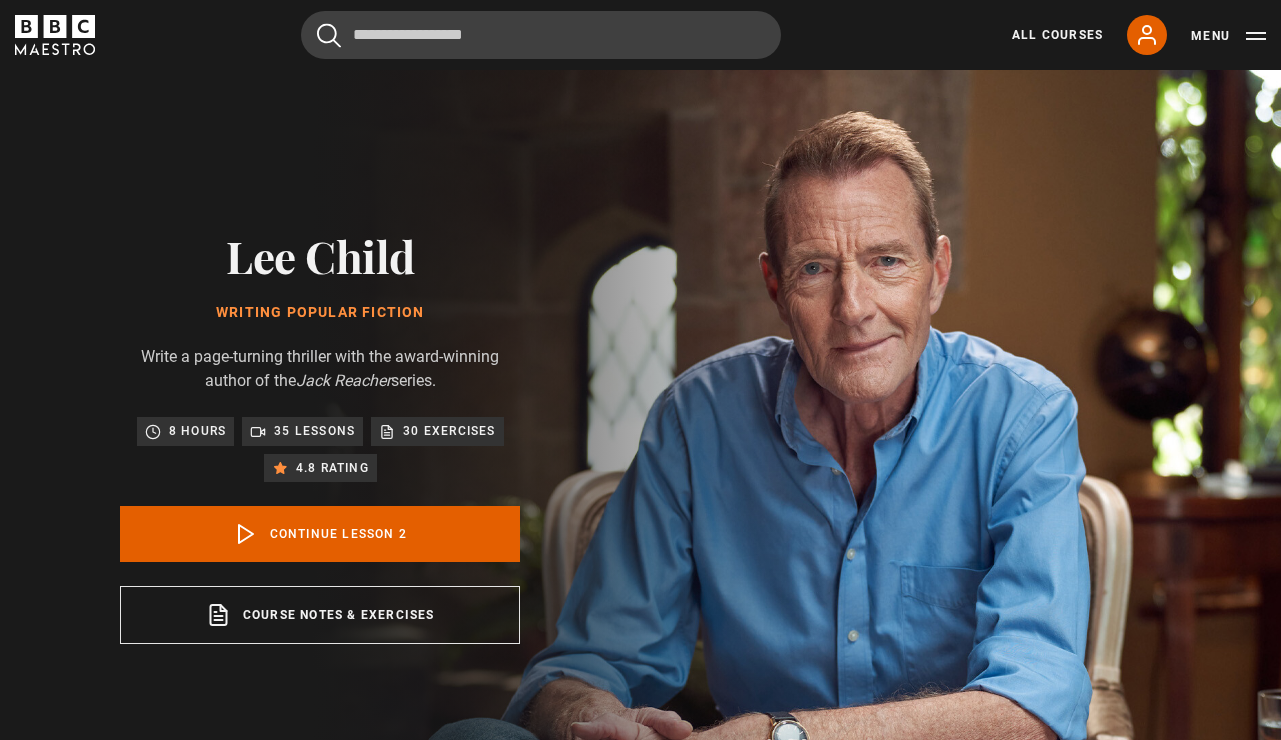 scroll, scrollTop: 802, scrollLeft: 0, axis: vertical 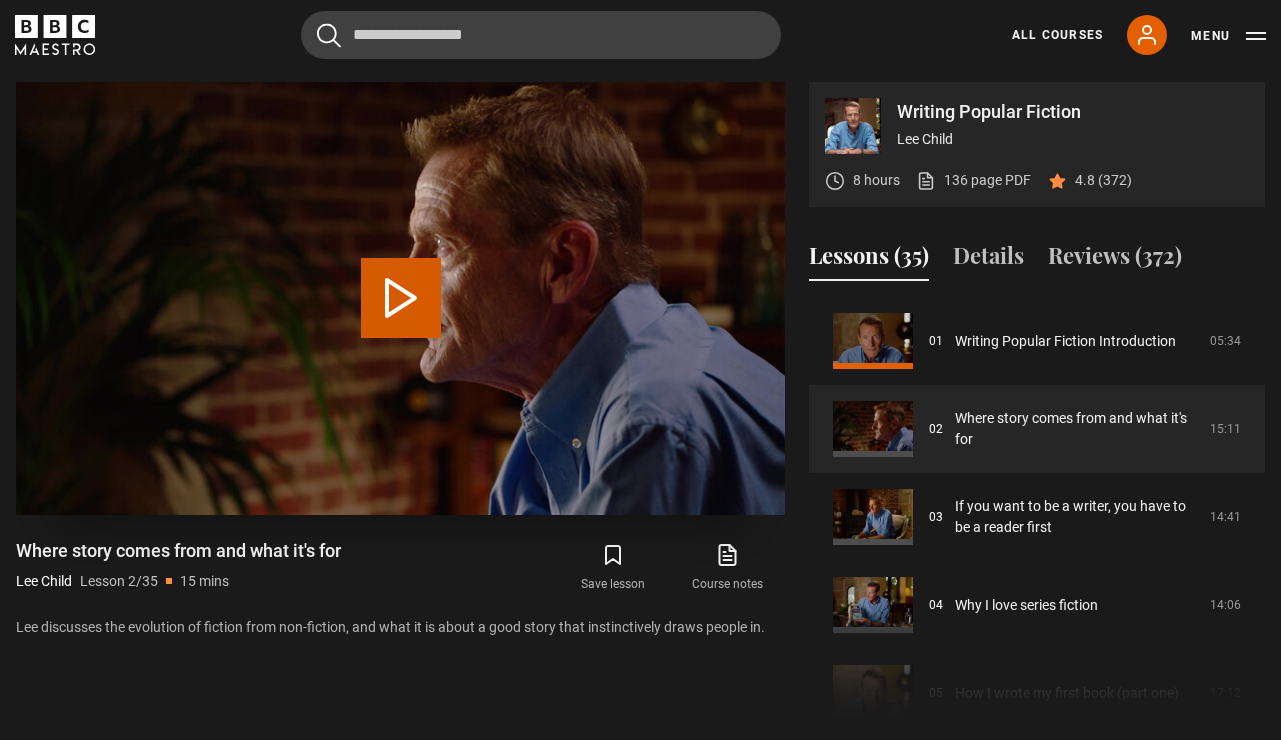 click on "Play Lesson Where story comes from and what it's for" at bounding box center (401, 298) 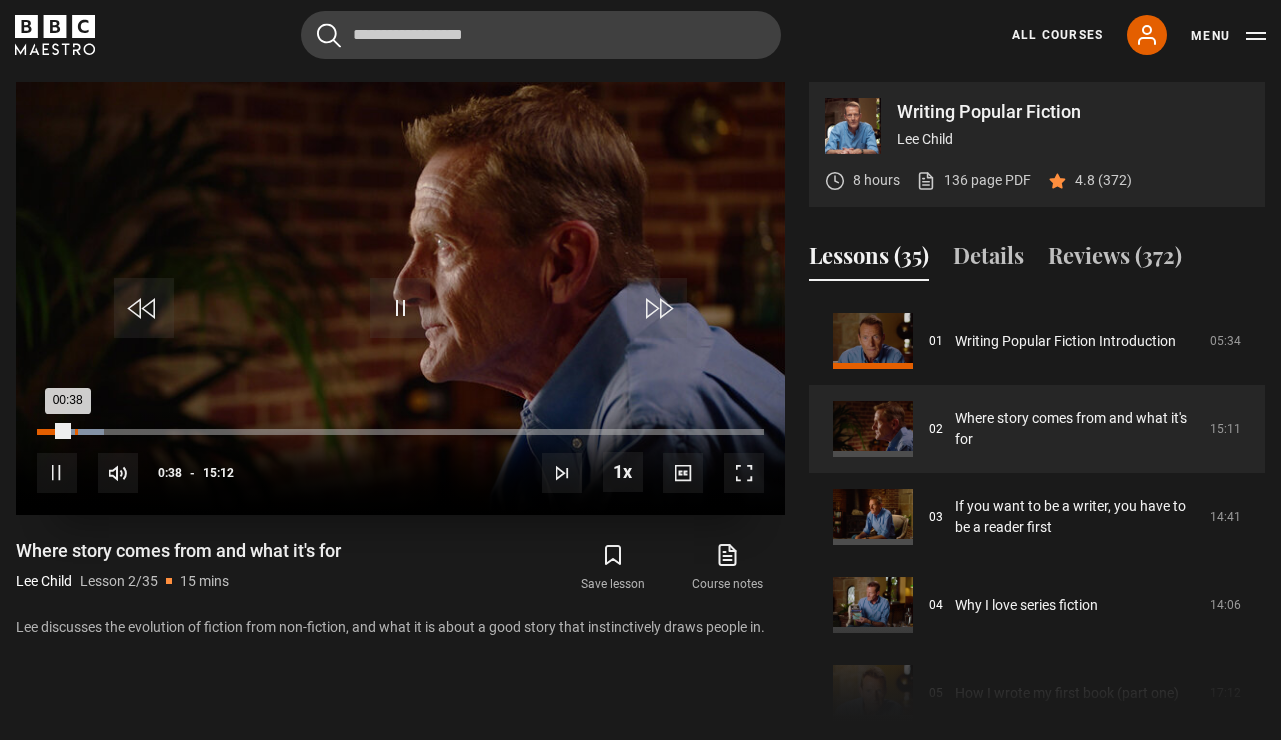 click on "00:47" at bounding box center [76, 432] 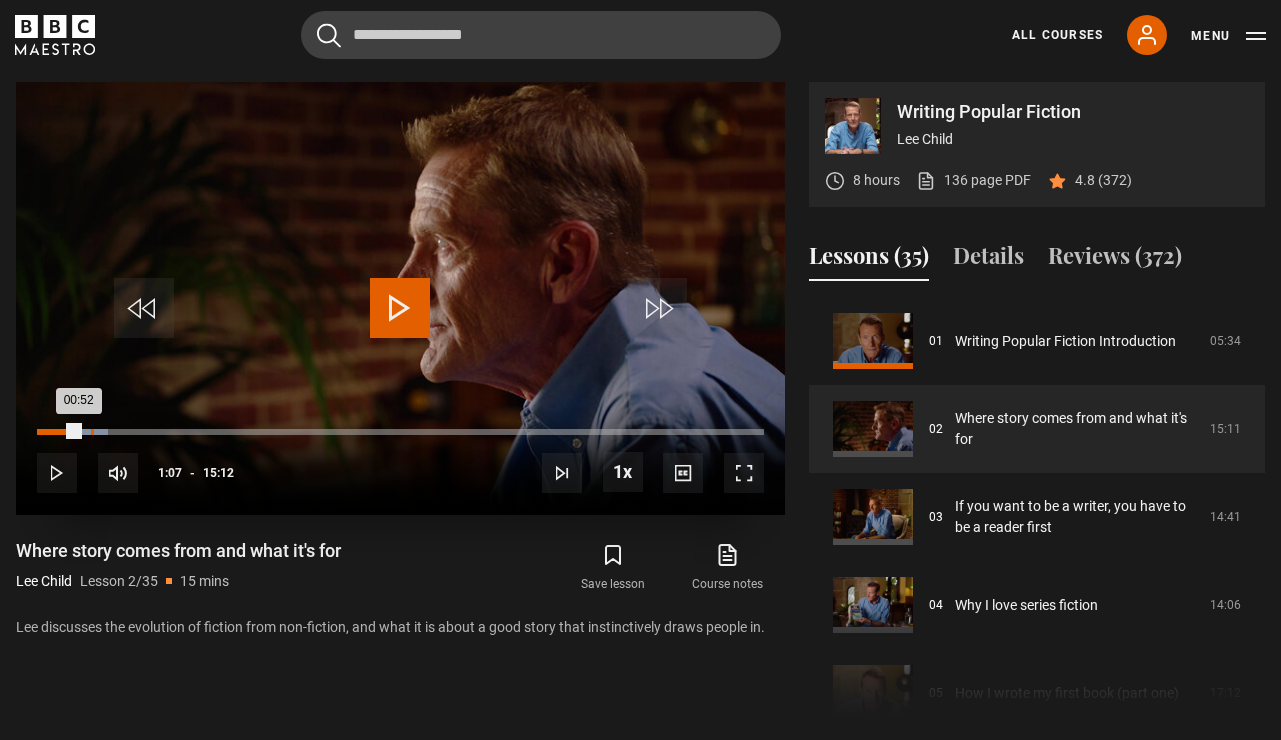 click on "01:07" at bounding box center (92, 432) 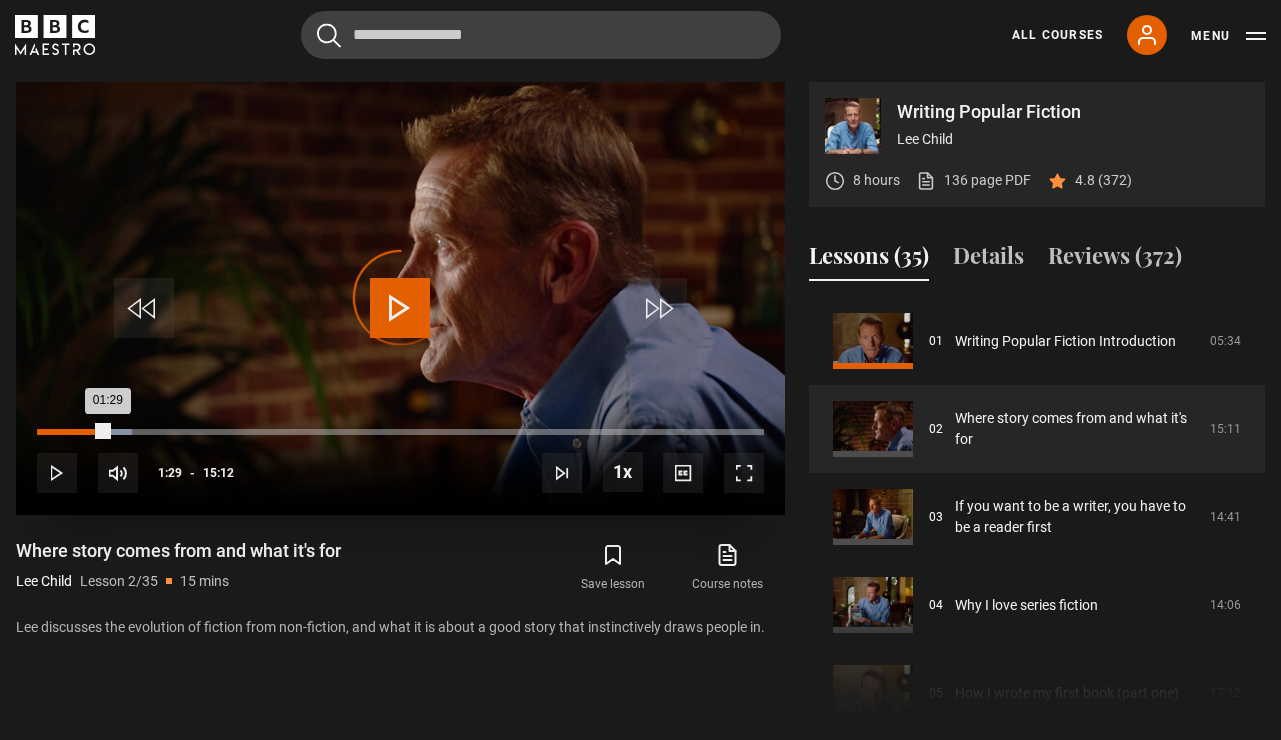 click on "Loaded :  13.12% 01:29 01:29" at bounding box center [400, 432] 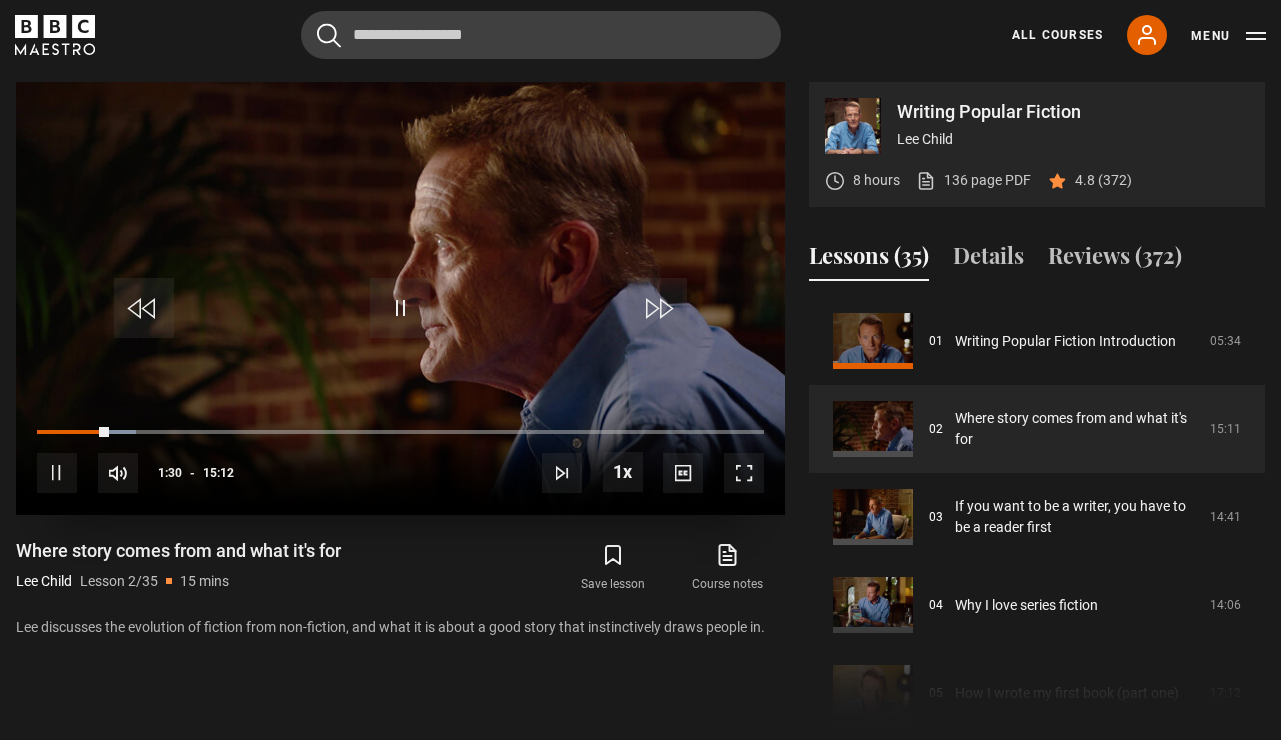 click on "10s Skip Back 10 seconds Pause 10s Skip Forward 10 seconds Loaded :  13.66% 01:55 01:30 Pause Mute Current Time  1:30 - Duration  15:12
[FIRST] [LAST]
Lesson 2
Where story comes from and what it's for
1x Playback Rate 2x 1.5x 1x , selected 0.5x Captions captions off , selected English  Captions" at bounding box center [400, 459] 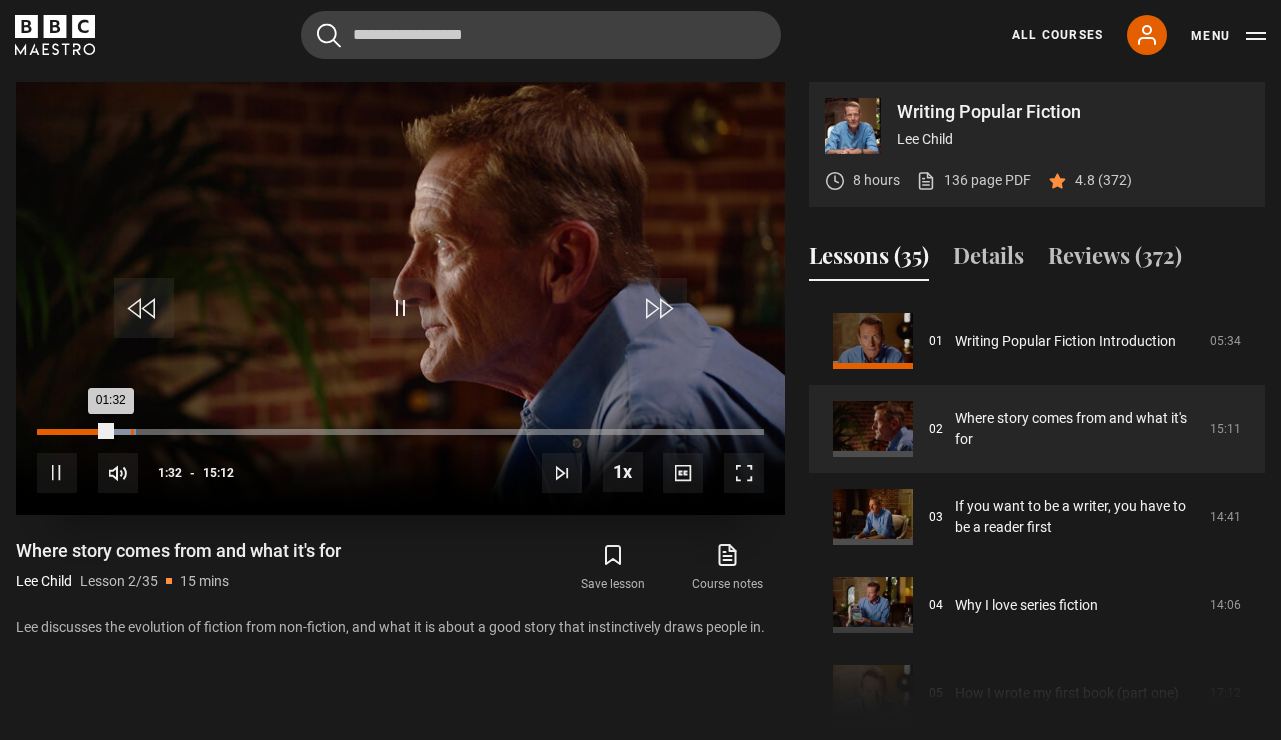 click on "Loaded :  13.66% 01:57 01:32" at bounding box center [400, 432] 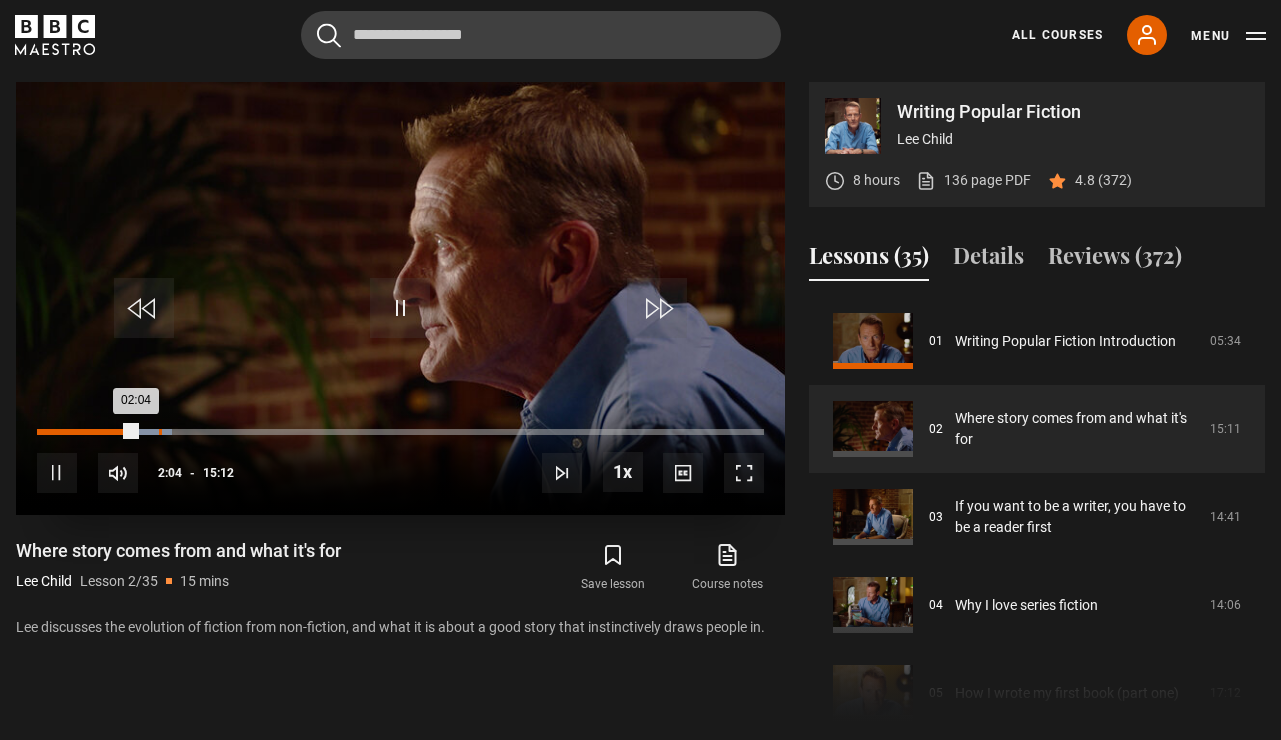 click on "02:33" at bounding box center (160, 432) 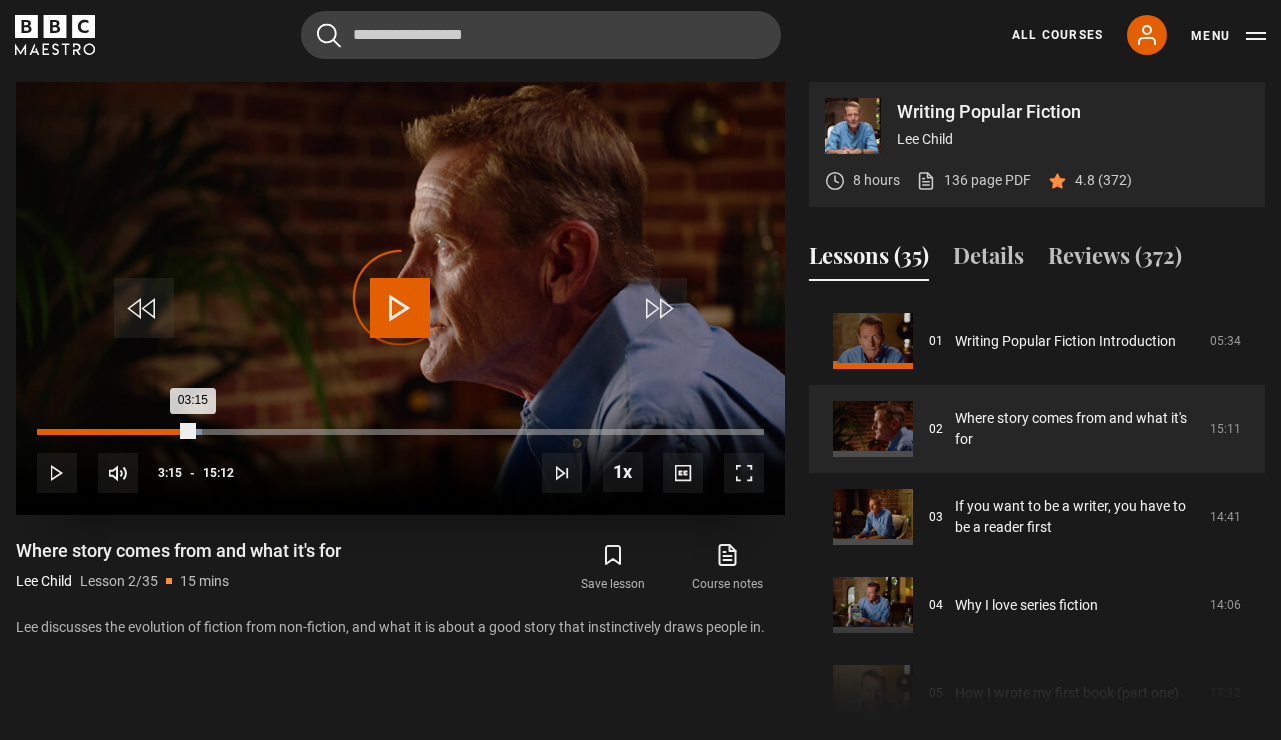 click on "Loaded :  22.70% 03:15 03:15" at bounding box center (400, 432) 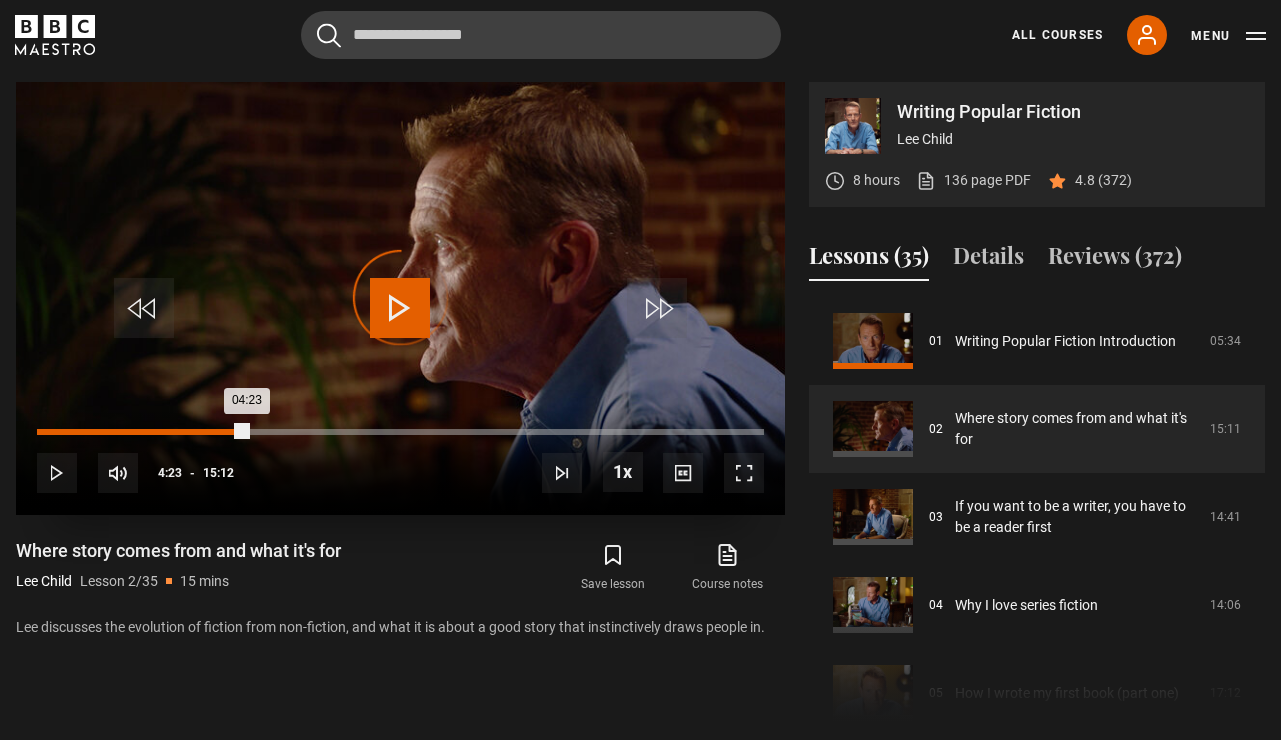 click on "Loaded :  29.05% 04:23 04:23" at bounding box center [400, 432] 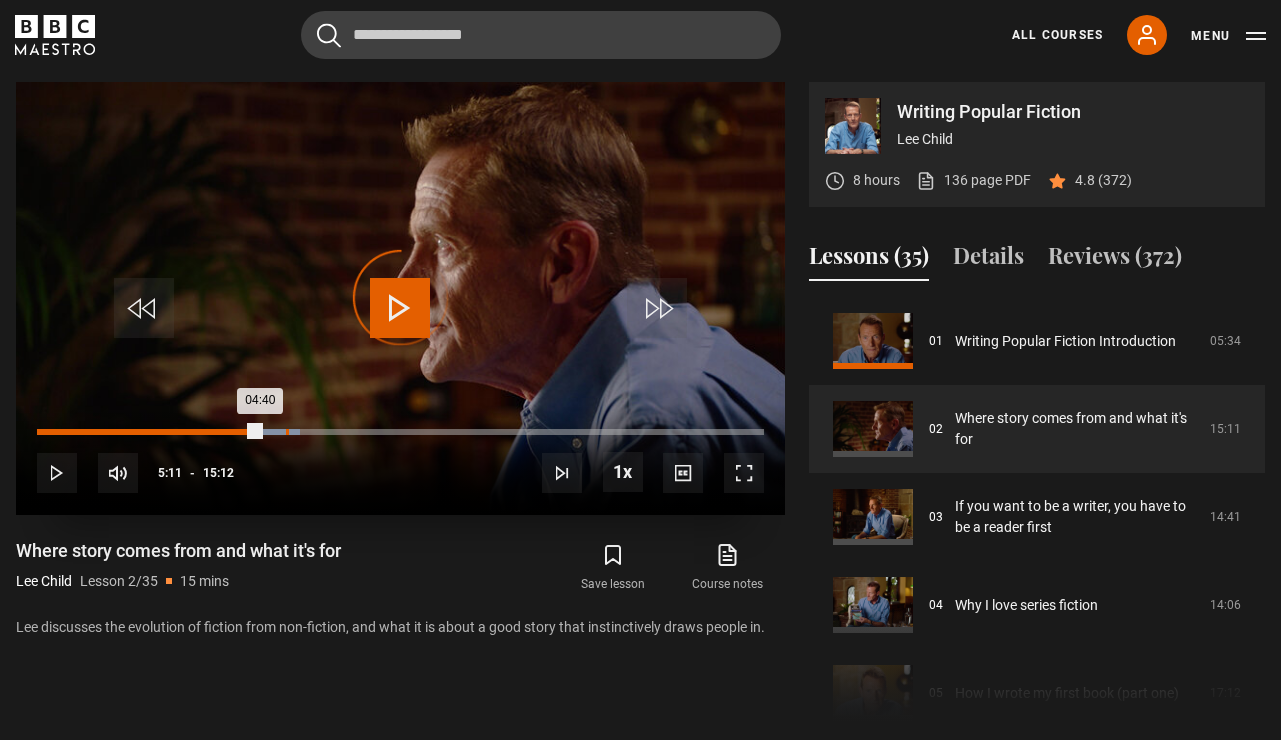 click on "05:12" at bounding box center (287, 432) 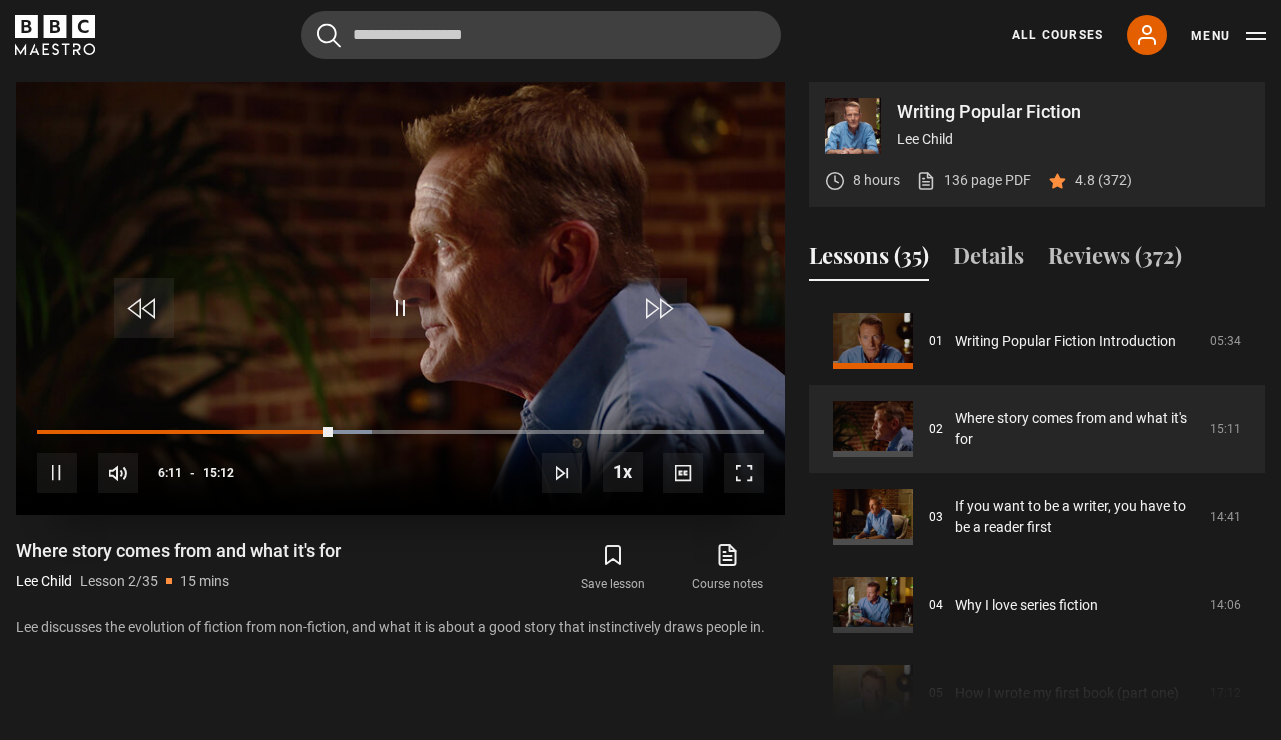 click at bounding box center [400, 308] 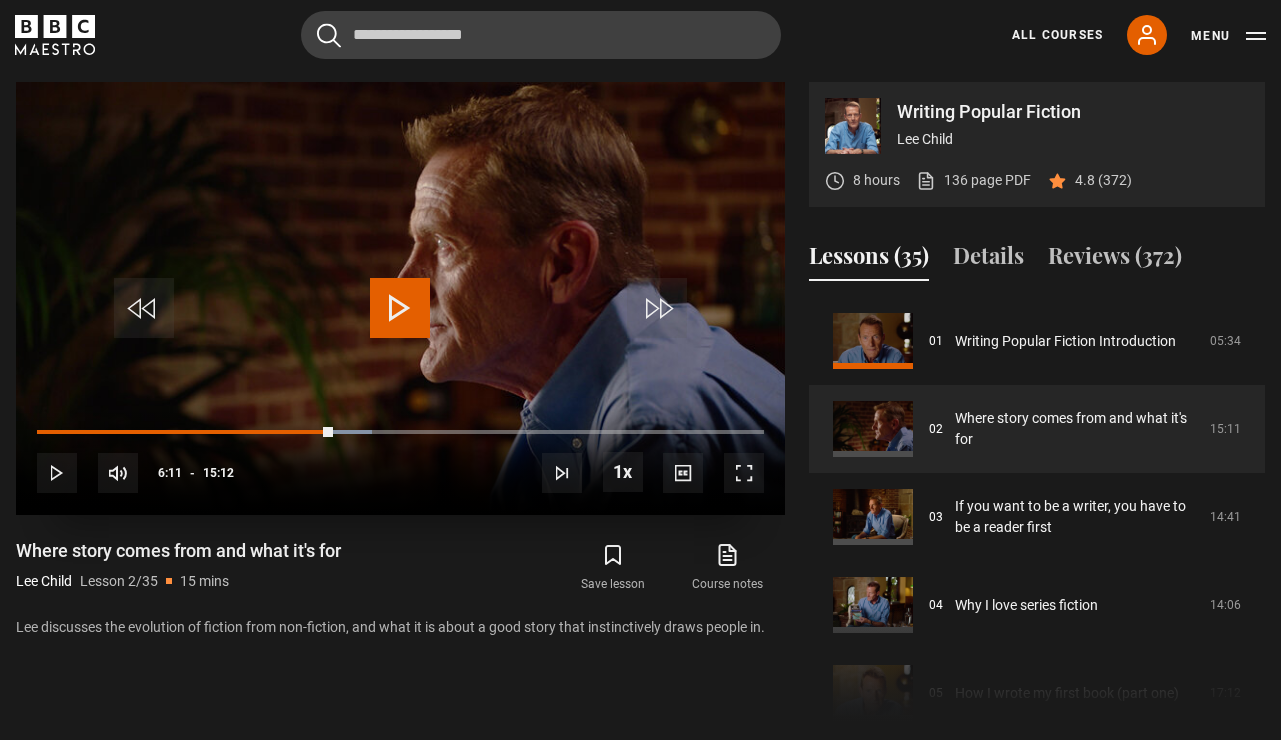 click at bounding box center [400, 308] 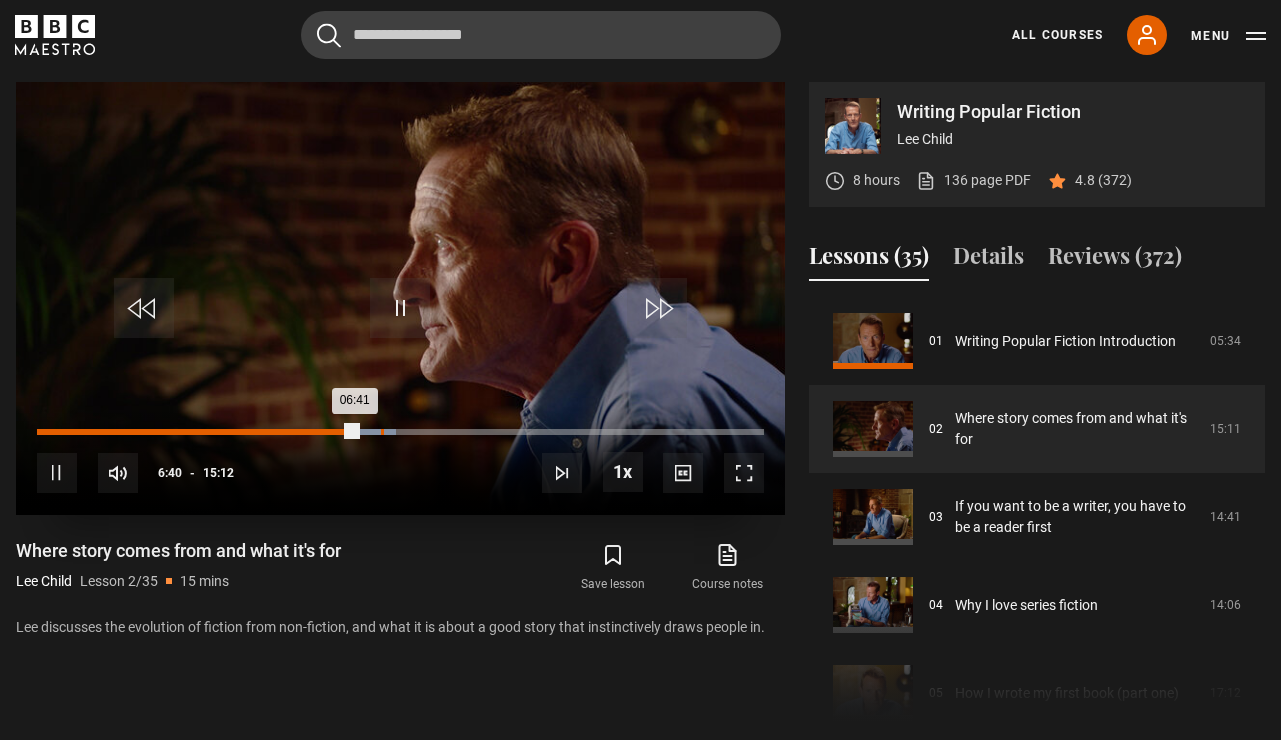click on "07:11" at bounding box center (382, 432) 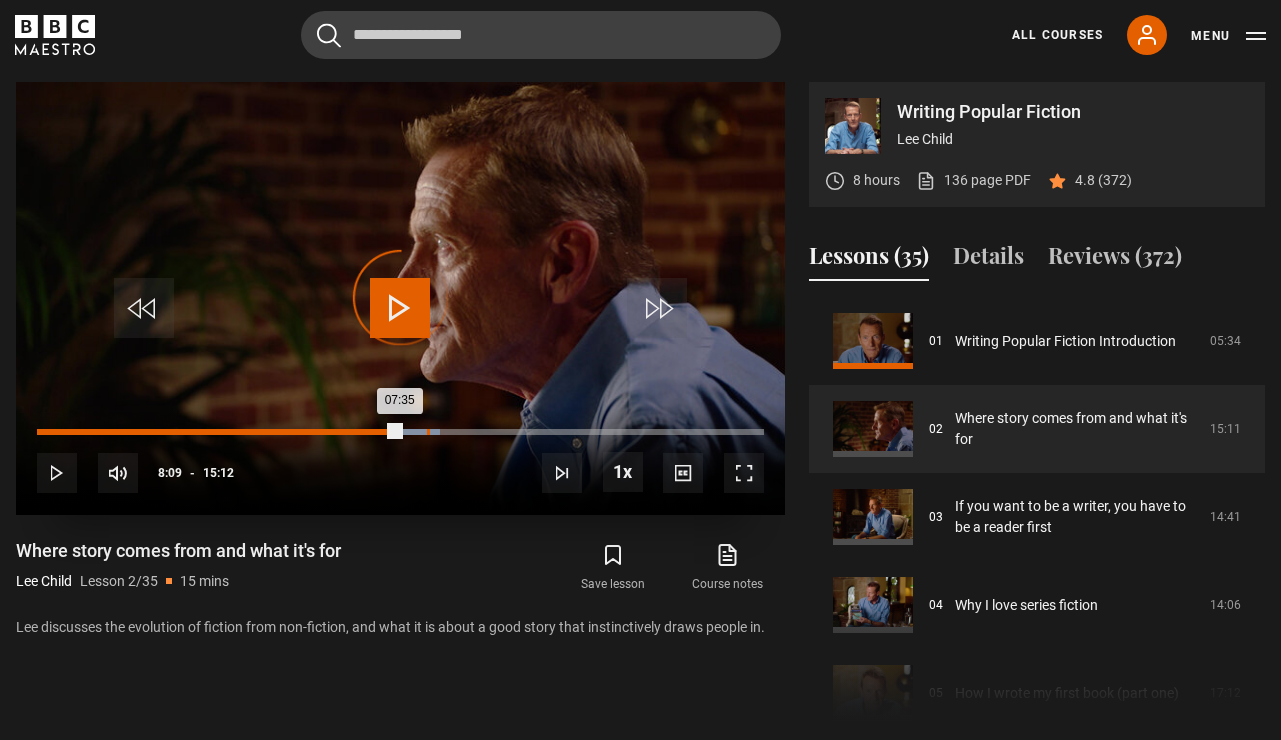 click on "Loaded :  55.47% 08:09 07:35" at bounding box center [400, 432] 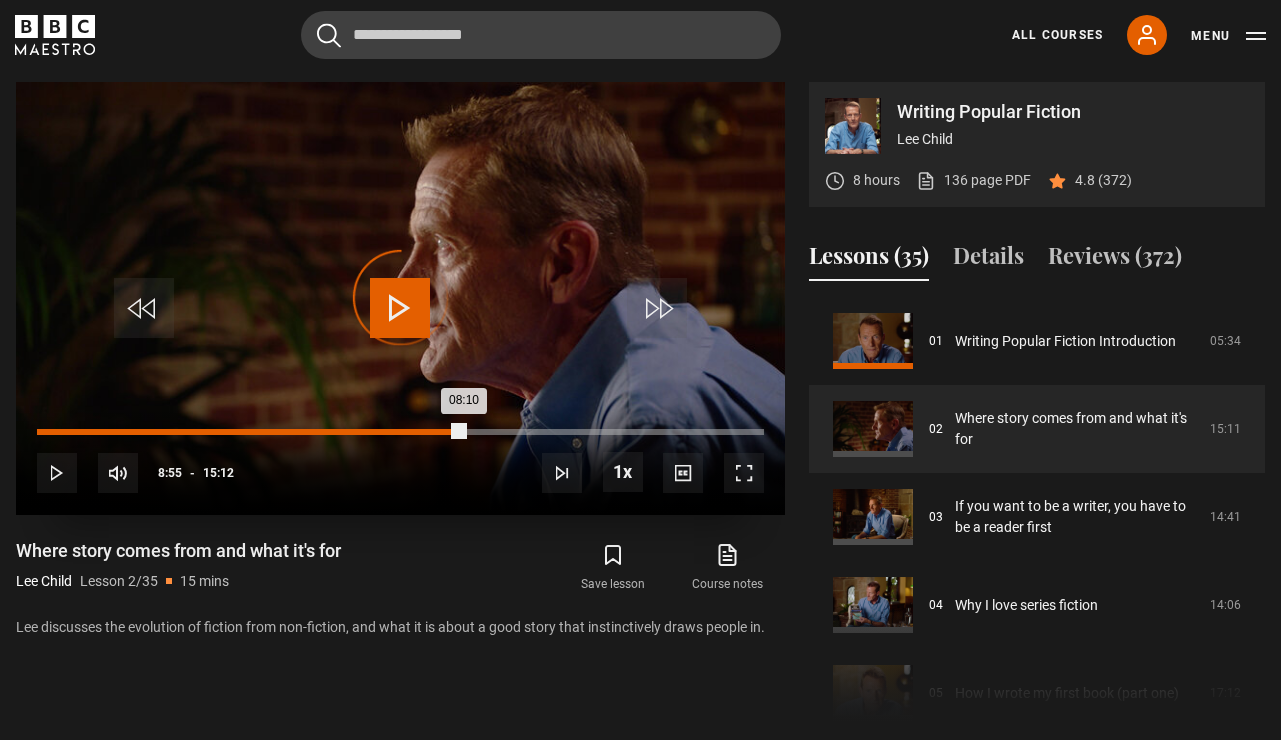 click on "Loaded :  55.90% 08:55 08:10" at bounding box center (400, 432) 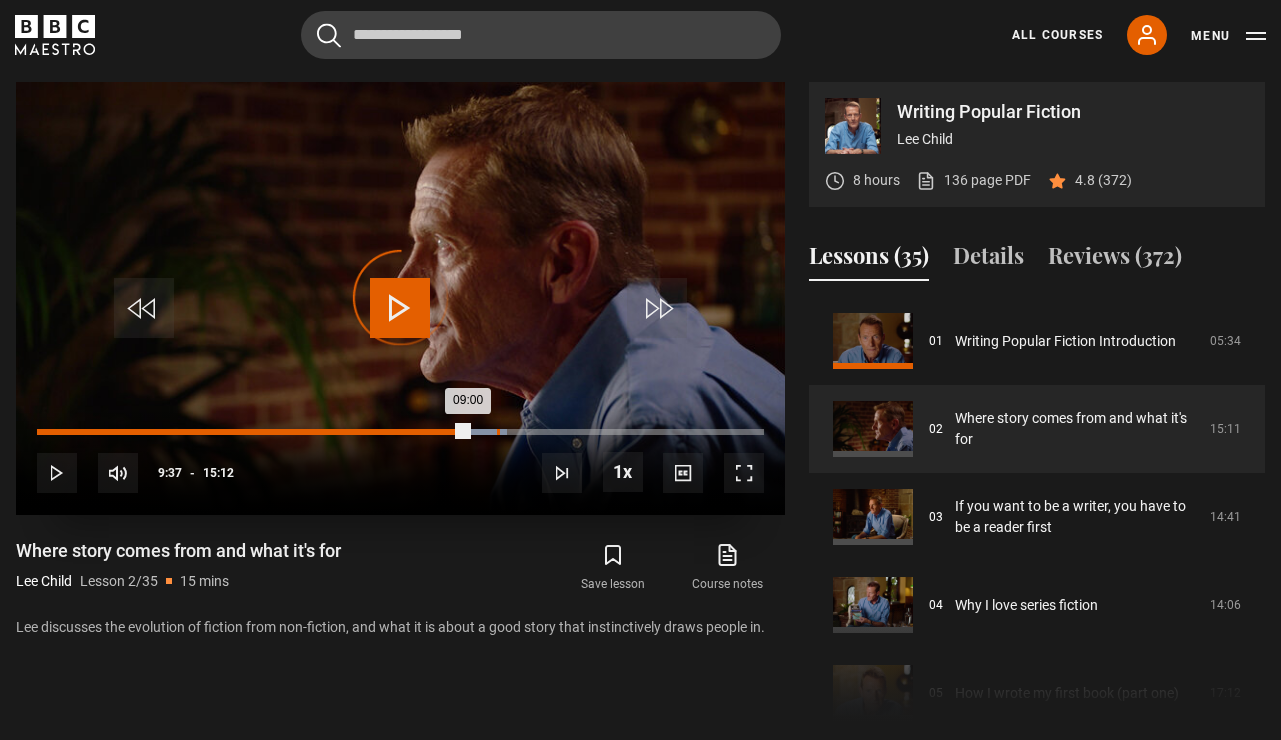 click on "Loaded :  64.67% 09:37 09:00" at bounding box center [400, 432] 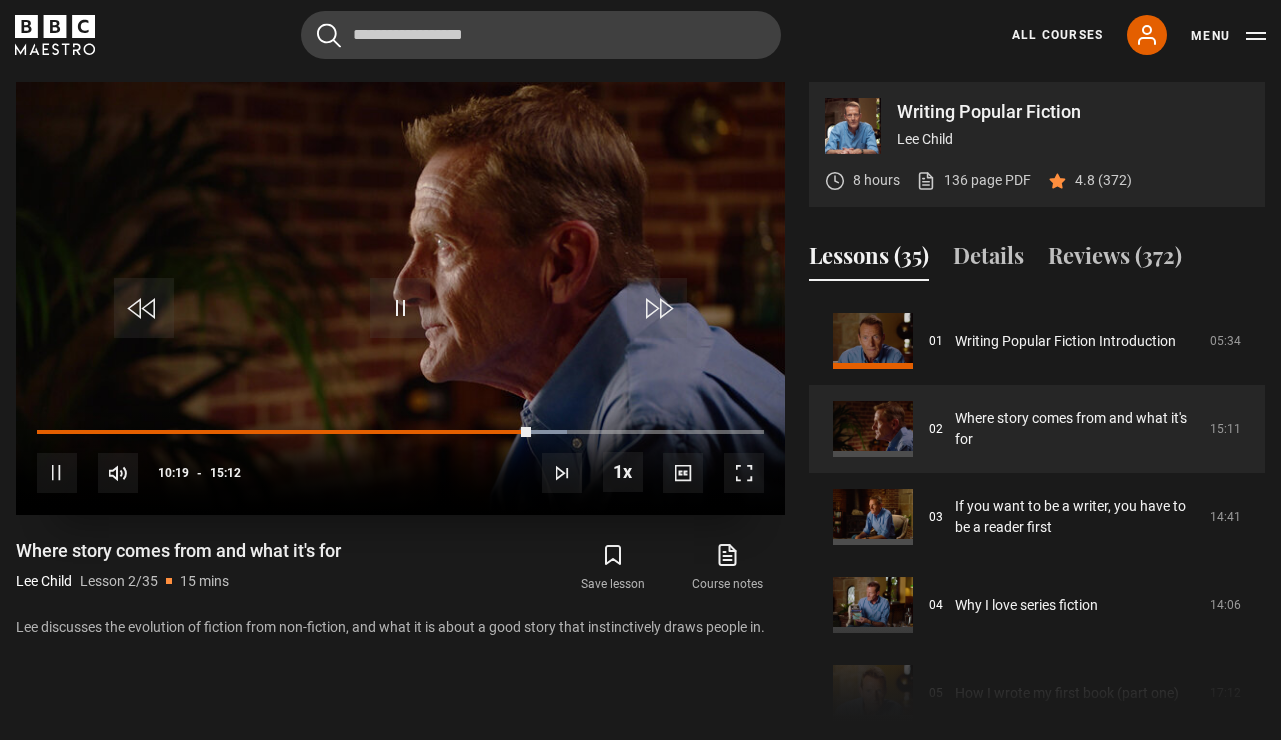 click on "10s Skip Back 10 seconds Pause 10s Skip Forward 10 seconds Loaded :  72.90% 10:59 10:19 Pause Mute Current Time  10:19 - Duration  15:12
Lee Child
Lesson 2
Where story comes from and what it's for
1x Playback Rate 2x 1.5x 1x , selected 0.5x Captions captions off , selected English  Captions" at bounding box center [400, 459] 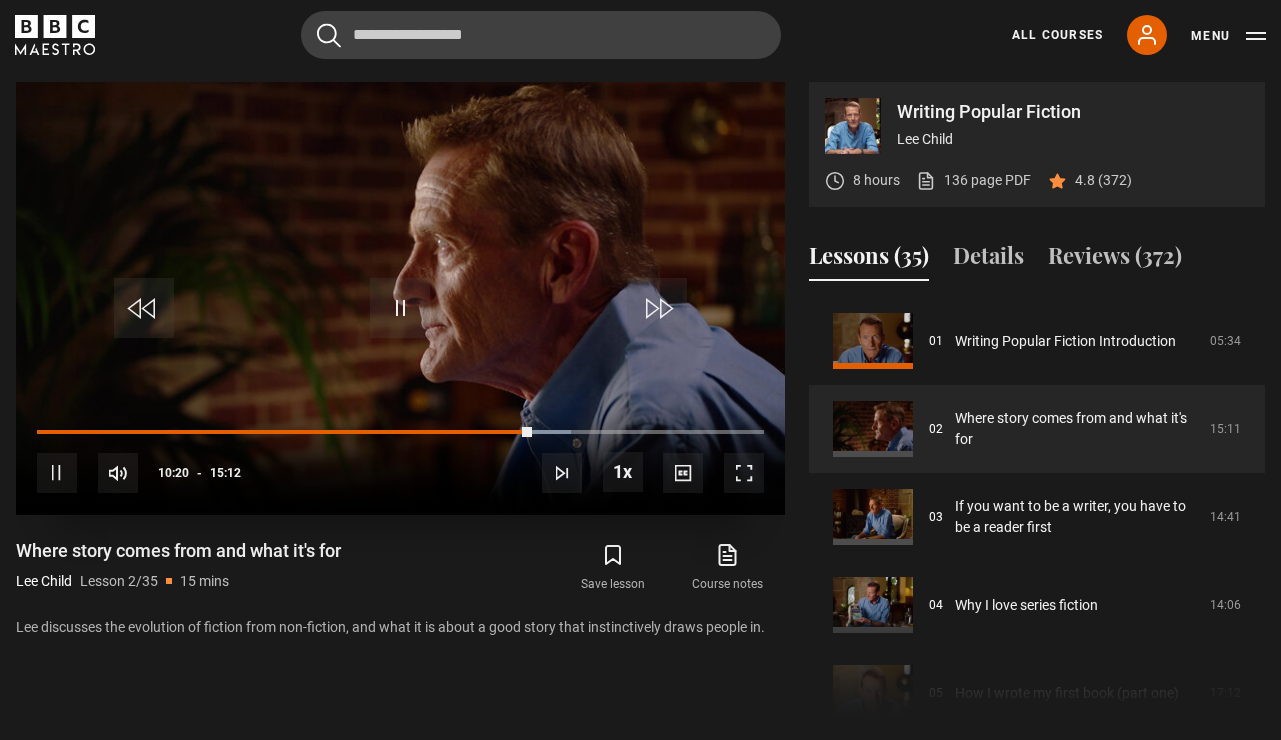 click at bounding box center [400, 308] 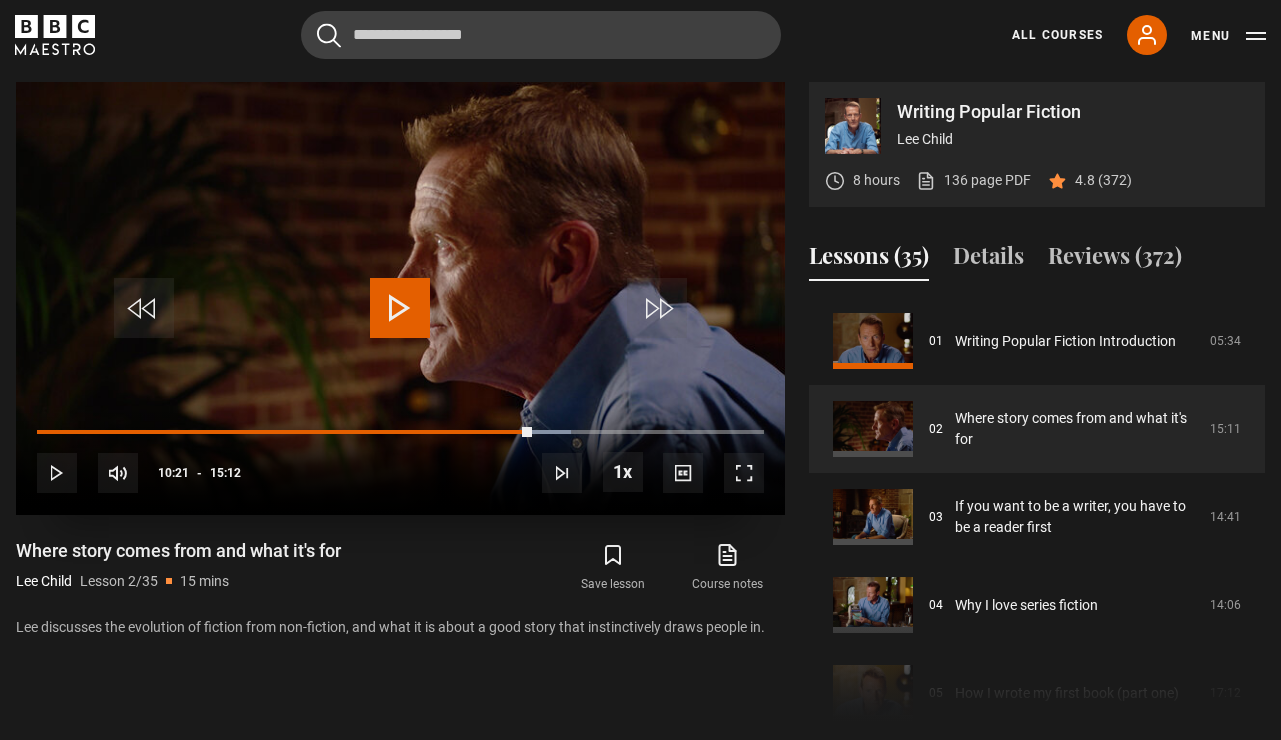 click at bounding box center (400, 308) 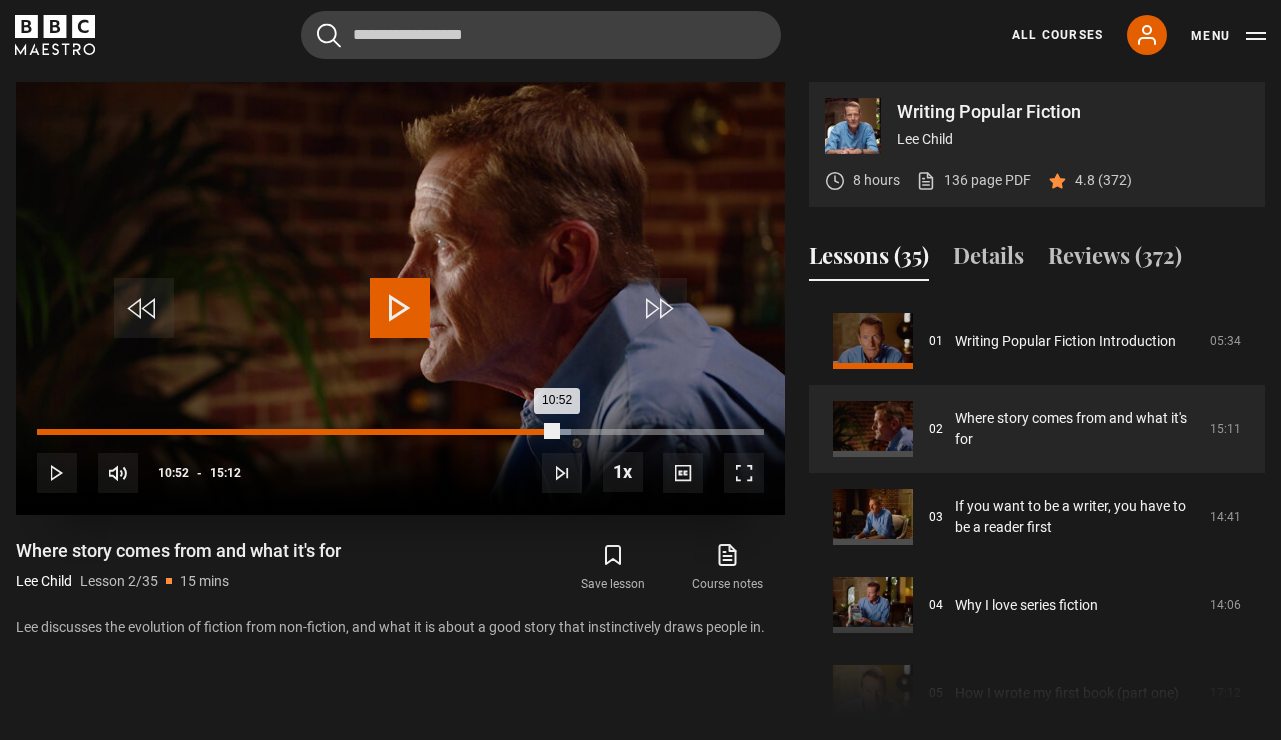 click on "Loaded :  73.43% 10:52 10:52" at bounding box center (400, 432) 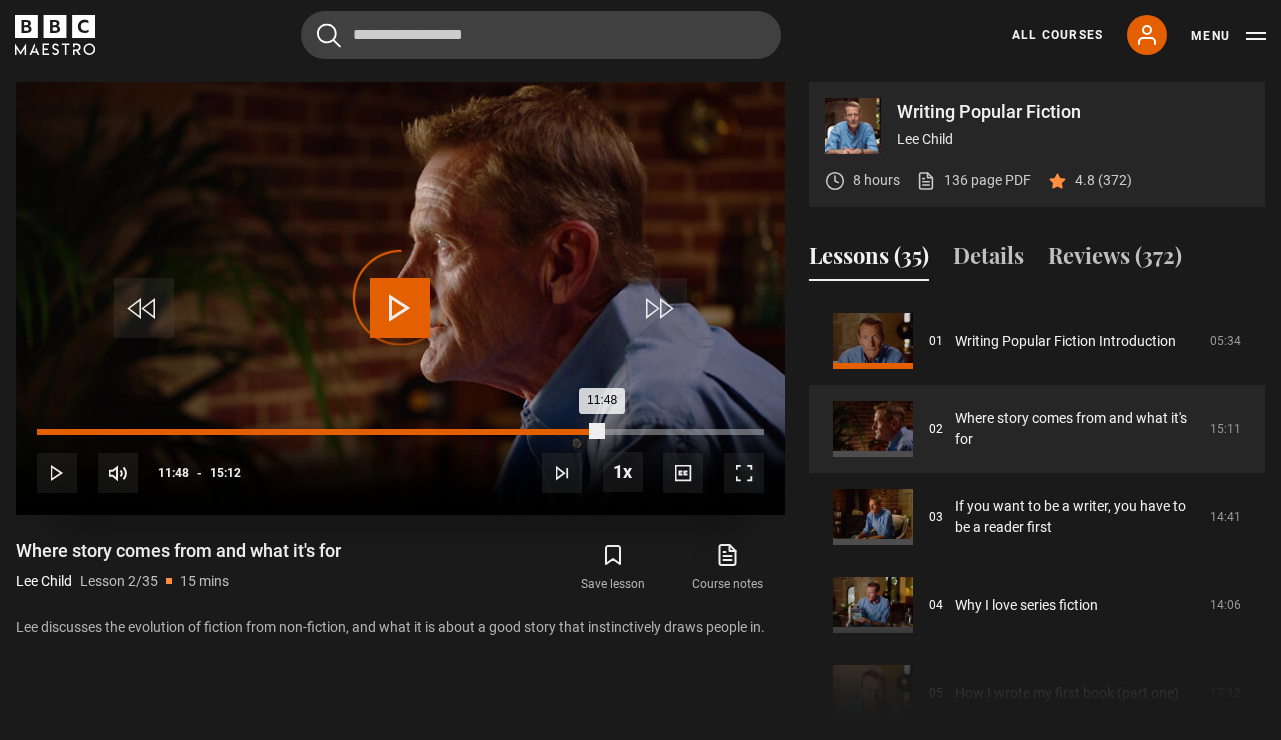 click on "Loaded :  73.97% 11:48 11:48" at bounding box center (400, 432) 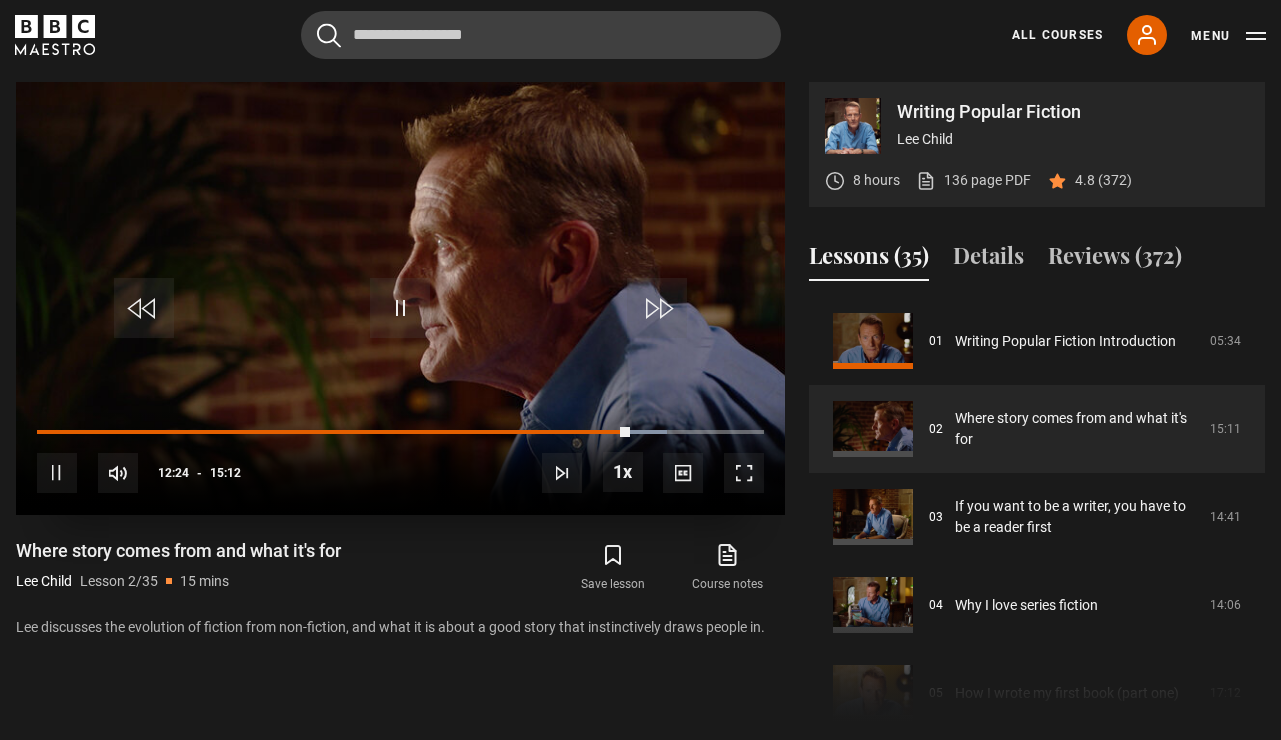 click at bounding box center (400, 308) 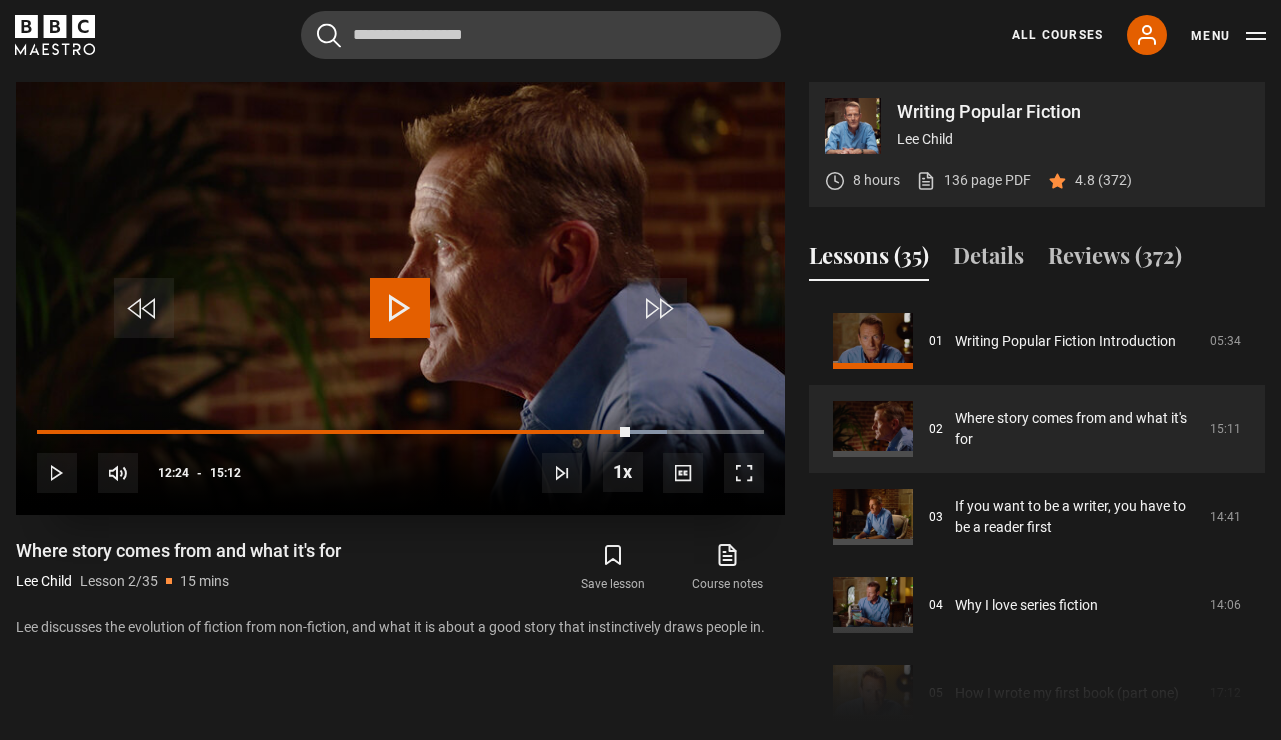 click at bounding box center (400, 308) 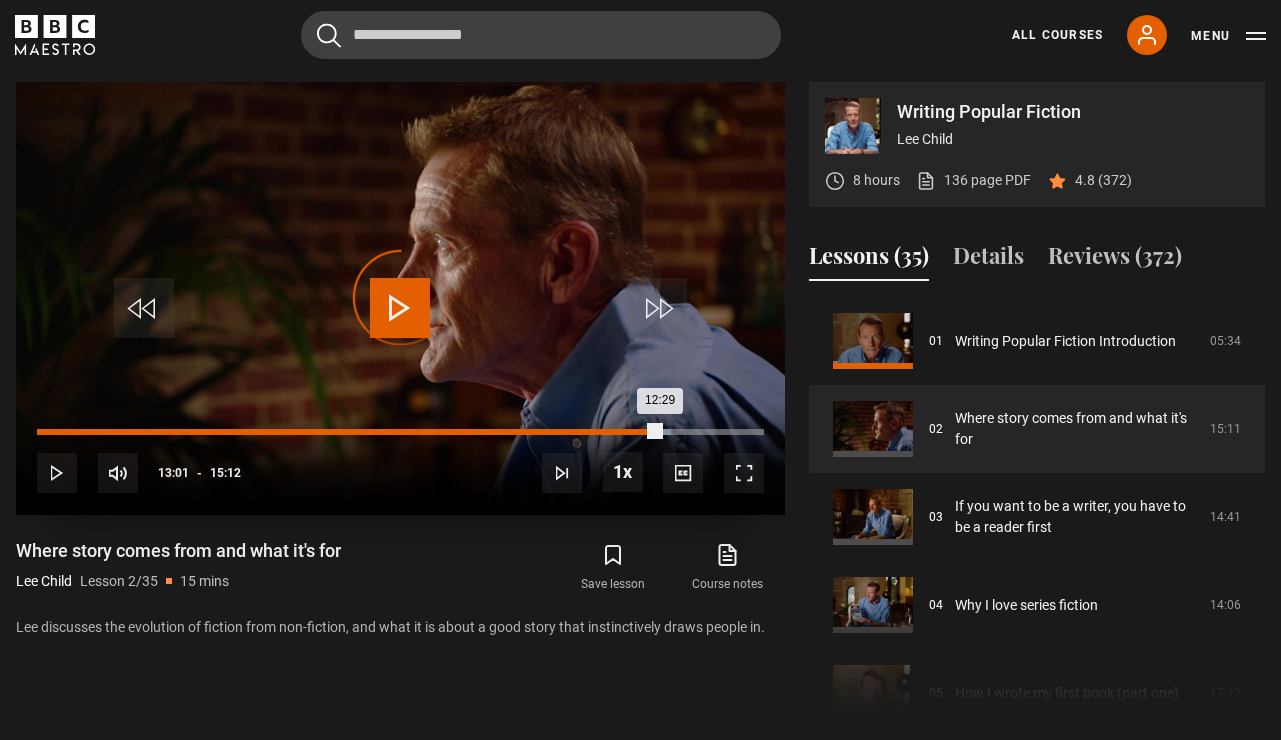 click on "Loaded :  87.15% 13:01 12:29" at bounding box center (400, 432) 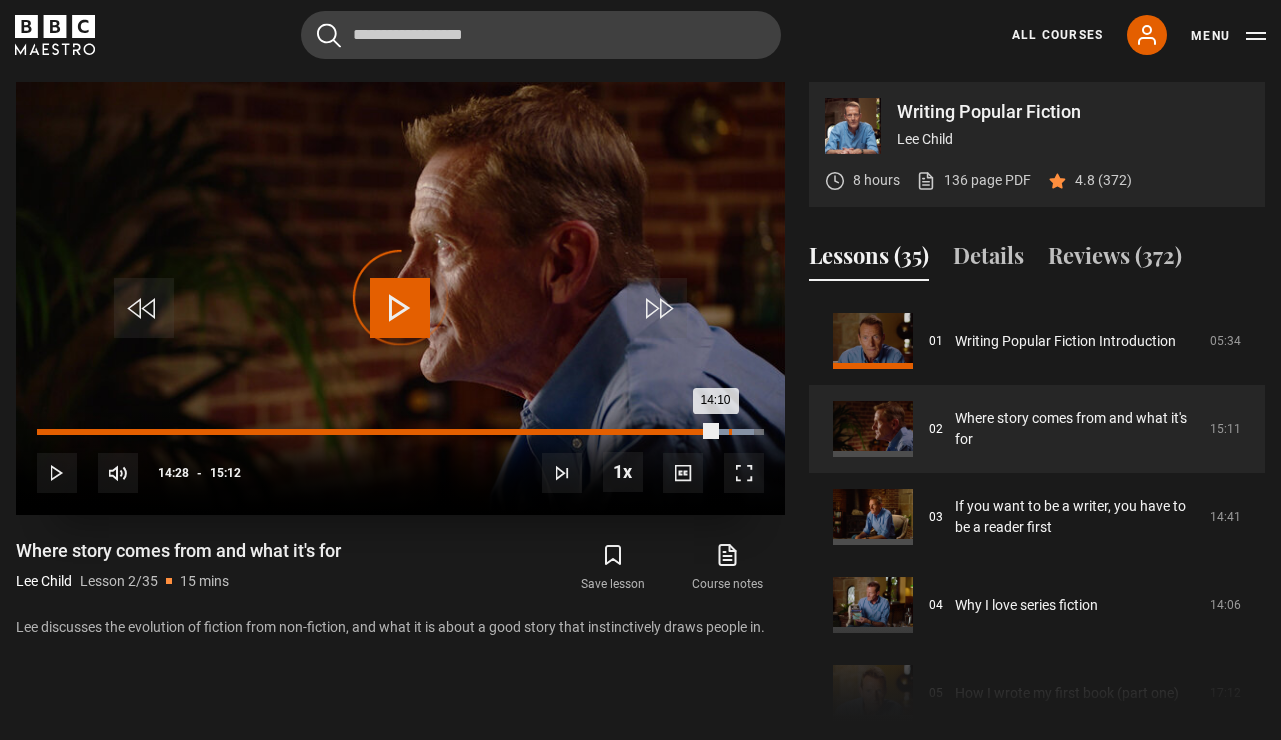click on "14:28" at bounding box center (730, 432) 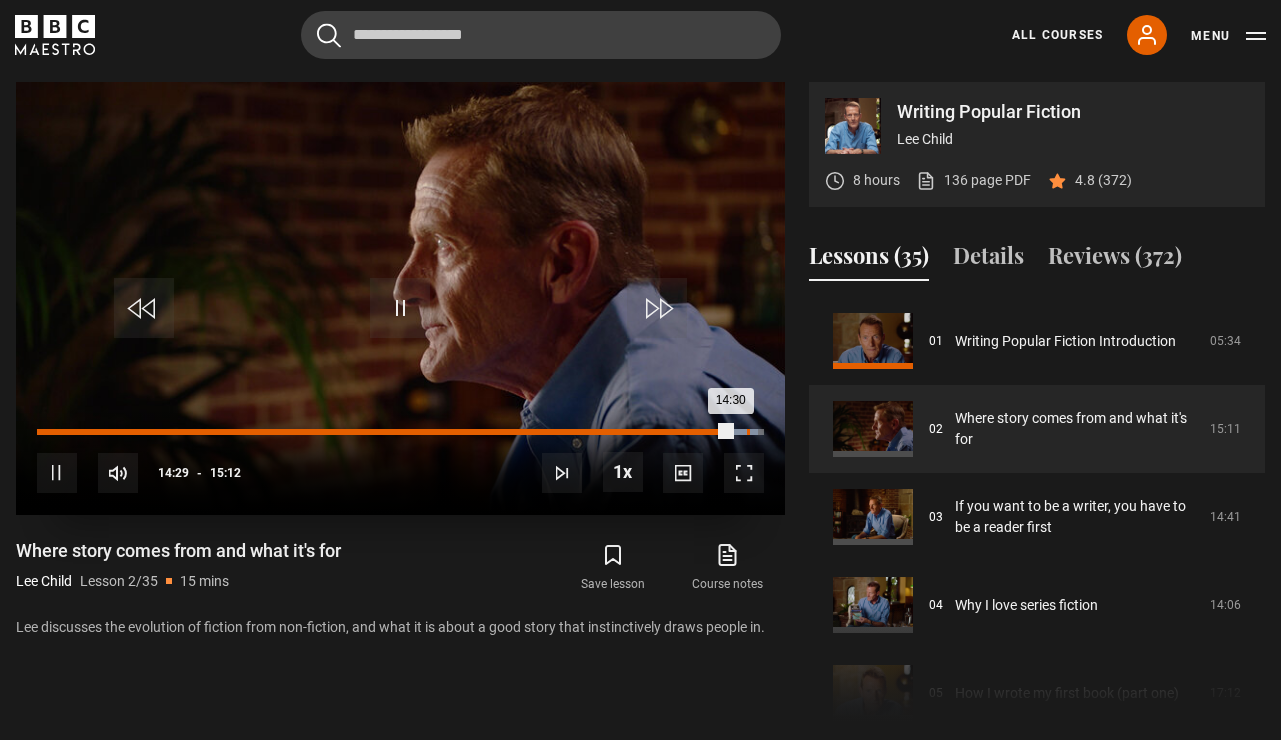 click on "Loaded :  99.20% 14:50 14:30" at bounding box center [400, 432] 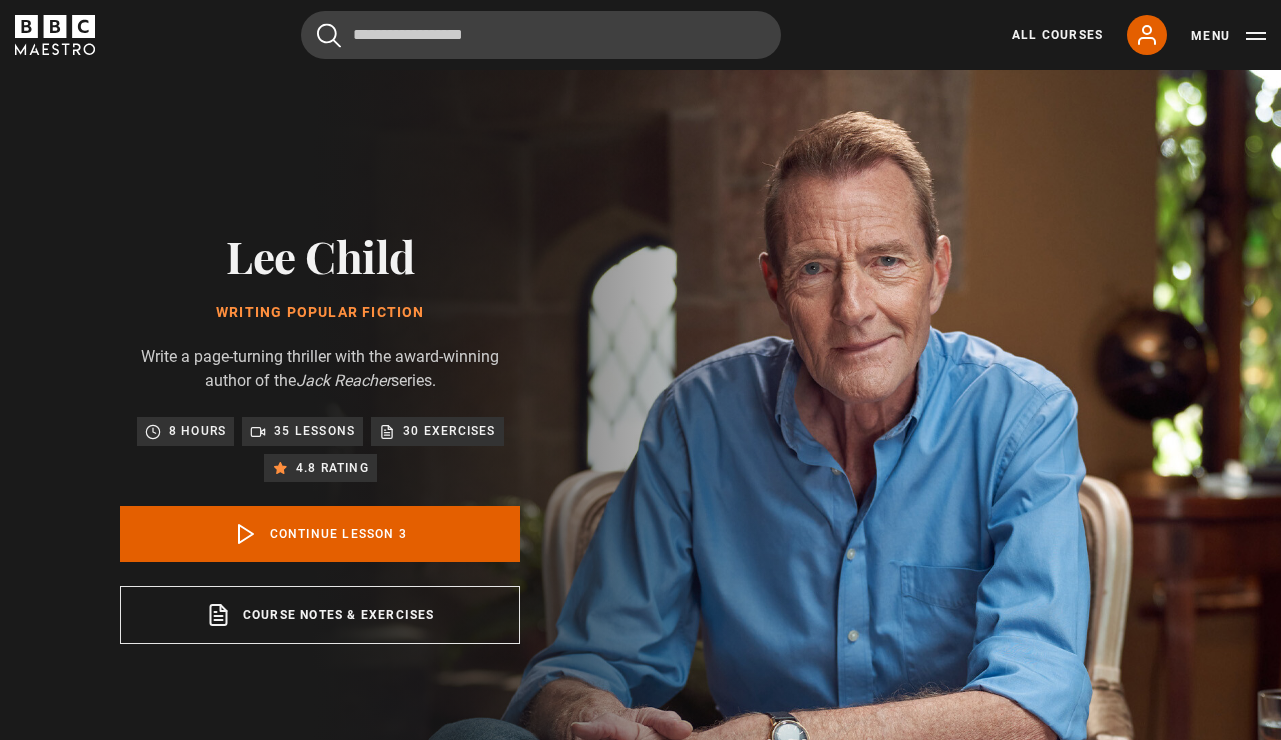 scroll, scrollTop: 802, scrollLeft: 0, axis: vertical 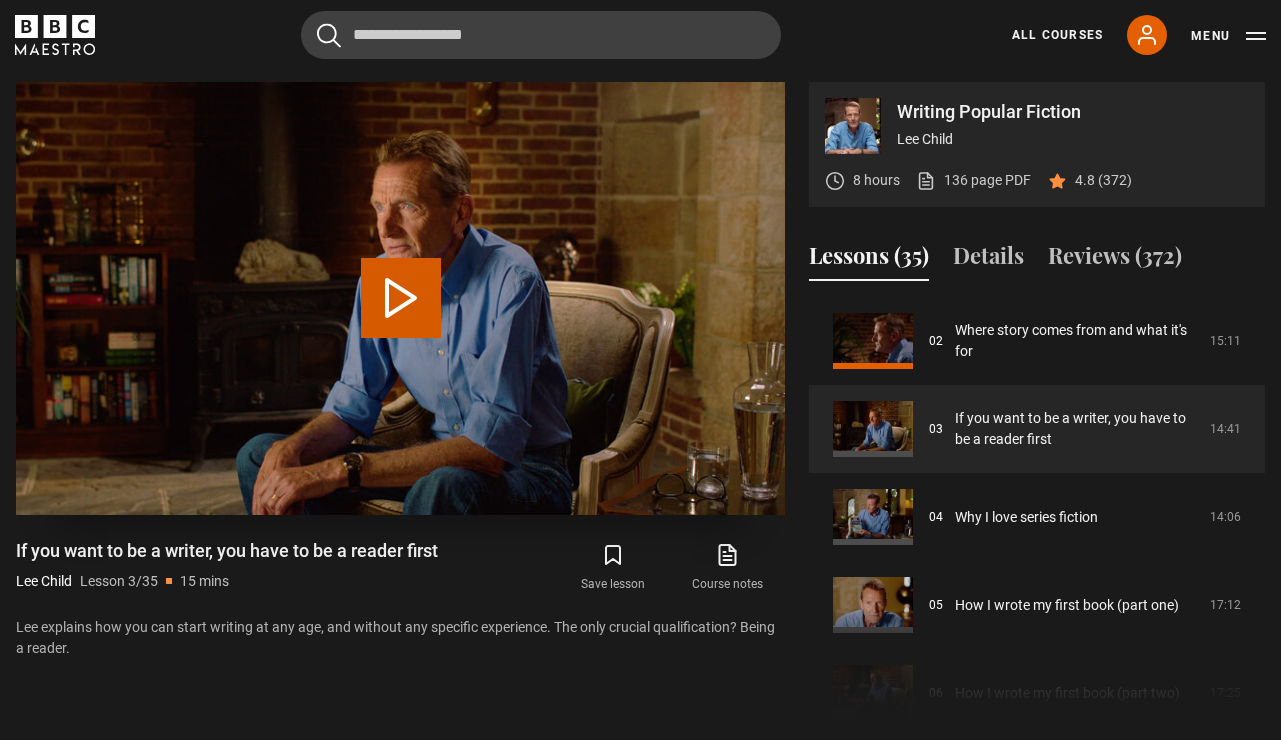 click on "Play Lesson If you want to be a writer, you have to be a reader first" at bounding box center (401, 298) 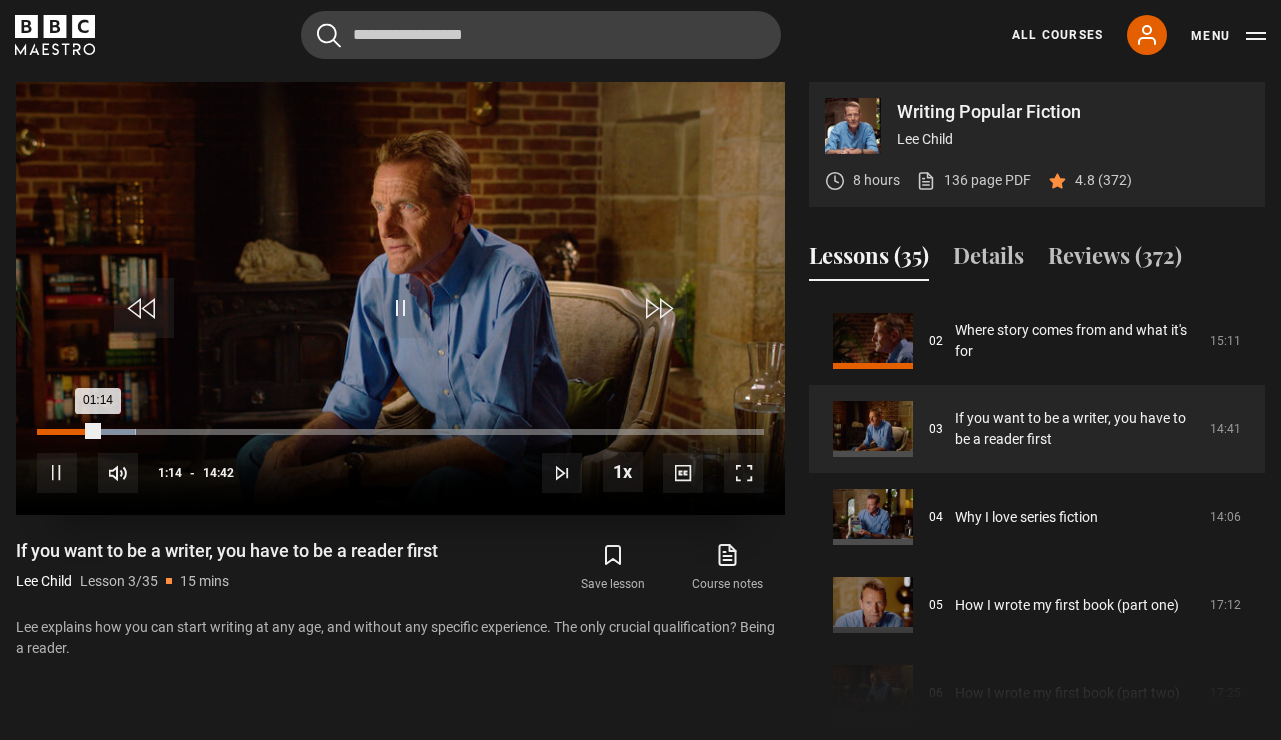 click on "Loaded :  13.57% 00:30 01:14" at bounding box center [400, 432] 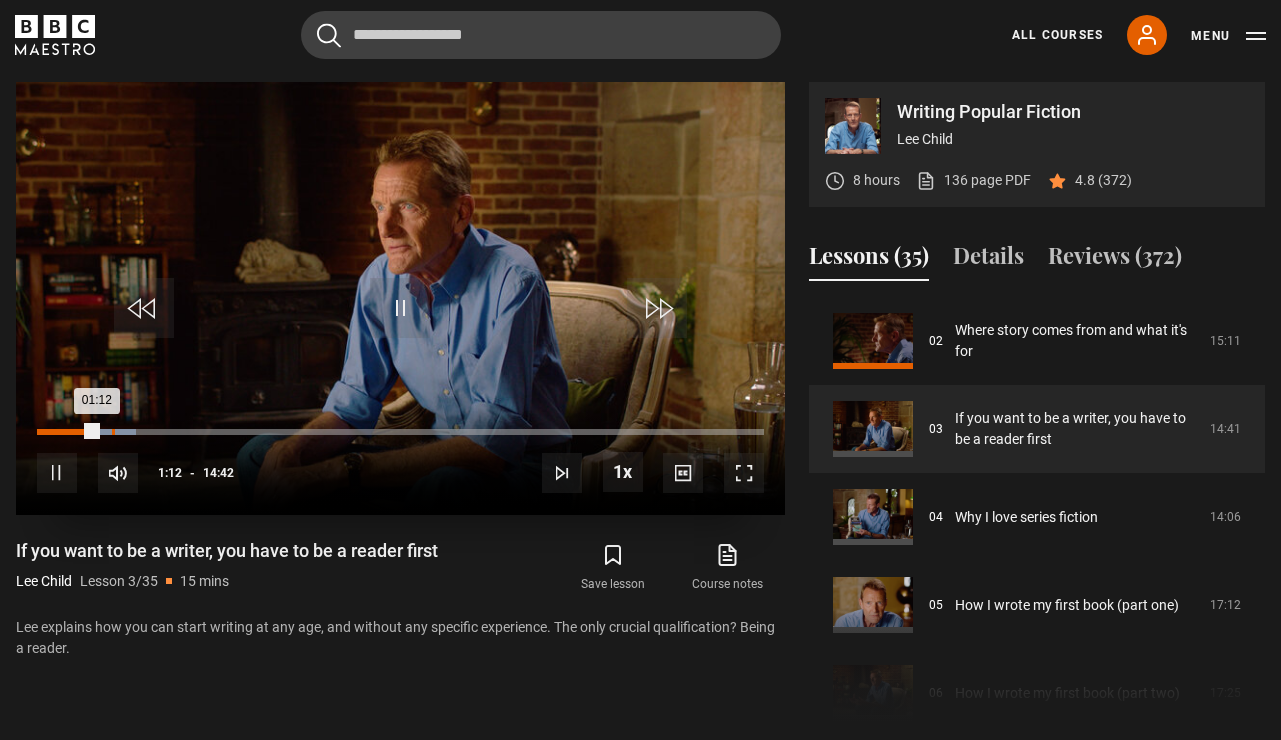 click on "Loaded :  13.58% 01:30 01:12" at bounding box center [400, 432] 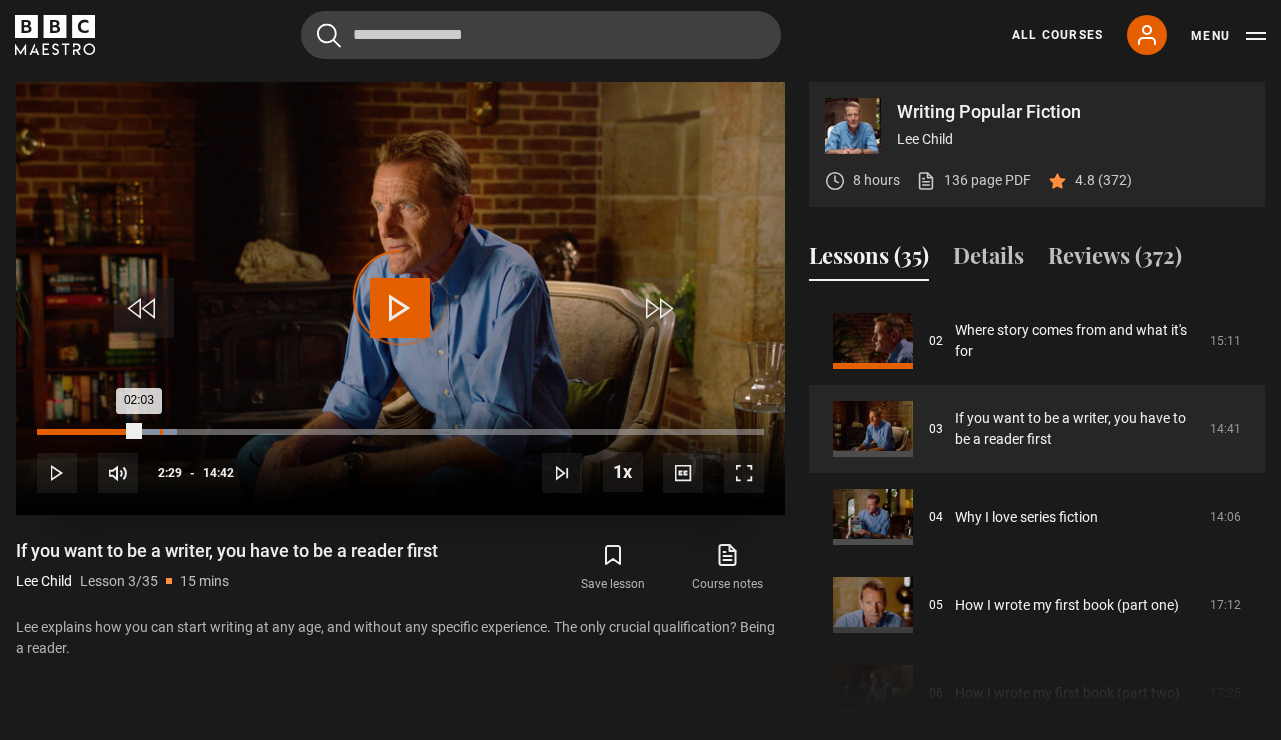click on "02:29" at bounding box center (161, 432) 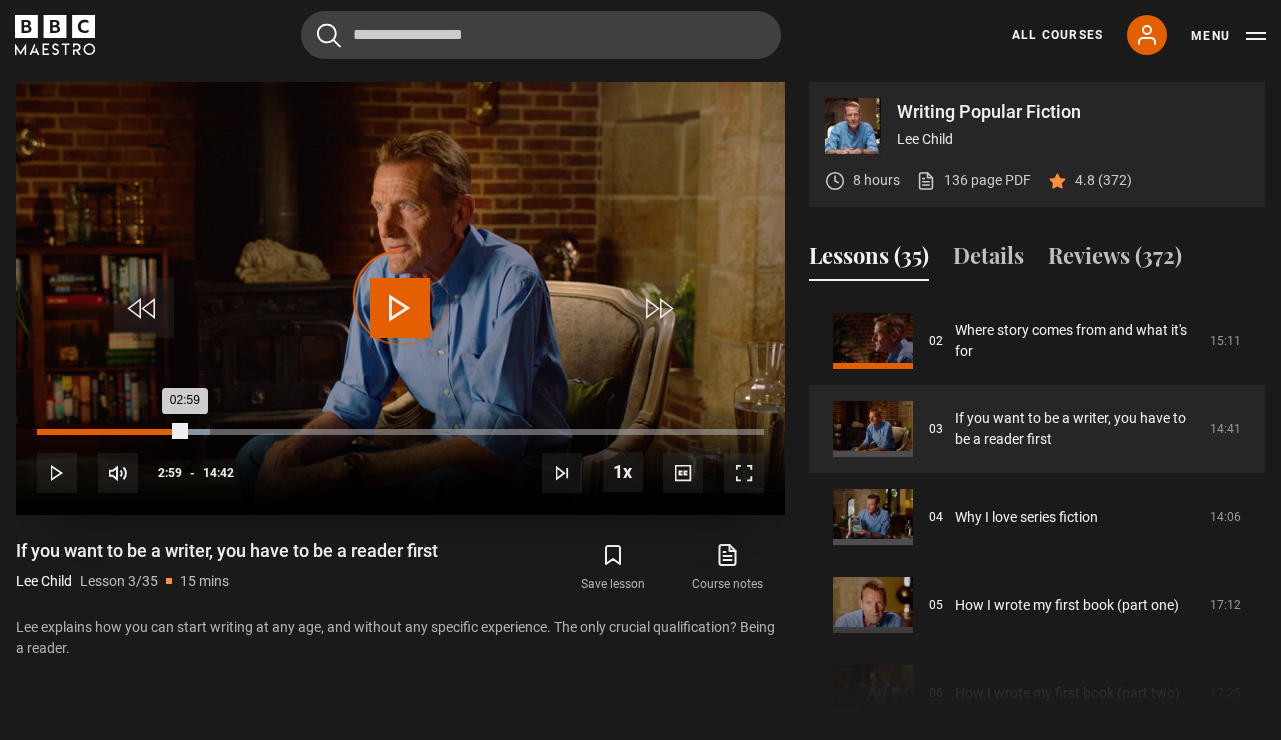 click on "Loaded :  23.76% 02:59 02:59" at bounding box center (400, 432) 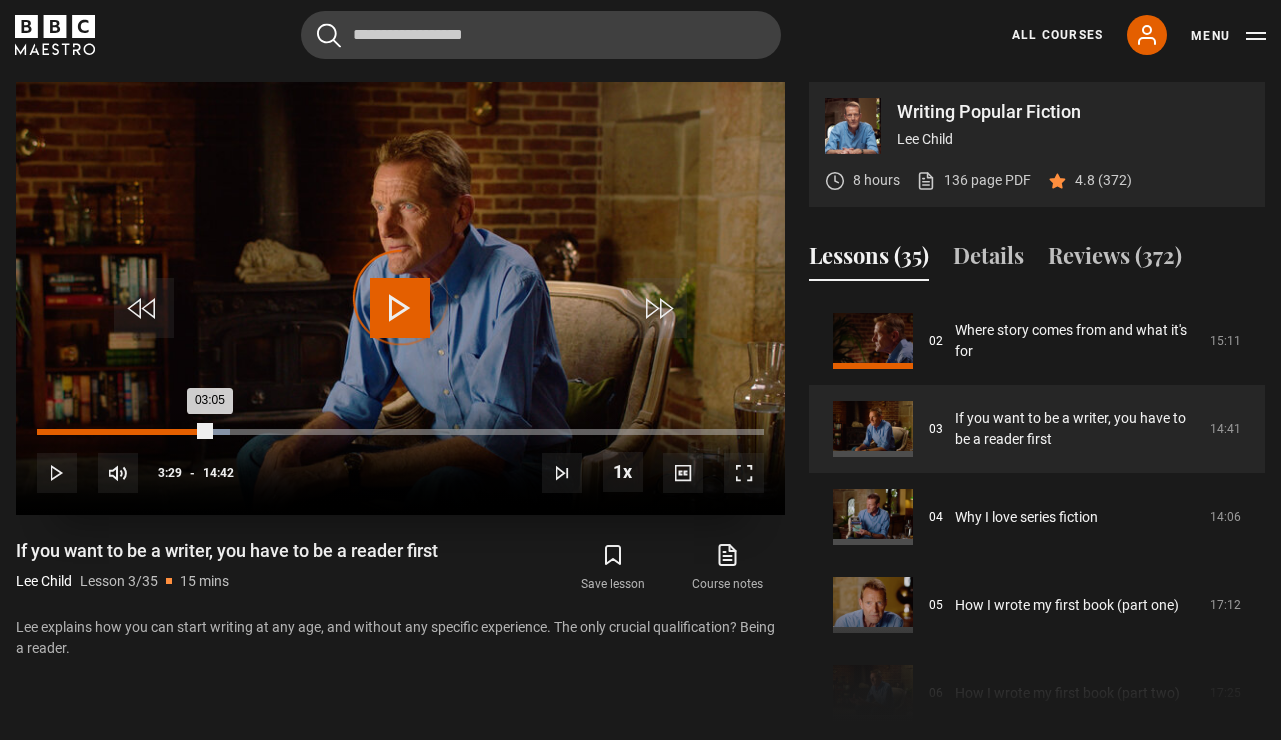 click on "Loaded :  26.60% 03:29 03:05" at bounding box center (400, 432) 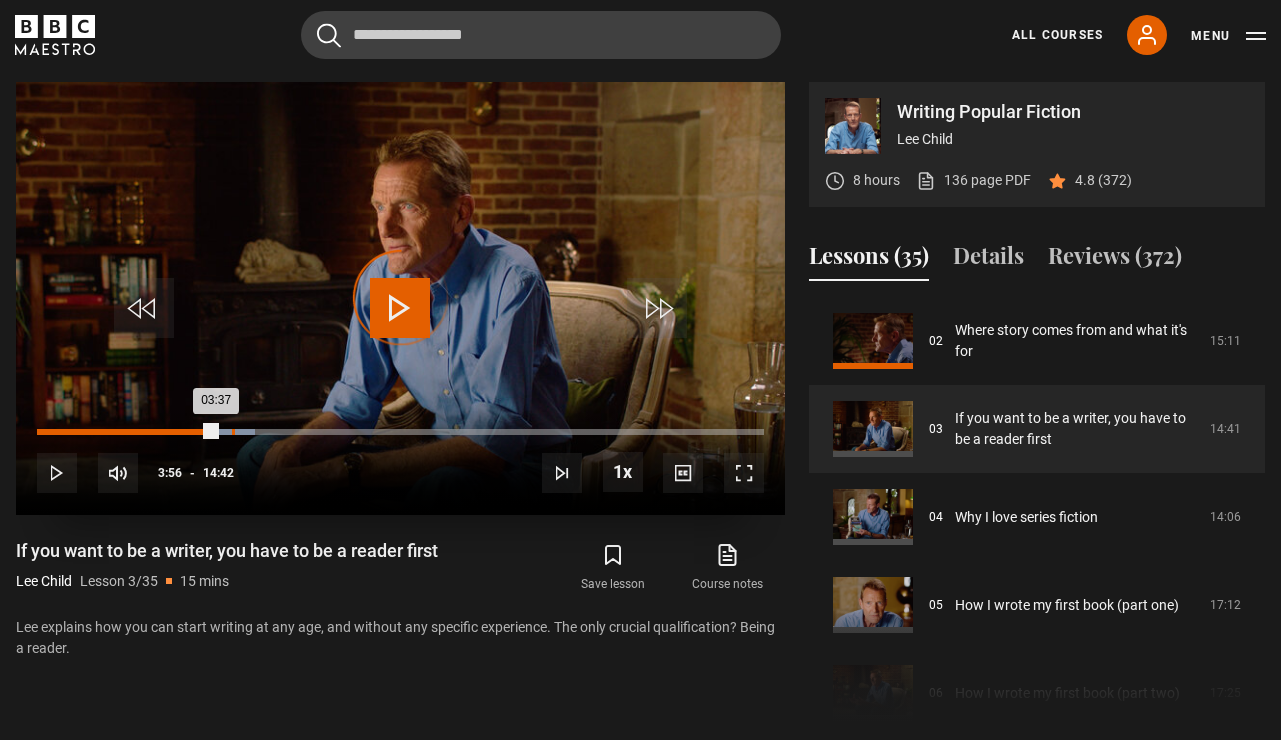click on "Loaded :  29.99% 03:56 03:37" at bounding box center [400, 432] 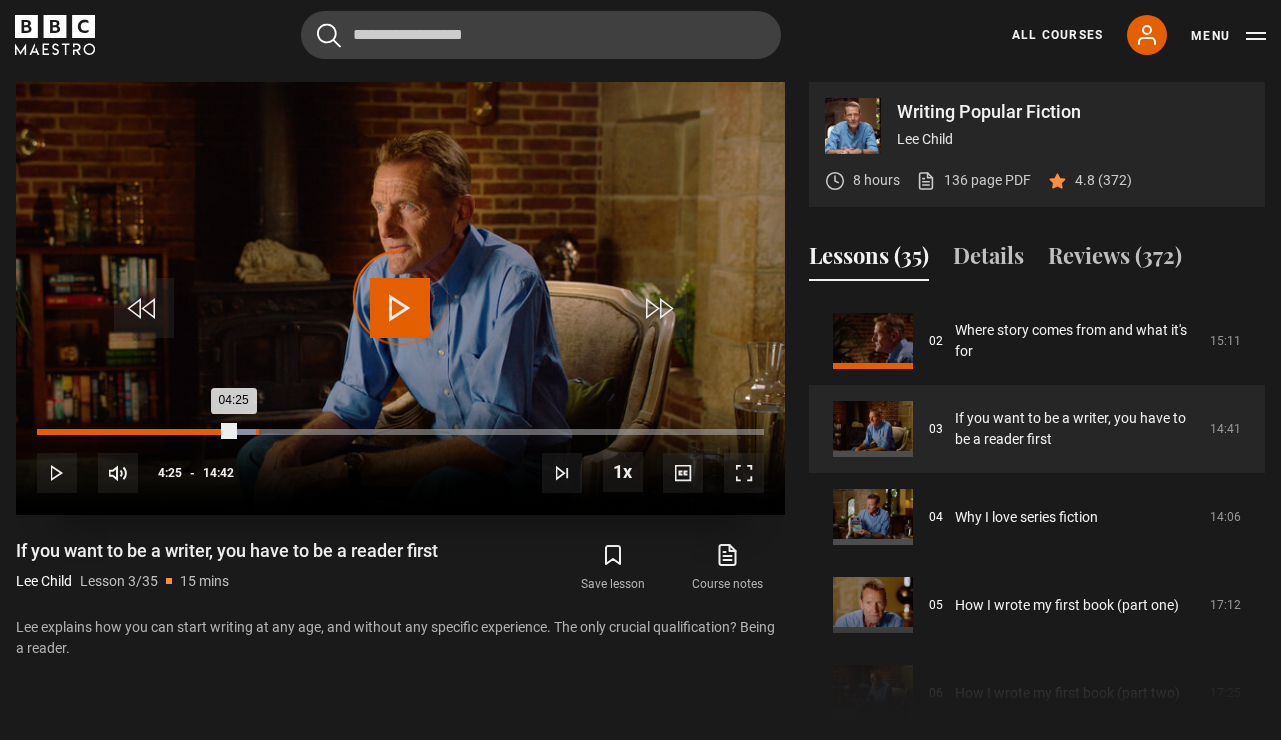 click on "04:25" at bounding box center [257, 432] 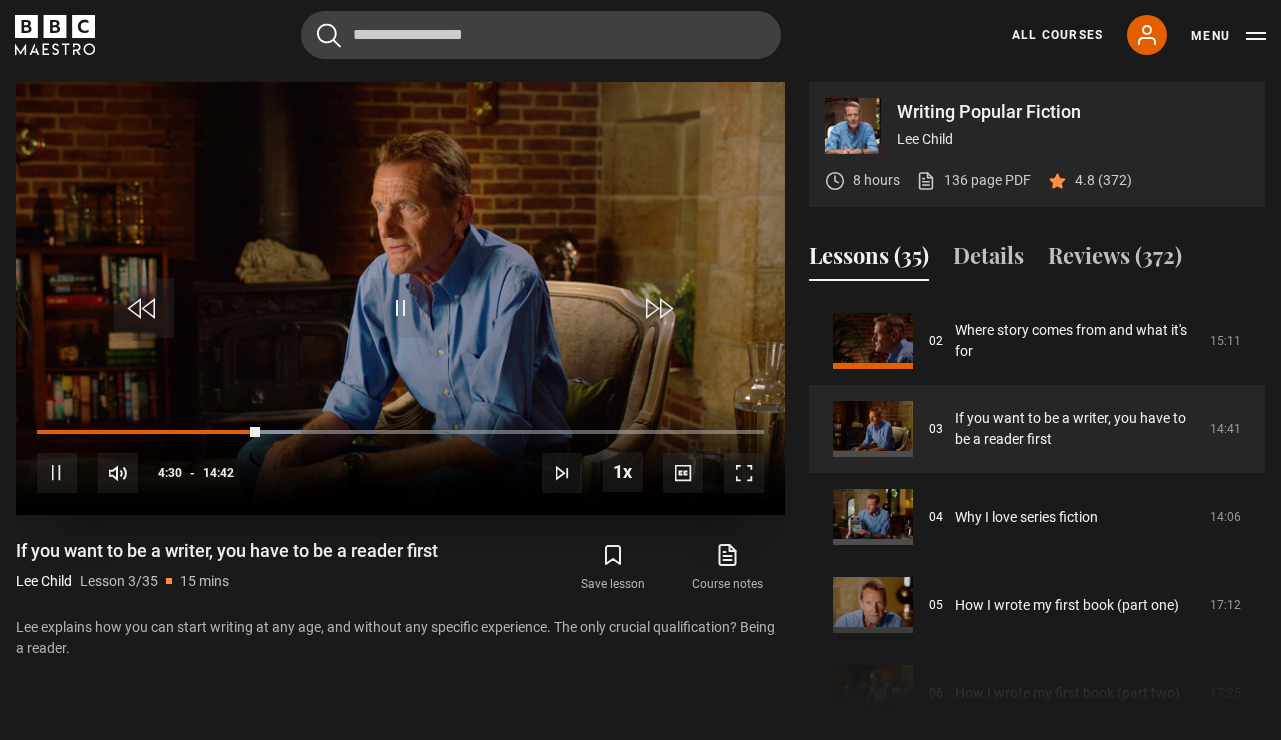 click on "10s Skip Back 10 seconds Pause 10s Skip Forward 10 seconds Loaded :  36.27% 04:56 04:30 Pause Mute 100% Current Time  4:30 - Duration  14:42
Lee Child
Lesson 3
If you want to be a writer, you have to be a reader first
1x Playback Rate 2x 1.5x 1x , selected 0.5x Captions captions off , selected English  Captions" at bounding box center (400, 459) 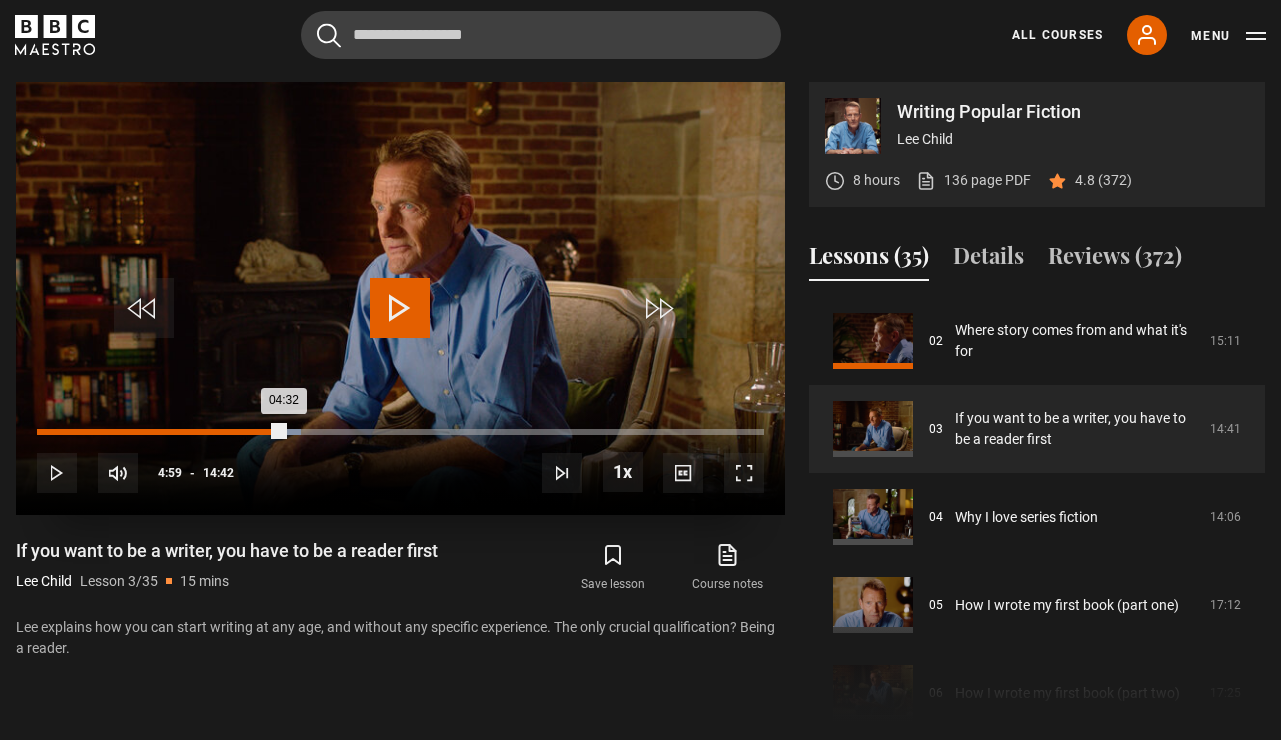 click on "Loaded :  36.27% 04:59 04:32" at bounding box center [400, 432] 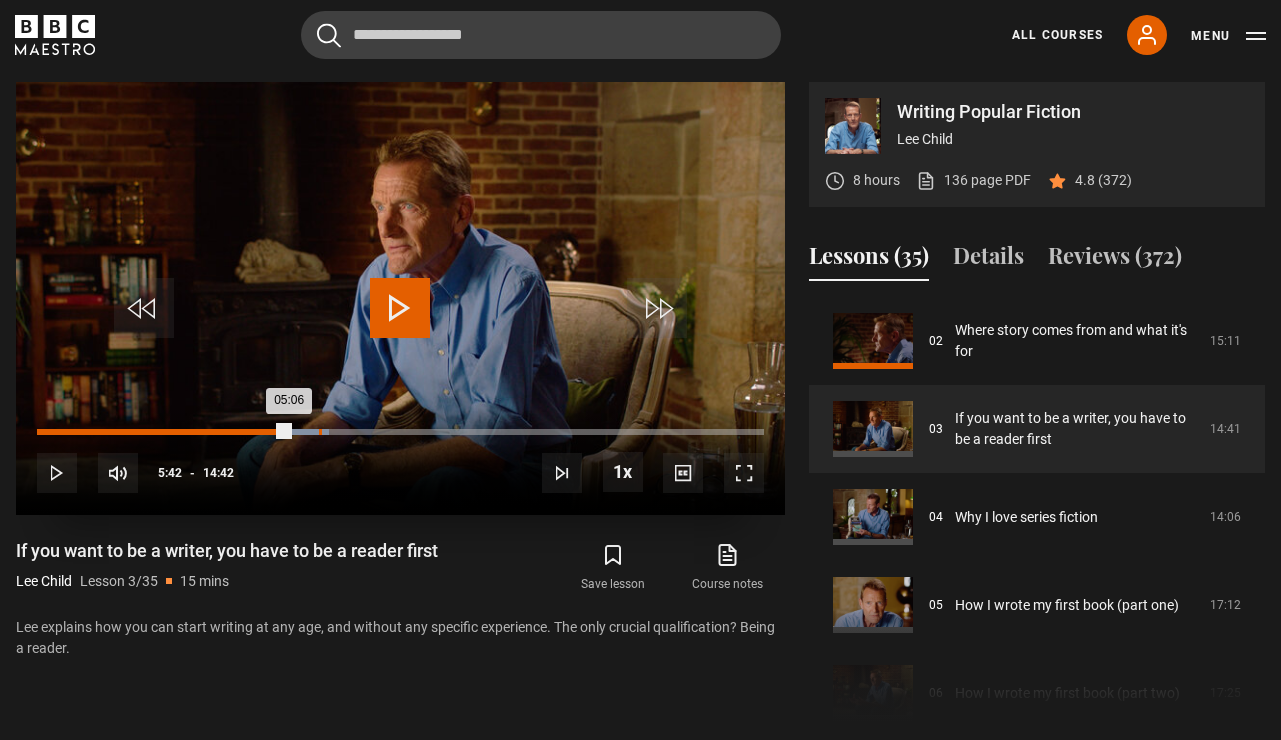 click on "05:42" at bounding box center (320, 432) 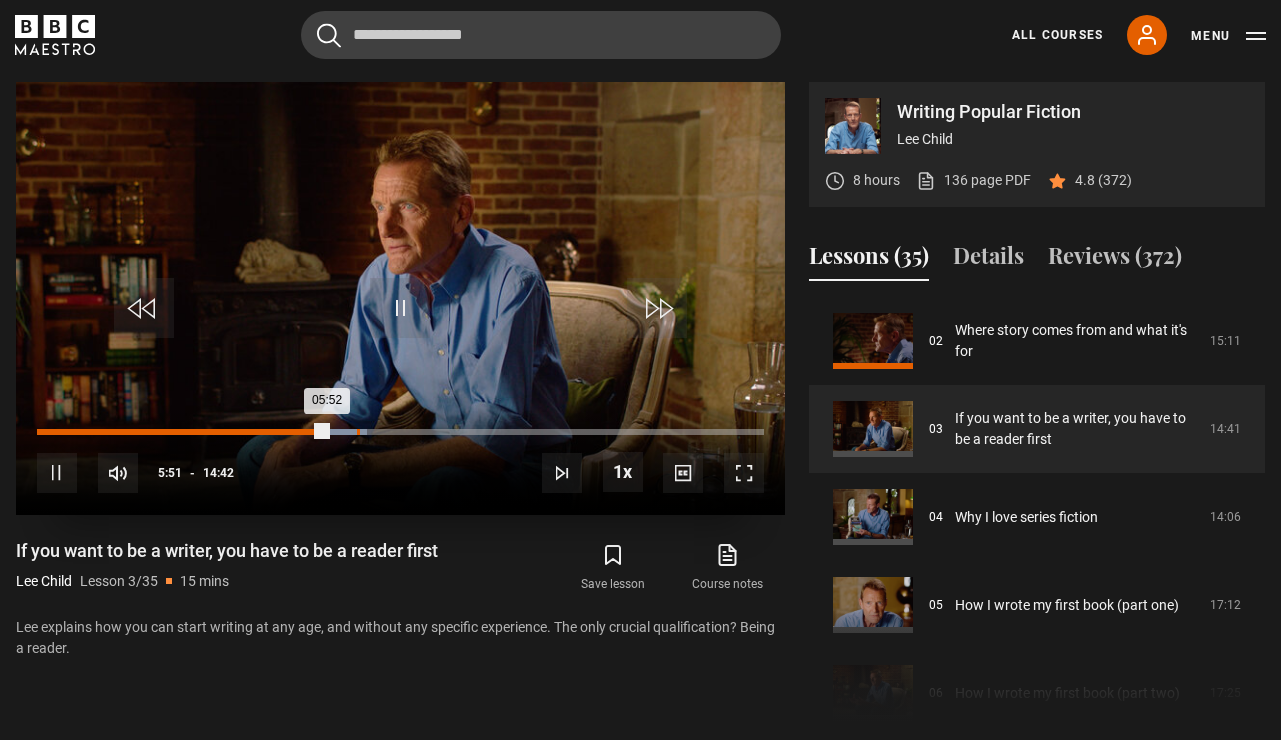 click on "06:28" at bounding box center [358, 432] 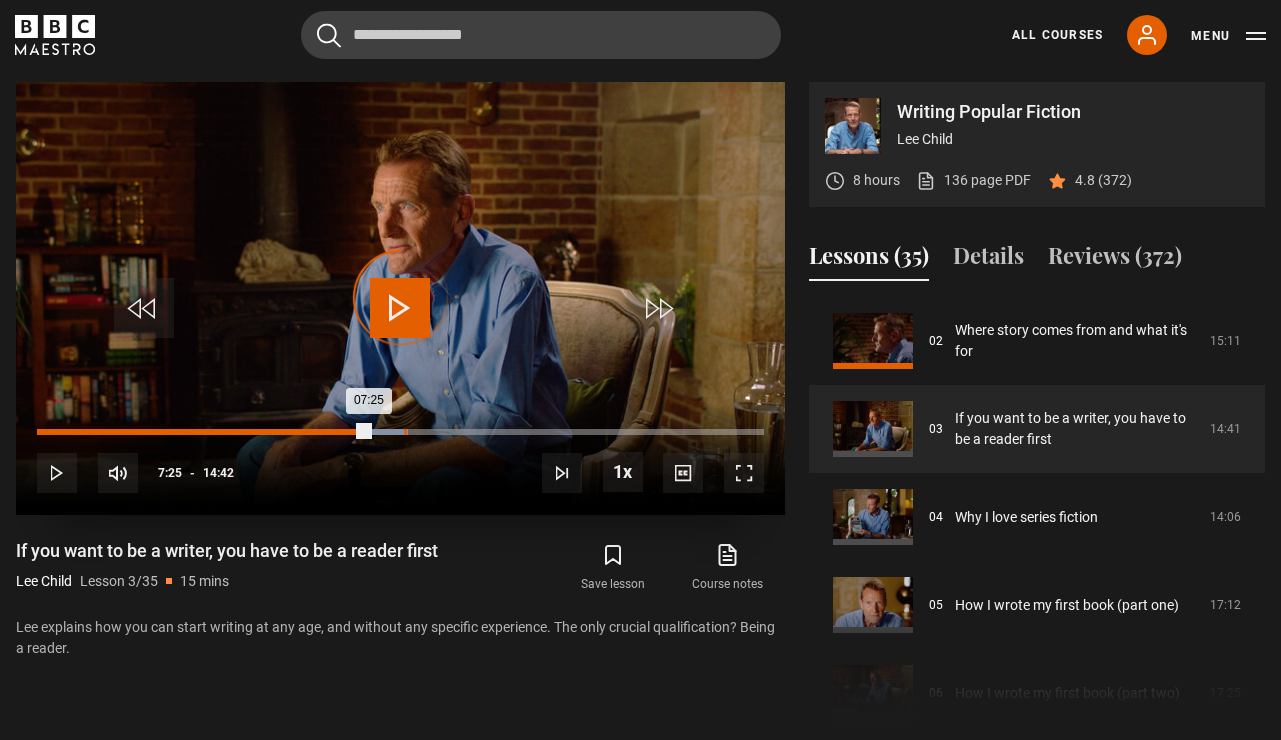 click on "07:25" at bounding box center (405, 432) 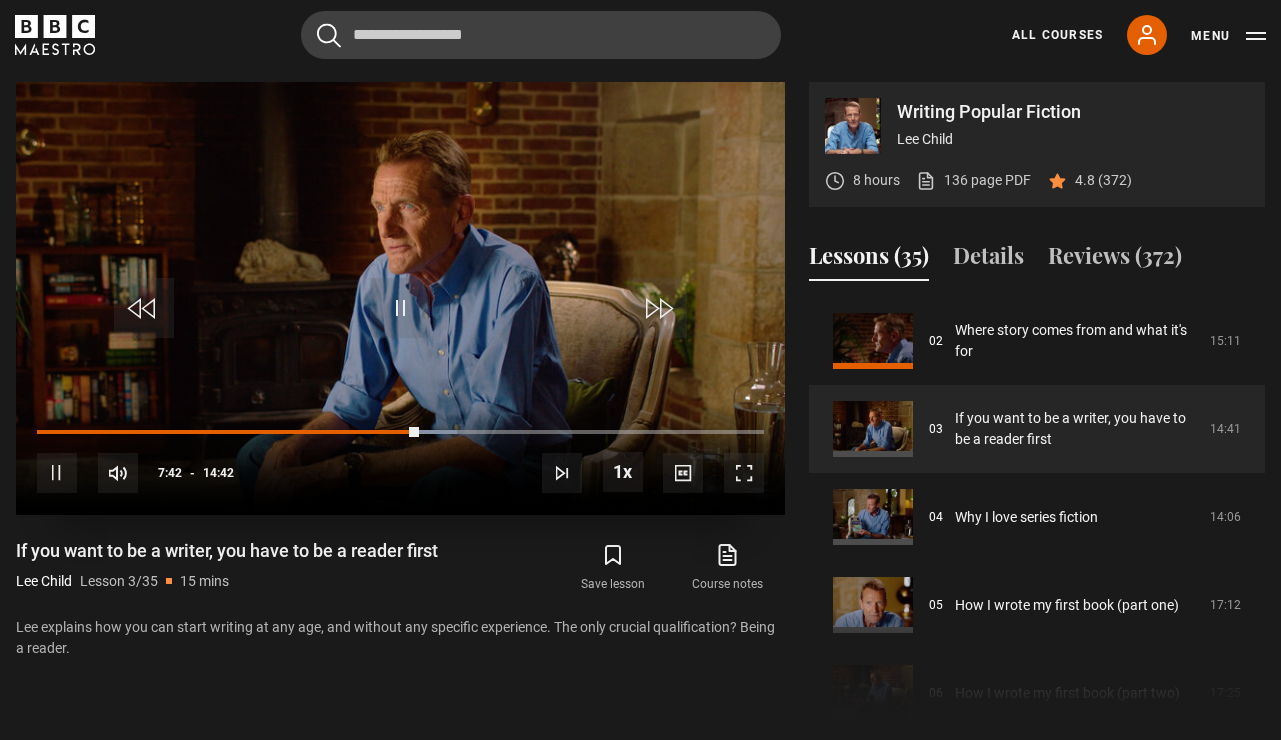 click at bounding box center (400, 308) 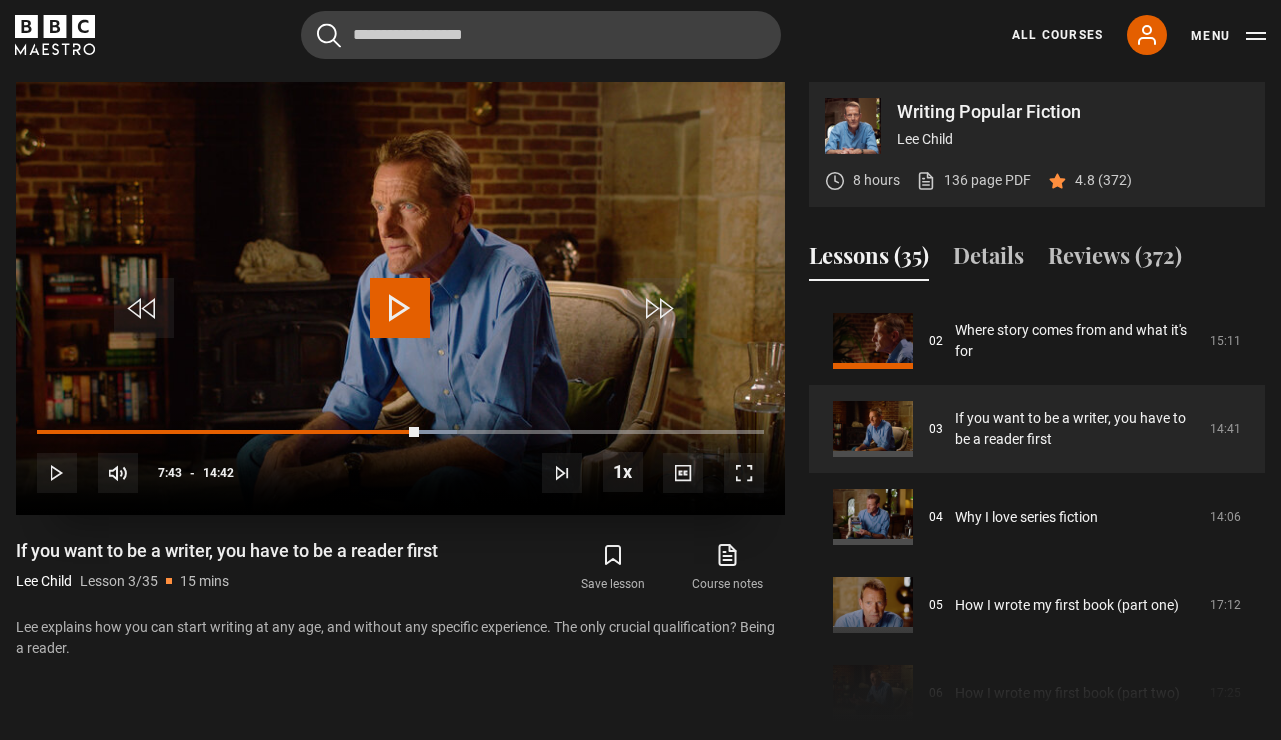 click at bounding box center (400, 308) 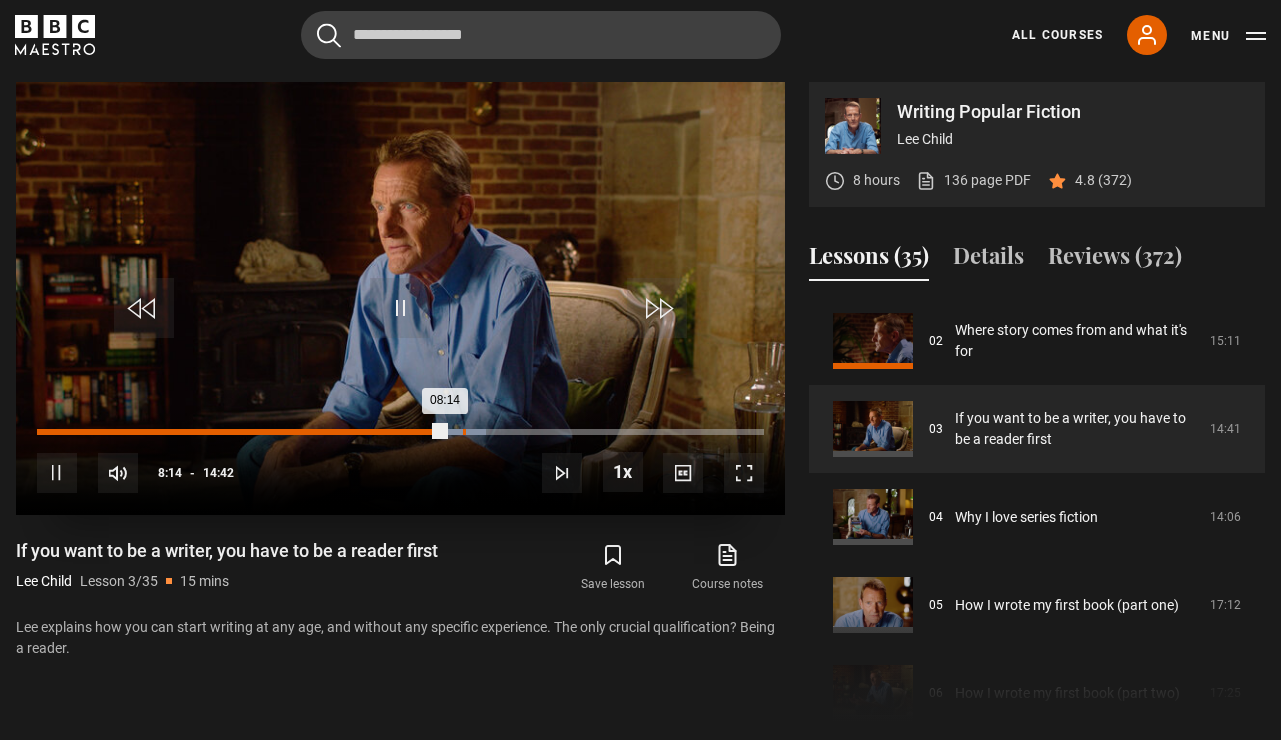 click on "08:36" at bounding box center (464, 432) 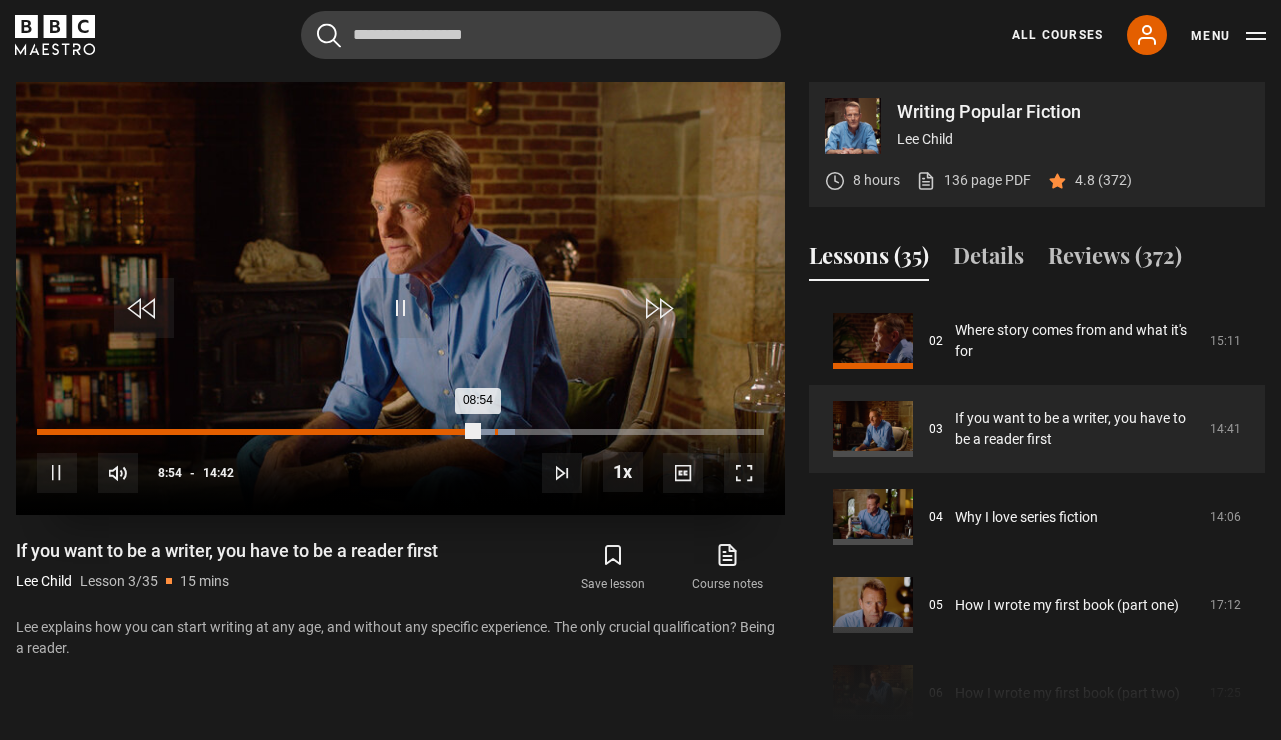 click on "Loaded :  65.71% 09:15 08:54" at bounding box center (400, 432) 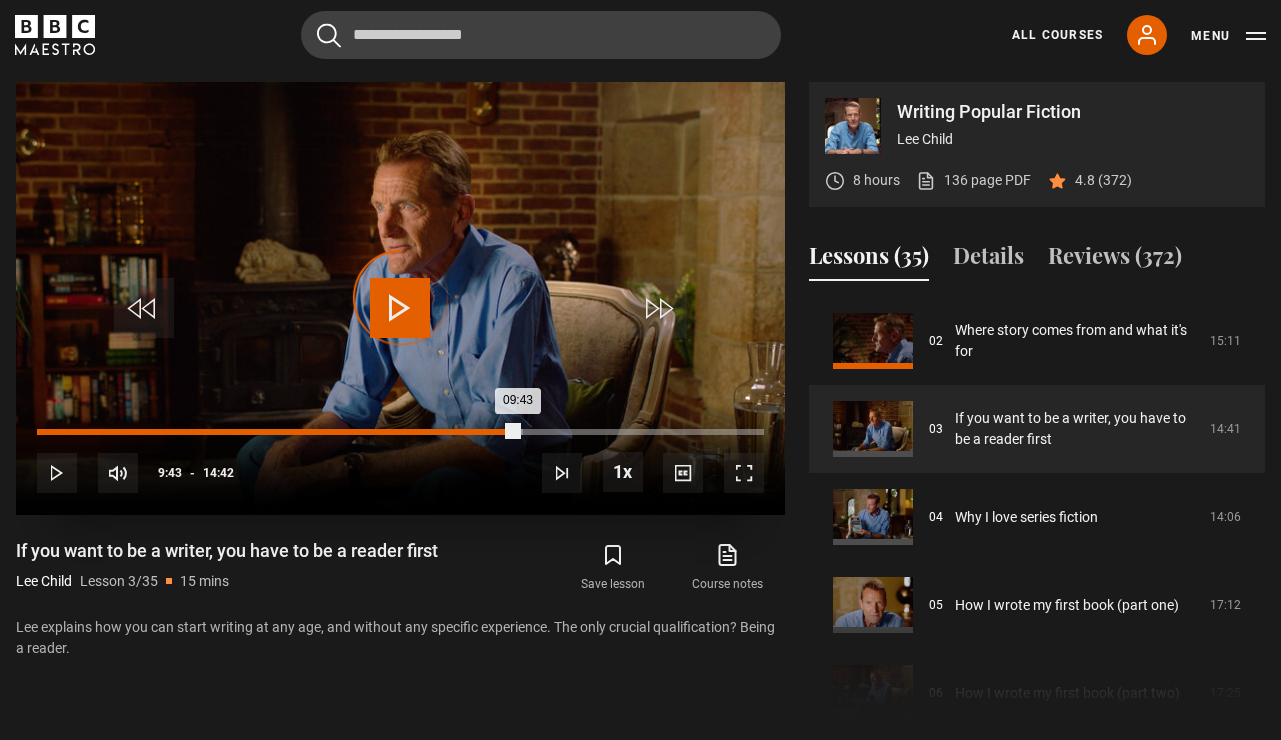 click on "Loaded :  66.88% 09:43 09:43" at bounding box center [400, 432] 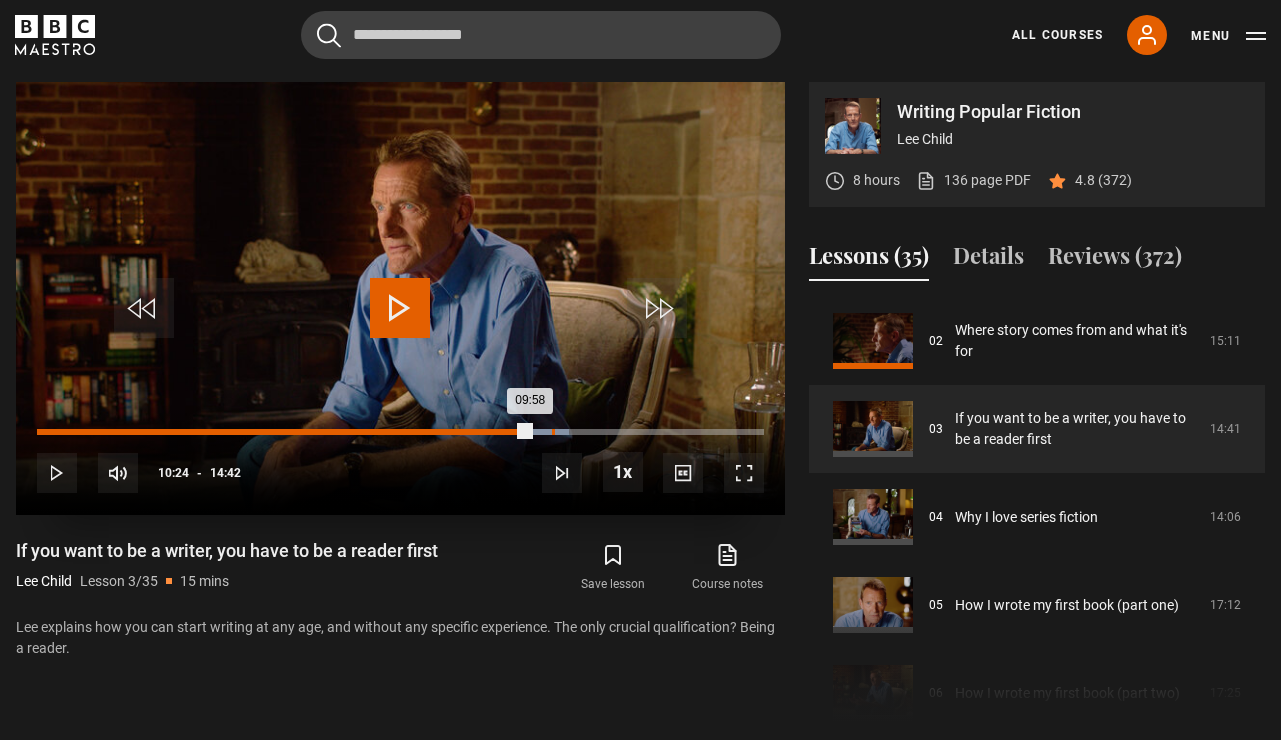 click on "10:24" at bounding box center (553, 432) 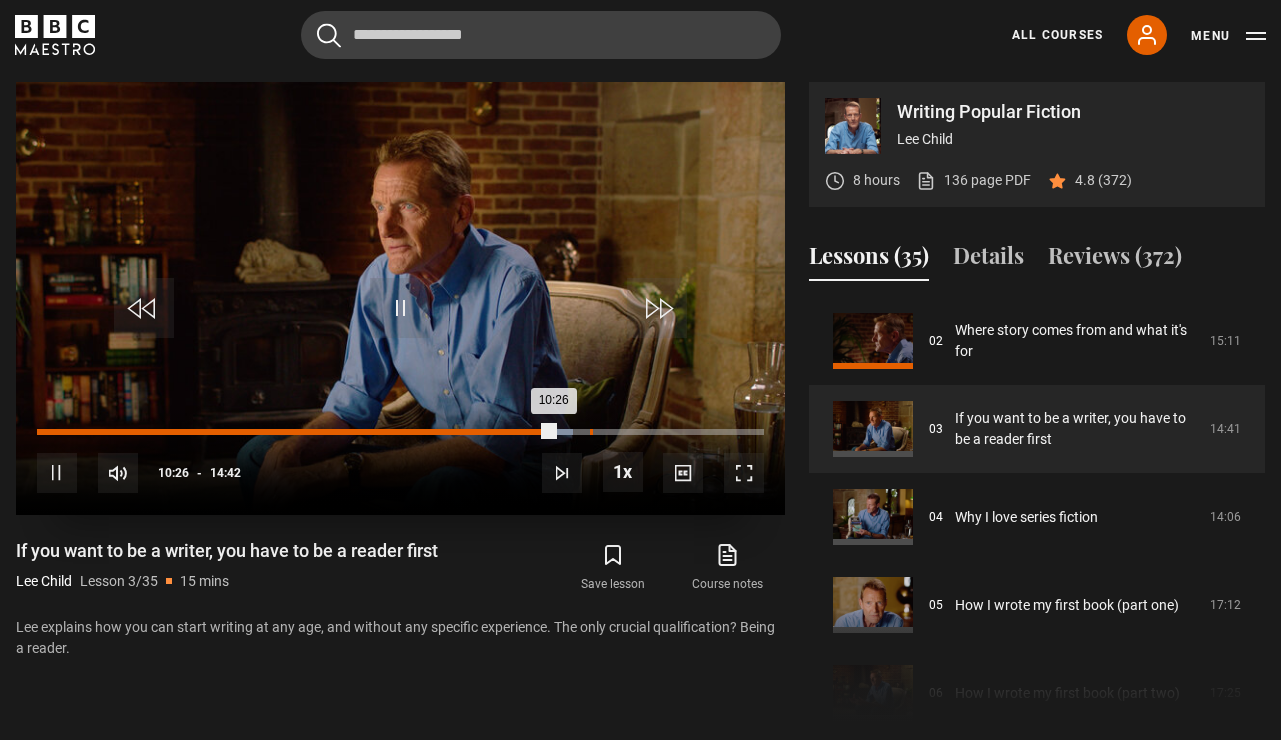 click on "Loaded :  73.66% 11:10 10:26" at bounding box center [400, 432] 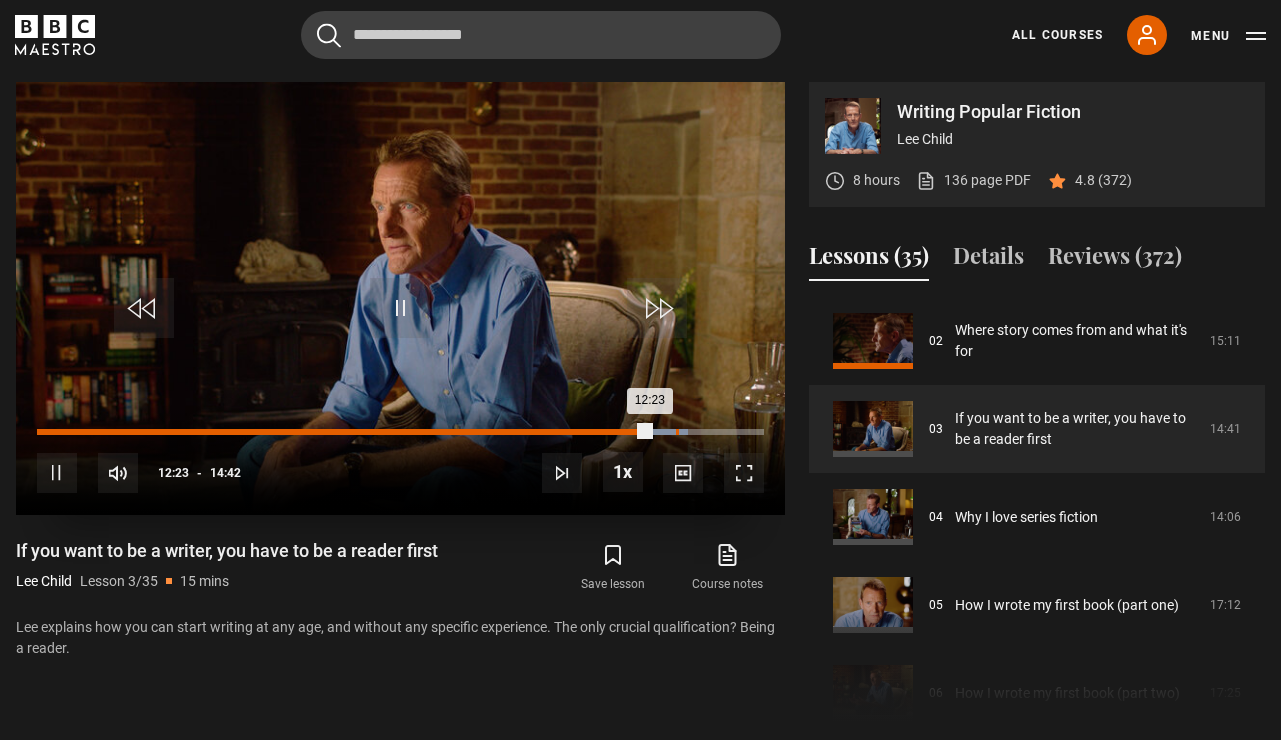 click on "Loaded :  89.52% 12:55 12:23" at bounding box center (400, 432) 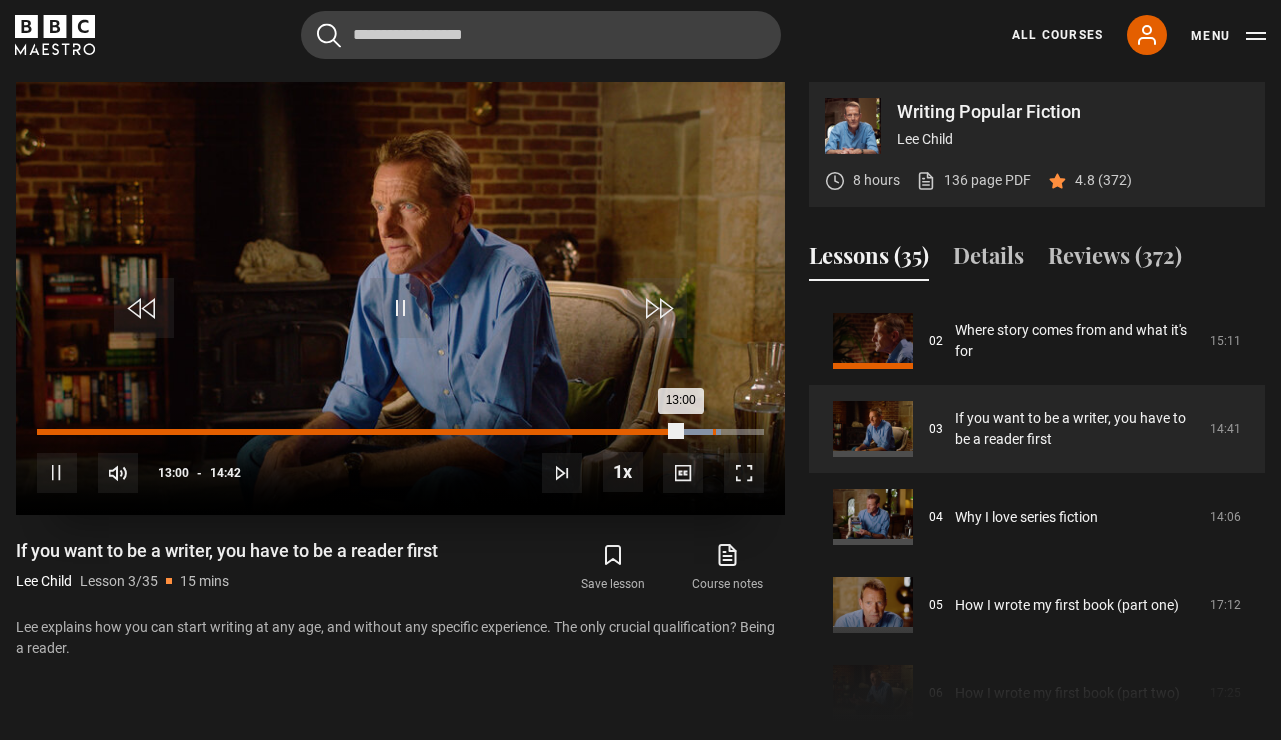 click on "13:40" at bounding box center (714, 432) 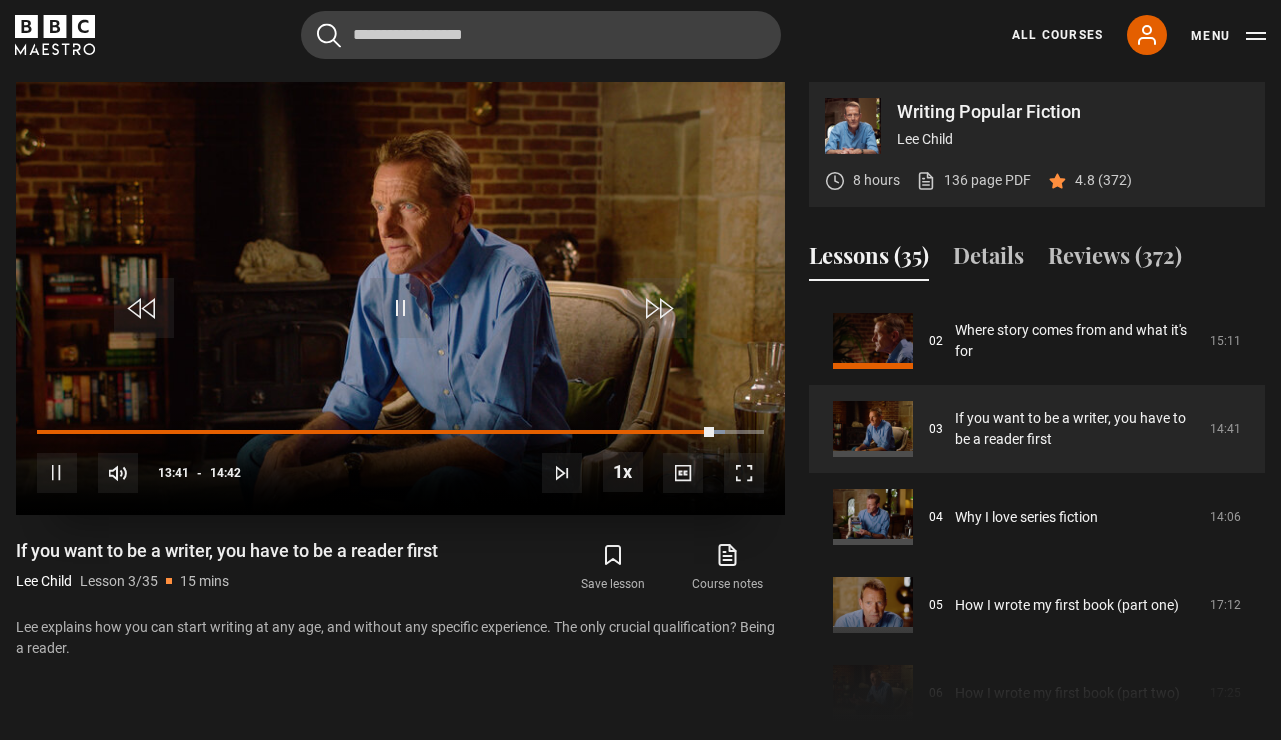 click on "10s Skip Back 10 seconds Pause 10s Skip Forward 10 seconds Loaded :  94.64% 14:08 13:41 Pause Mute 100% Current Time  13:41 - Duration  14:42
Lee Child
Lesson 3
If you want to be a writer, you have to be a reader first
1x Playback Rate 2x 1.5x 1x , selected 0.5x Captions captions off , selected English  Captions" at bounding box center (400, 459) 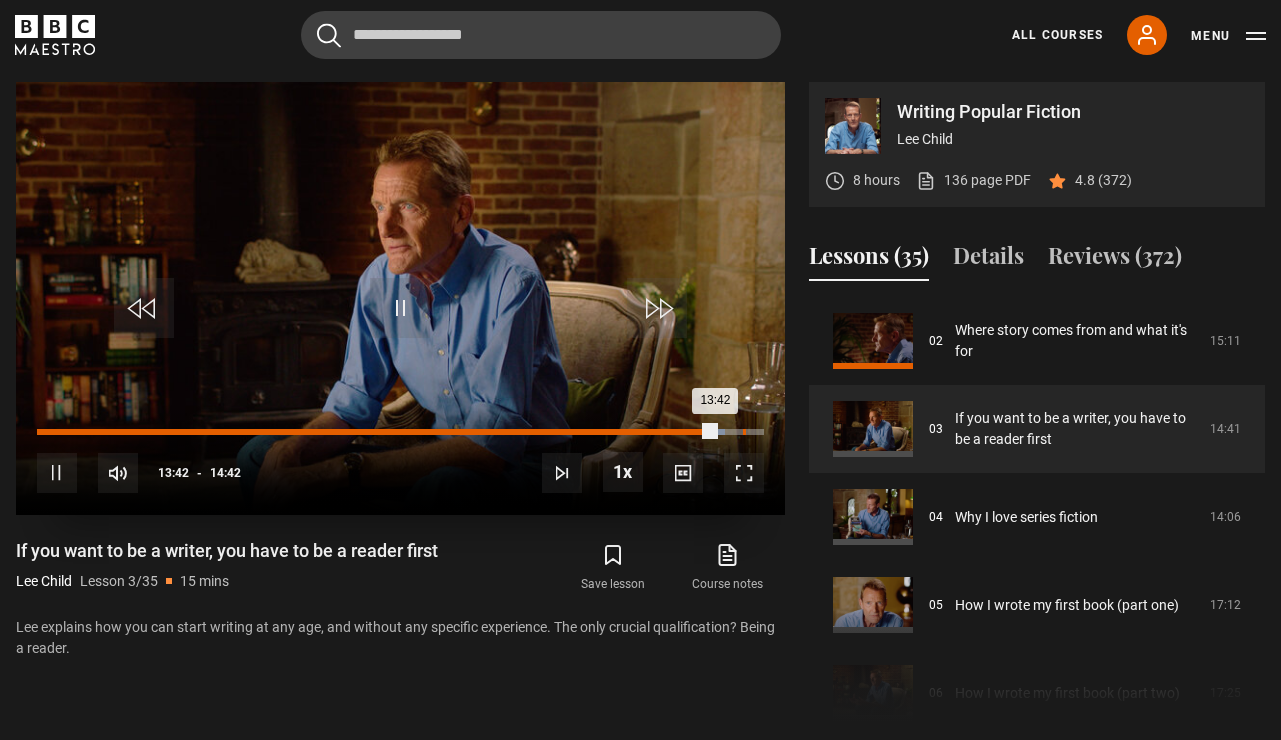 click on "14:16" at bounding box center [744, 432] 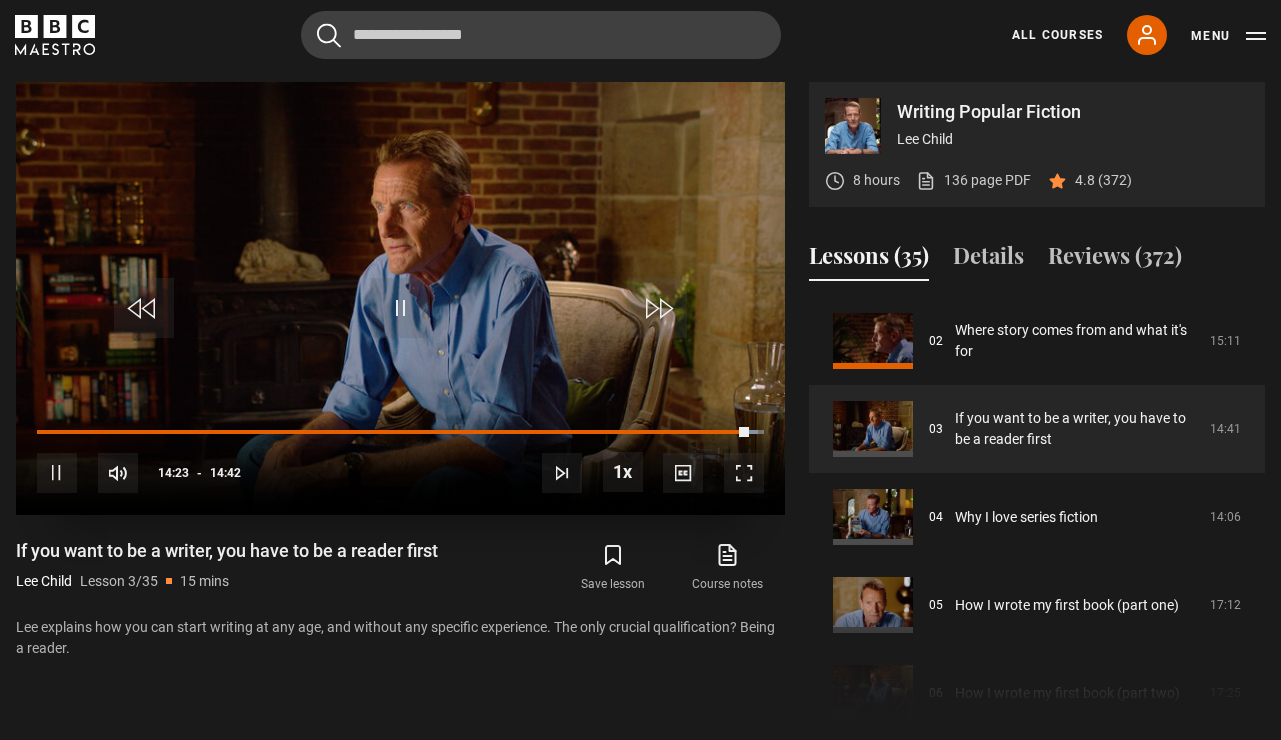 click on "10s Skip Back 10 seconds Pause 10s Skip Forward 10 seconds Loaded :  99.20% 12:58 14:23 Pause Mute 100% Current Time  14:23 - Duration  14:42
Lee Child
Lesson 3
If you want to be a writer, you have to be a reader first
1x Playback Rate 2x 1.5x 1x , selected 0.5x Captions captions off , selected English  Captions" at bounding box center (400, 459) 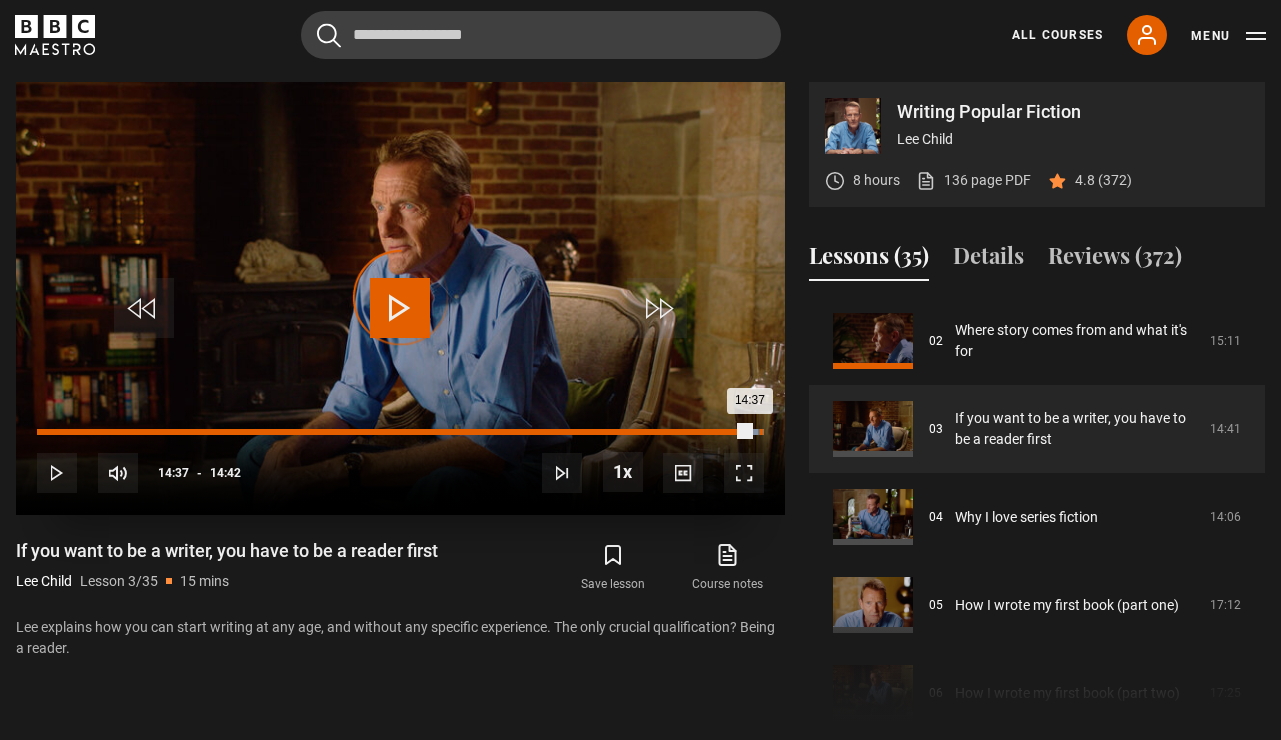 click on "14:37" at bounding box center (761, 432) 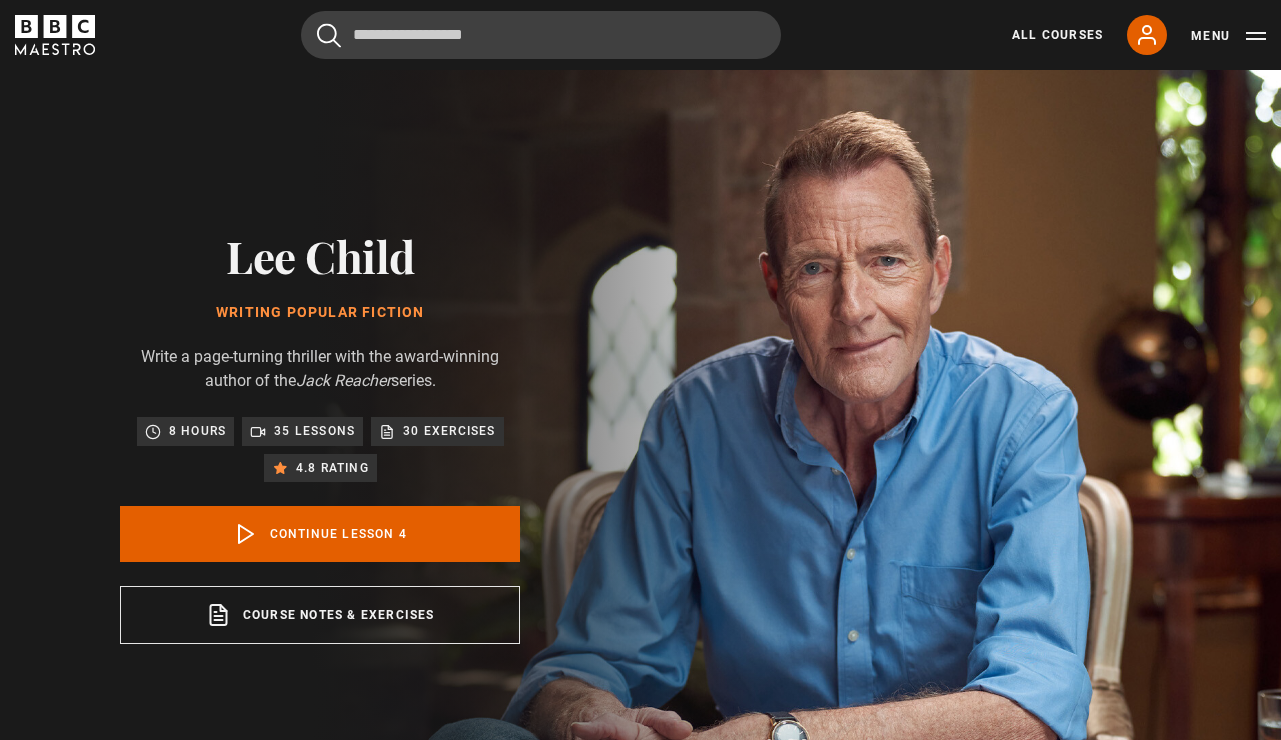 scroll, scrollTop: 802, scrollLeft: 0, axis: vertical 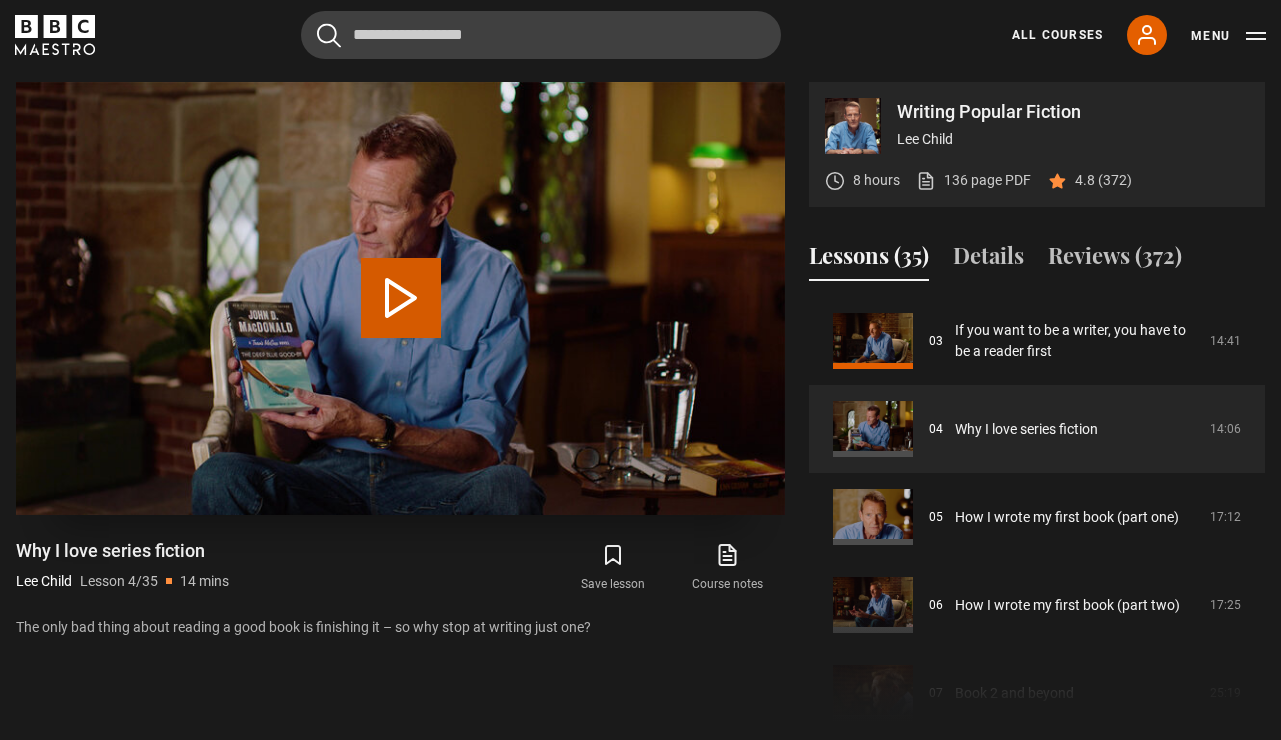click on "Play Lesson Why I love series fiction" at bounding box center [401, 298] 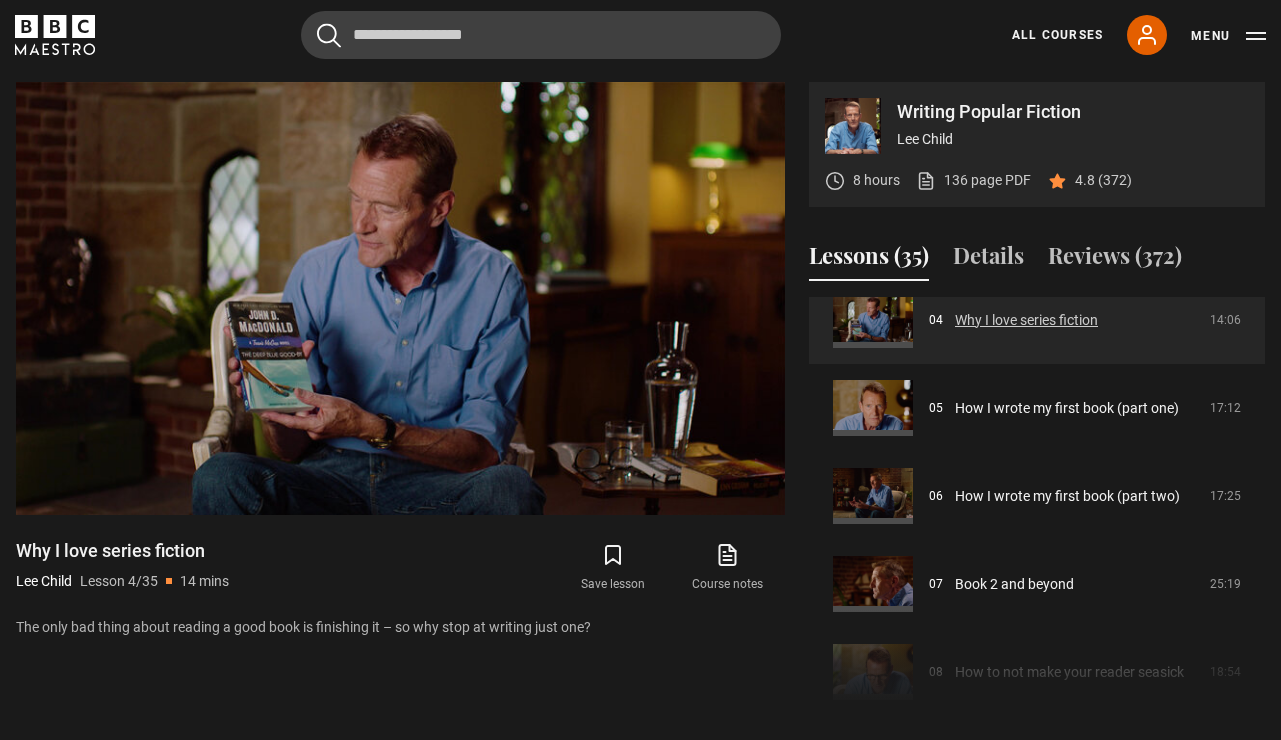 scroll, scrollTop: 375, scrollLeft: 0, axis: vertical 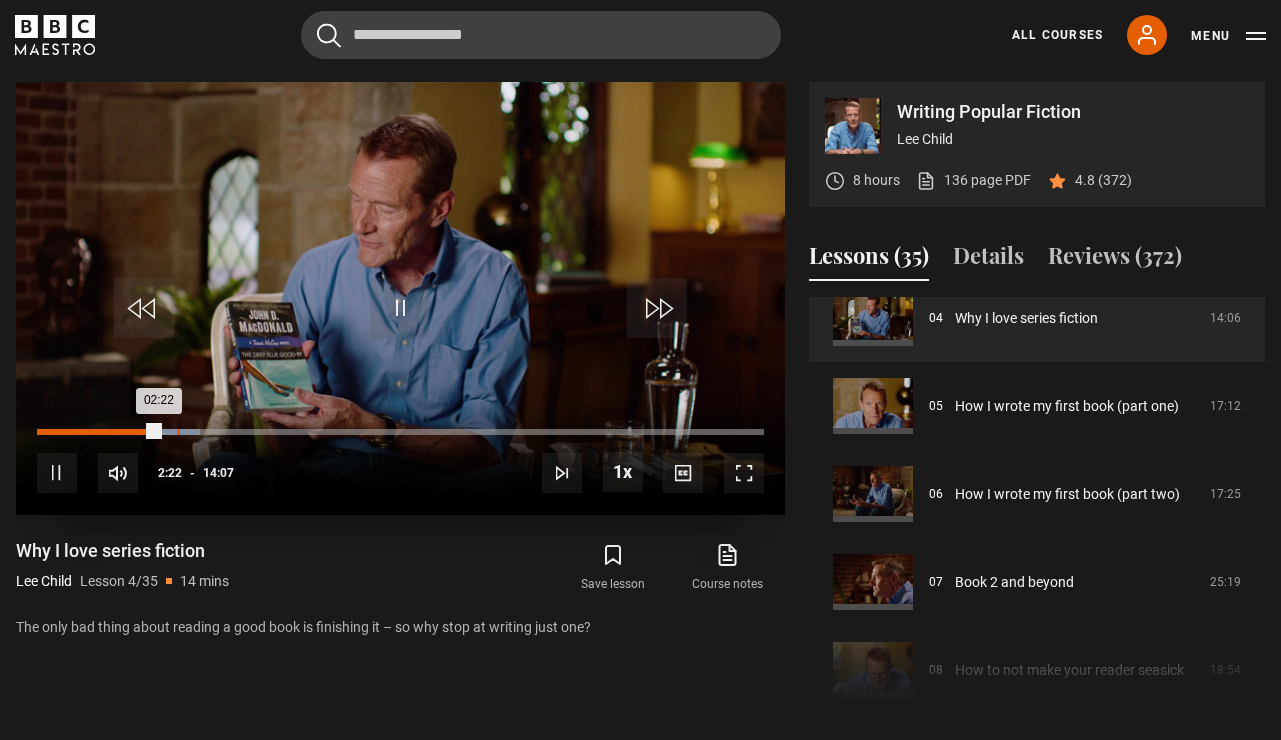 click on "Loaded :  22.41% 02:43 02:22" at bounding box center (400, 432) 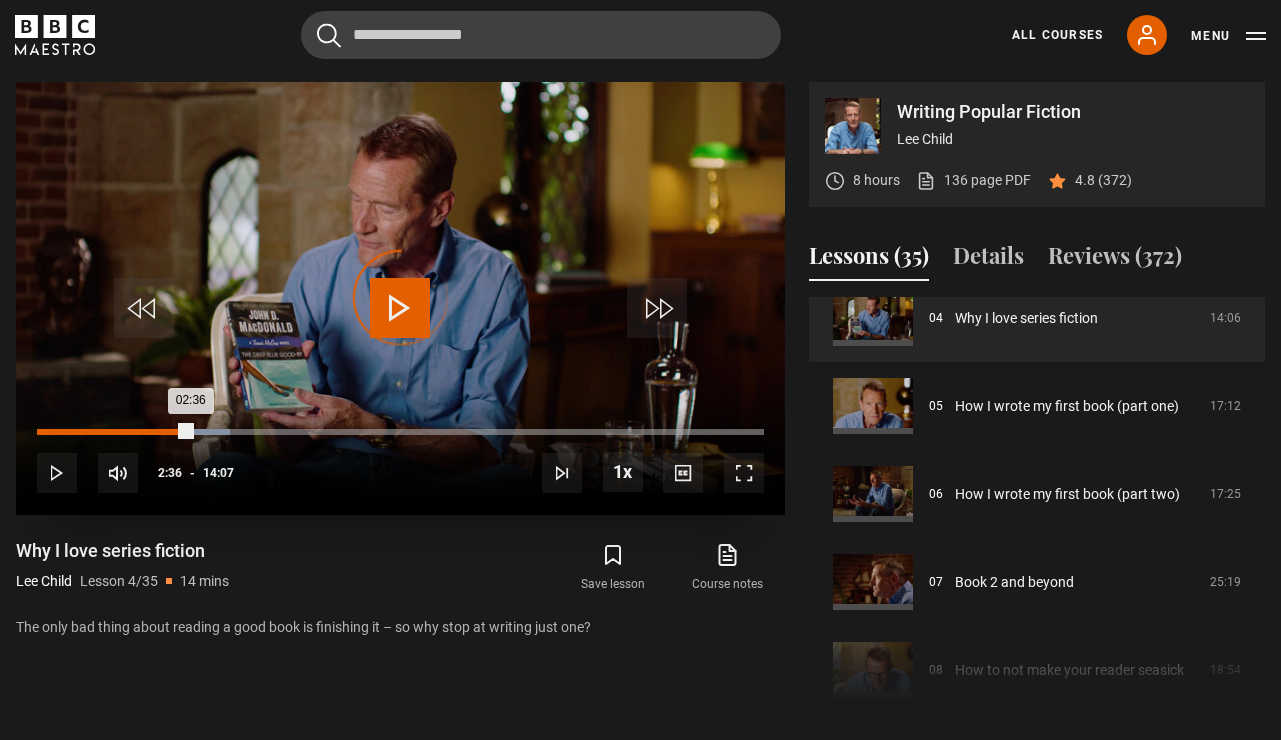 click on "02:36" at bounding box center (172, 432) 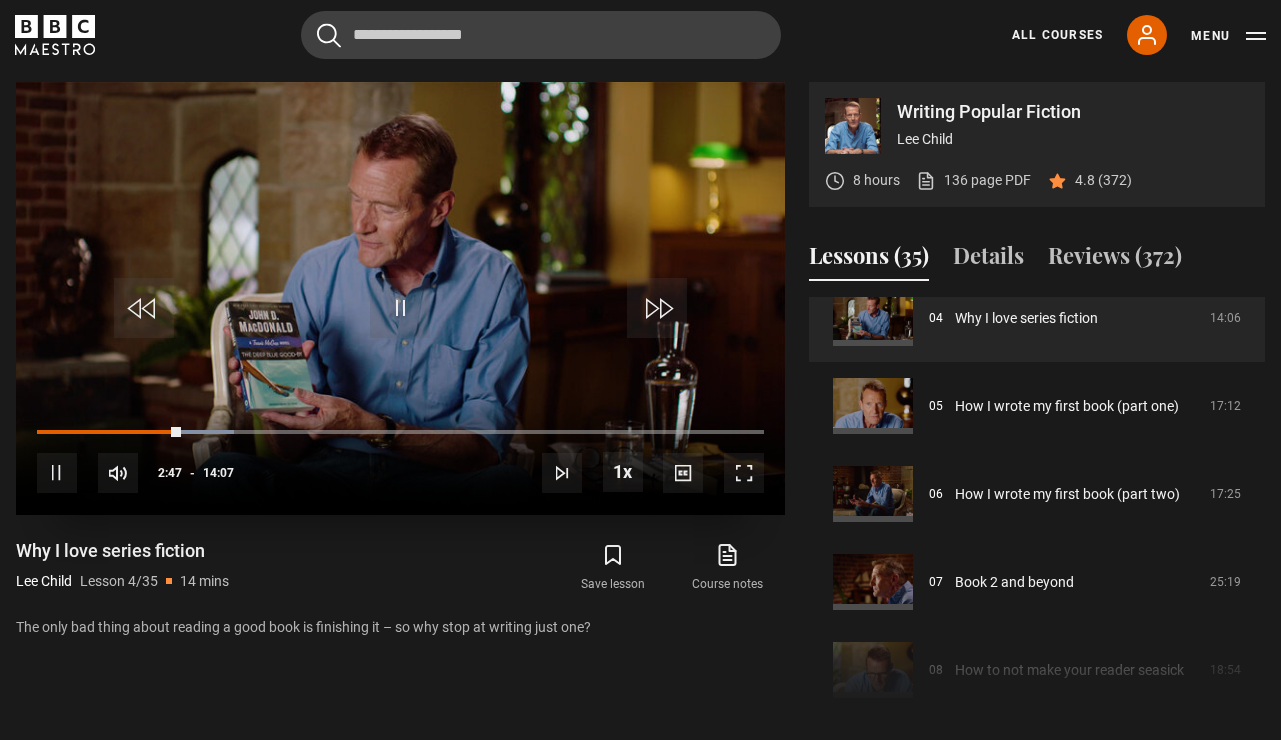 click at bounding box center (57, 473) 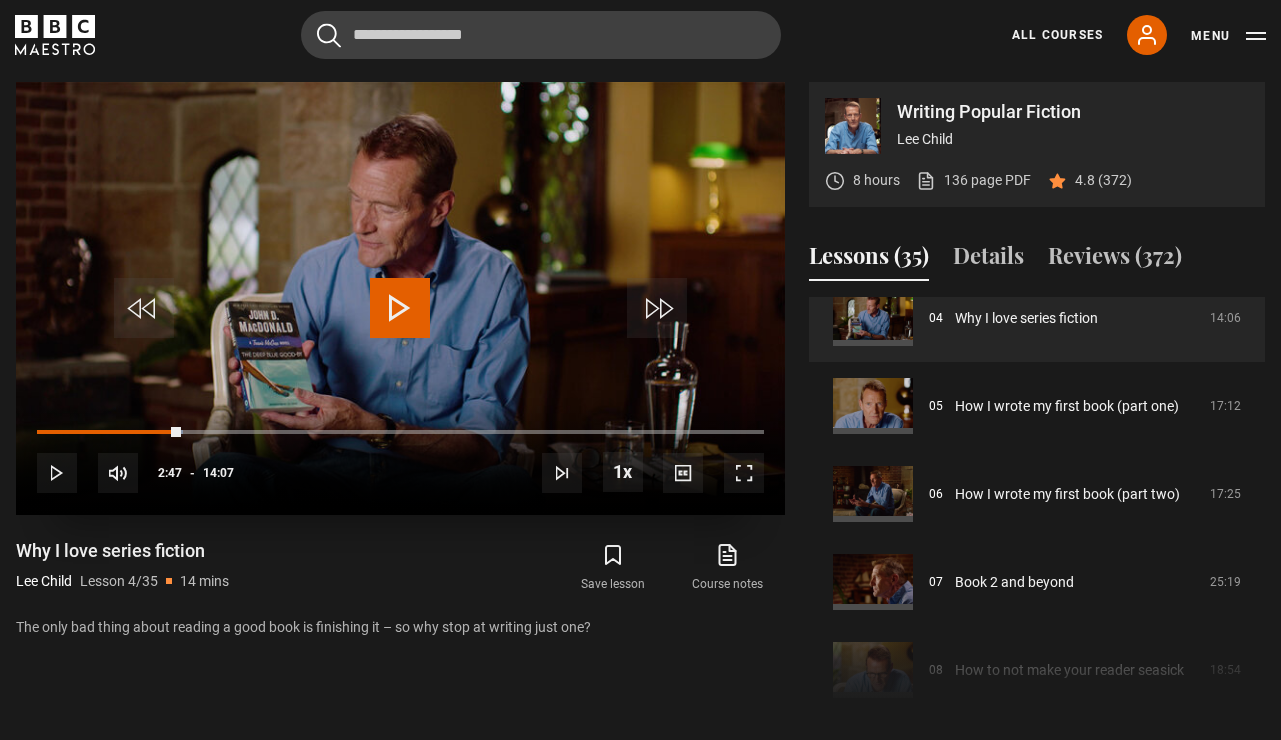 click at bounding box center (400, 308) 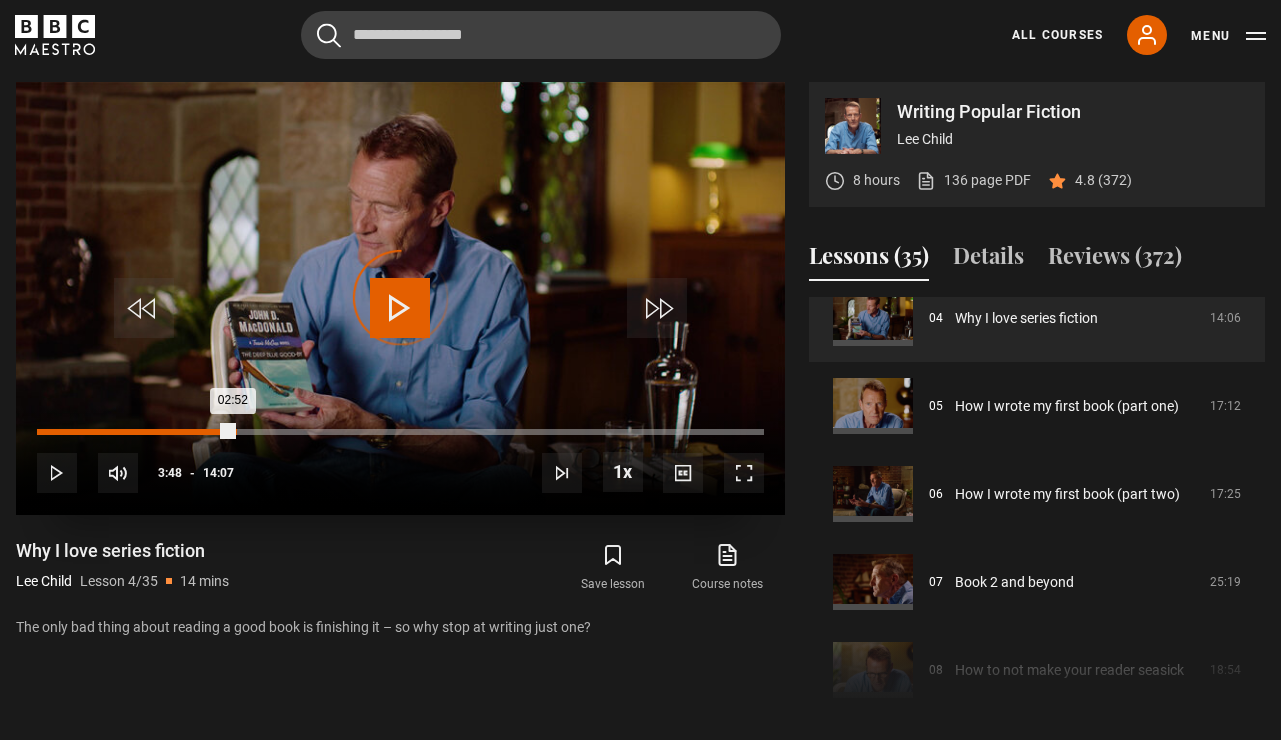 click on "Loaded :  25.96% 03:49 02:52" at bounding box center [400, 432] 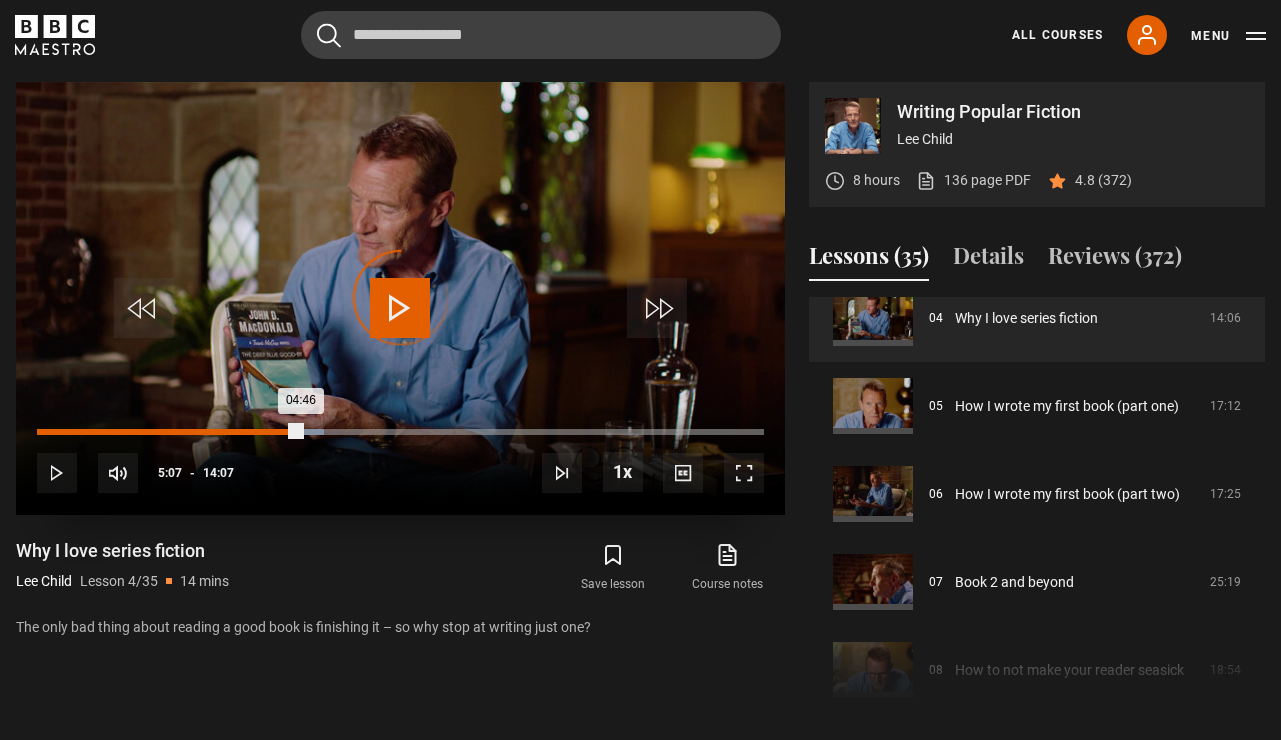 click on "Loaded :  39.54% 05:07 04:46" at bounding box center (400, 432) 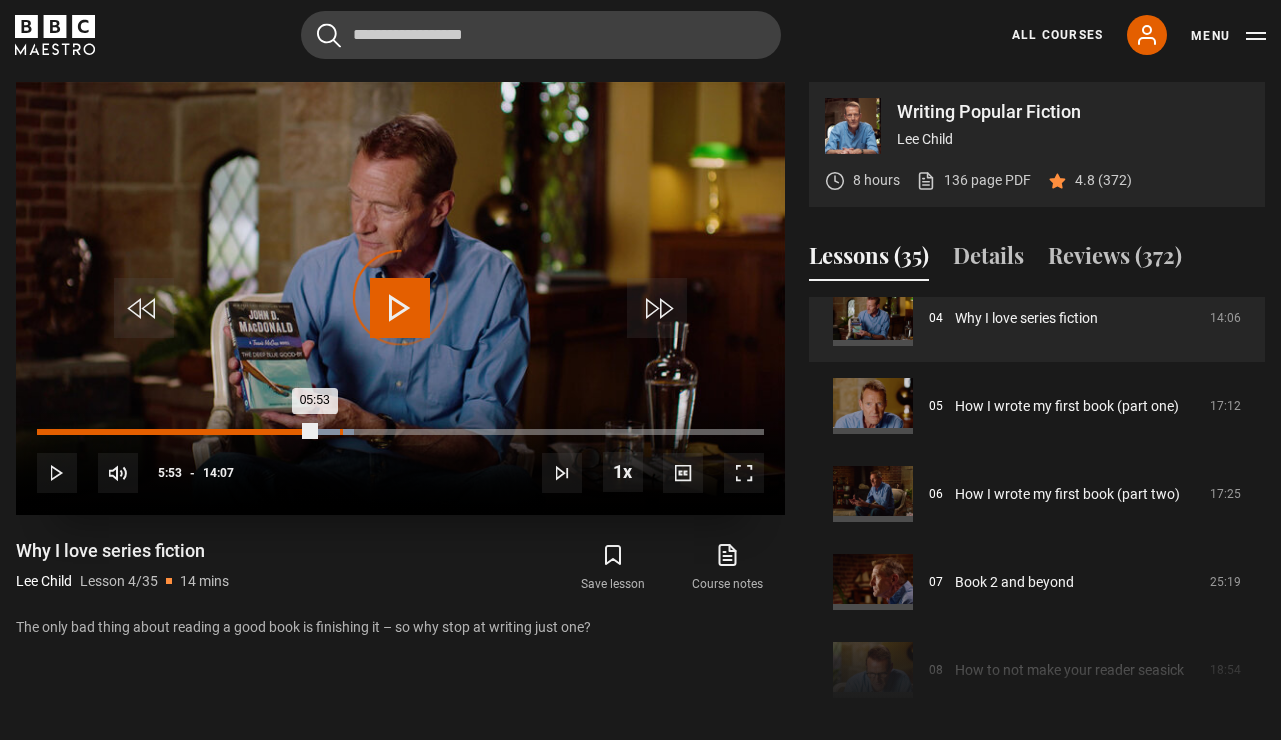 click on "05:53" at bounding box center (341, 432) 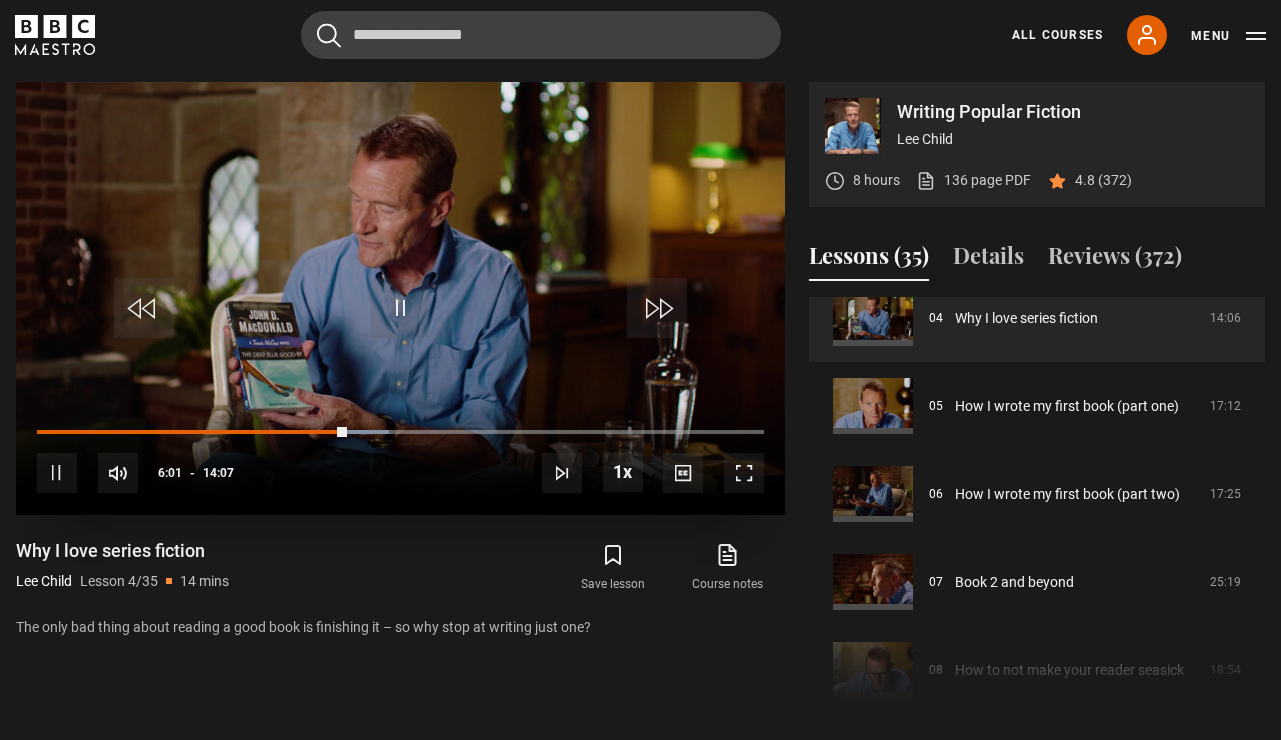 click on "10s Skip Back 10 seconds Pause 10s Skip Forward 10 seconds Loaded :  48.40% 06:32 06:01 Pause Mute Current Time  6:01 - Duration  14:07
Lee Child
Lesson 4
Why I love series fiction
1x Playback Rate 2x 1.5x 1x , selected 0.5x Captions captions off , selected English  Captions" at bounding box center [400, 459] 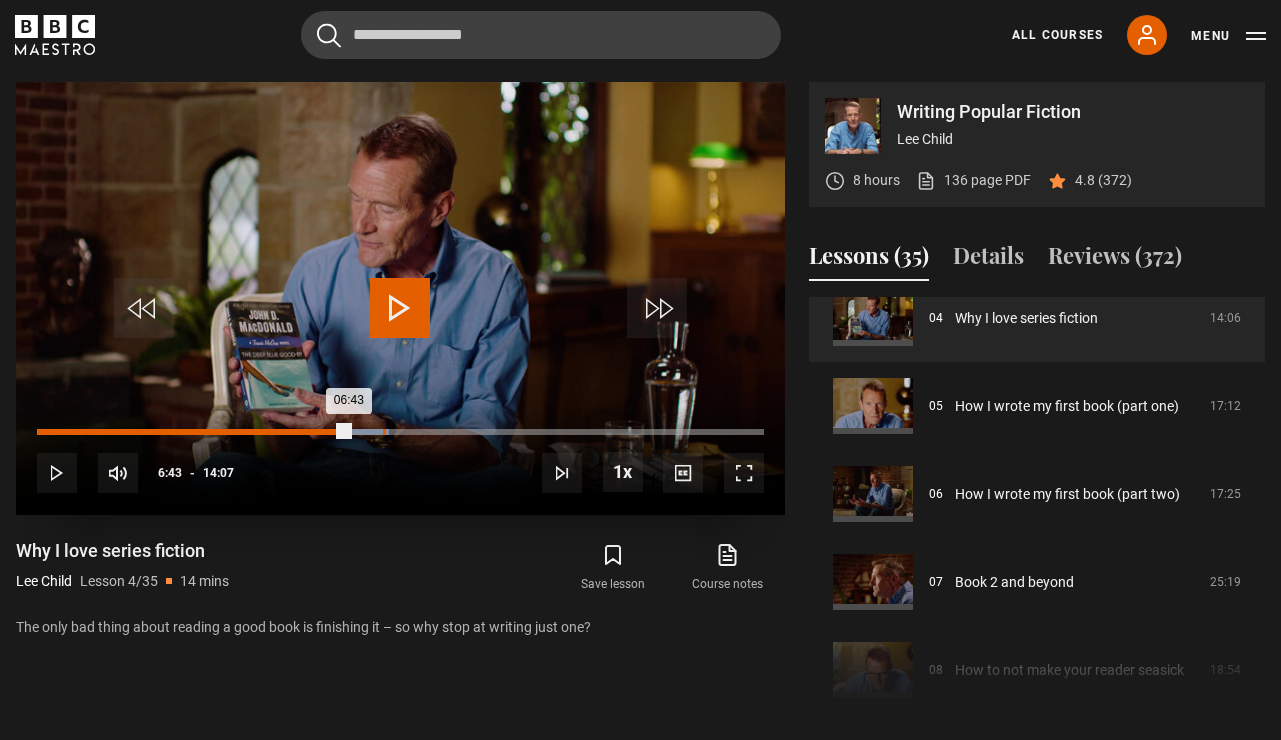 click on "06:43" at bounding box center (384, 432) 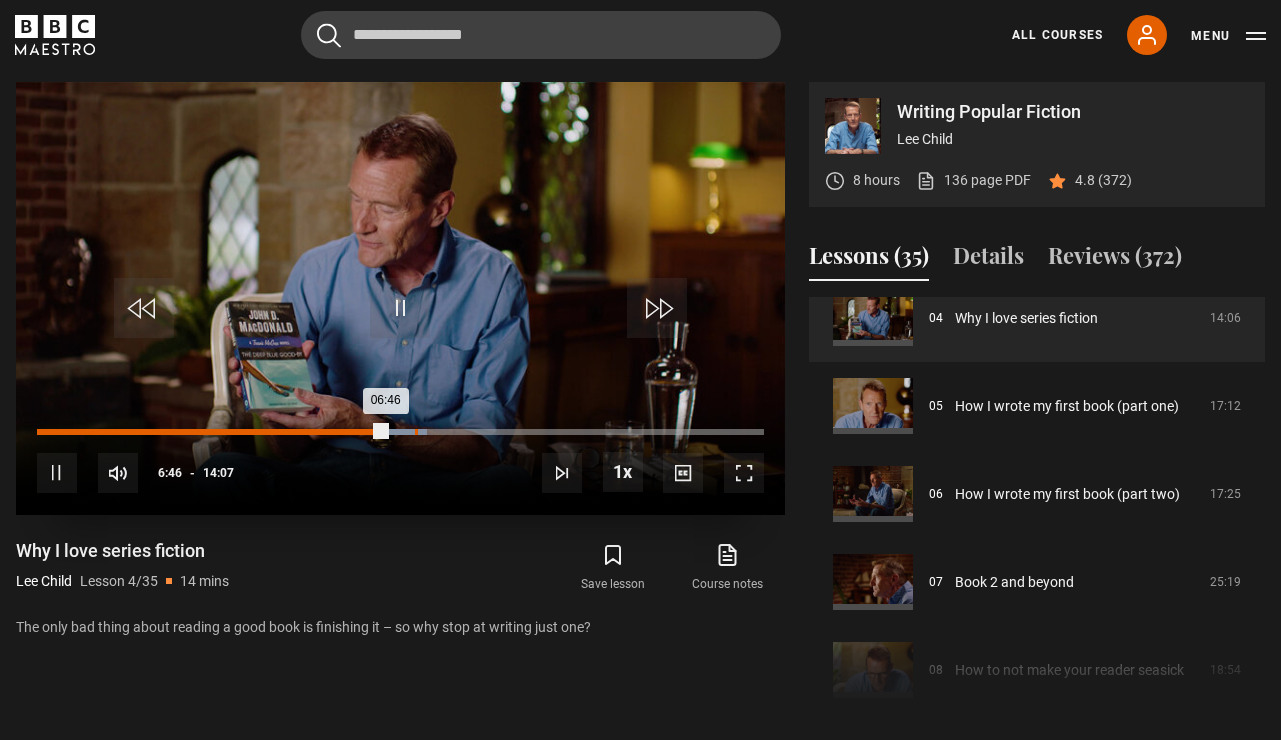 click on "07:20" at bounding box center (416, 432) 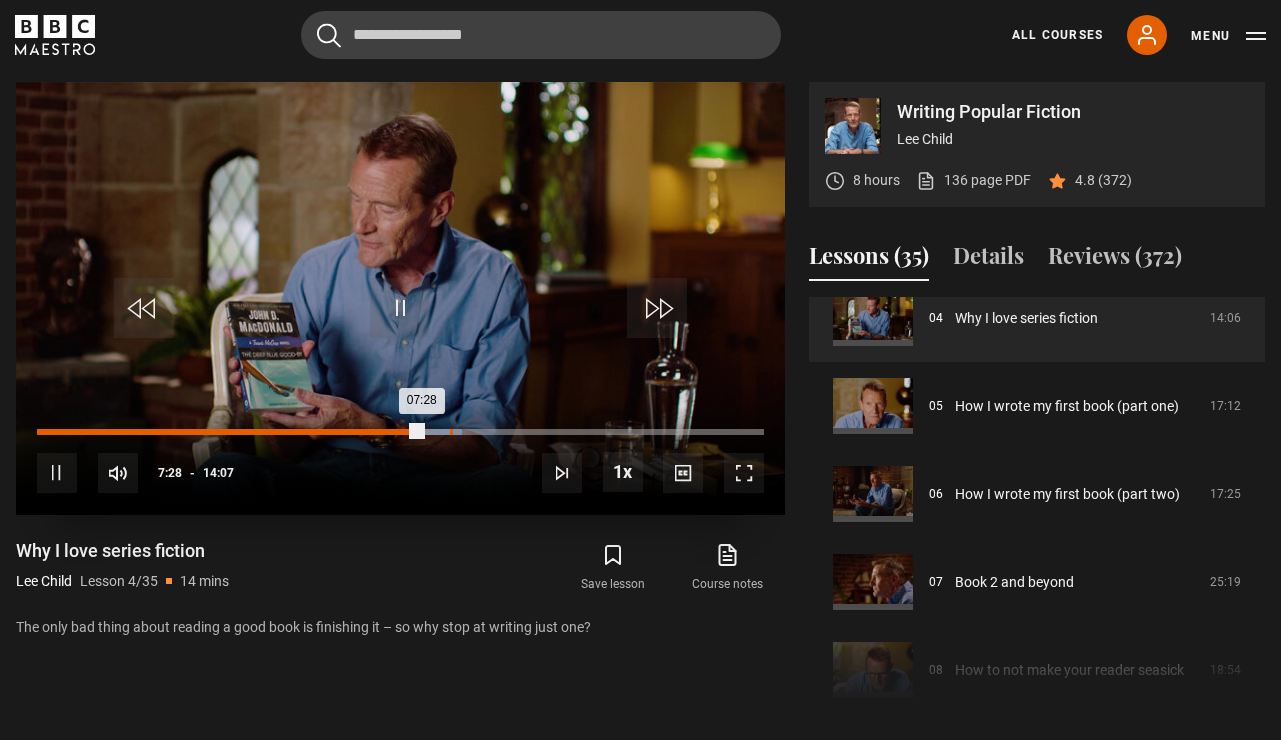 click on "Loaded :  58.43% 08:01 07:28" at bounding box center (400, 432) 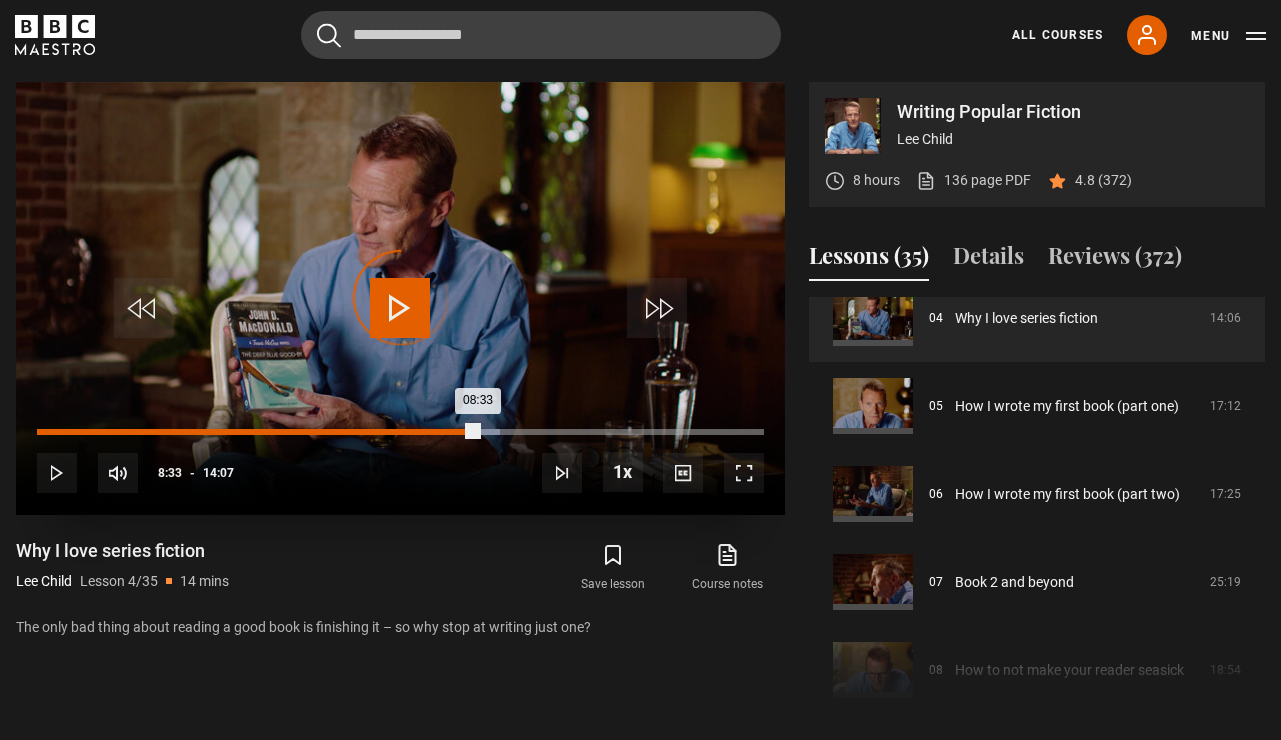 click on "Loaded :  63.74% 08:33 08:33" at bounding box center [400, 432] 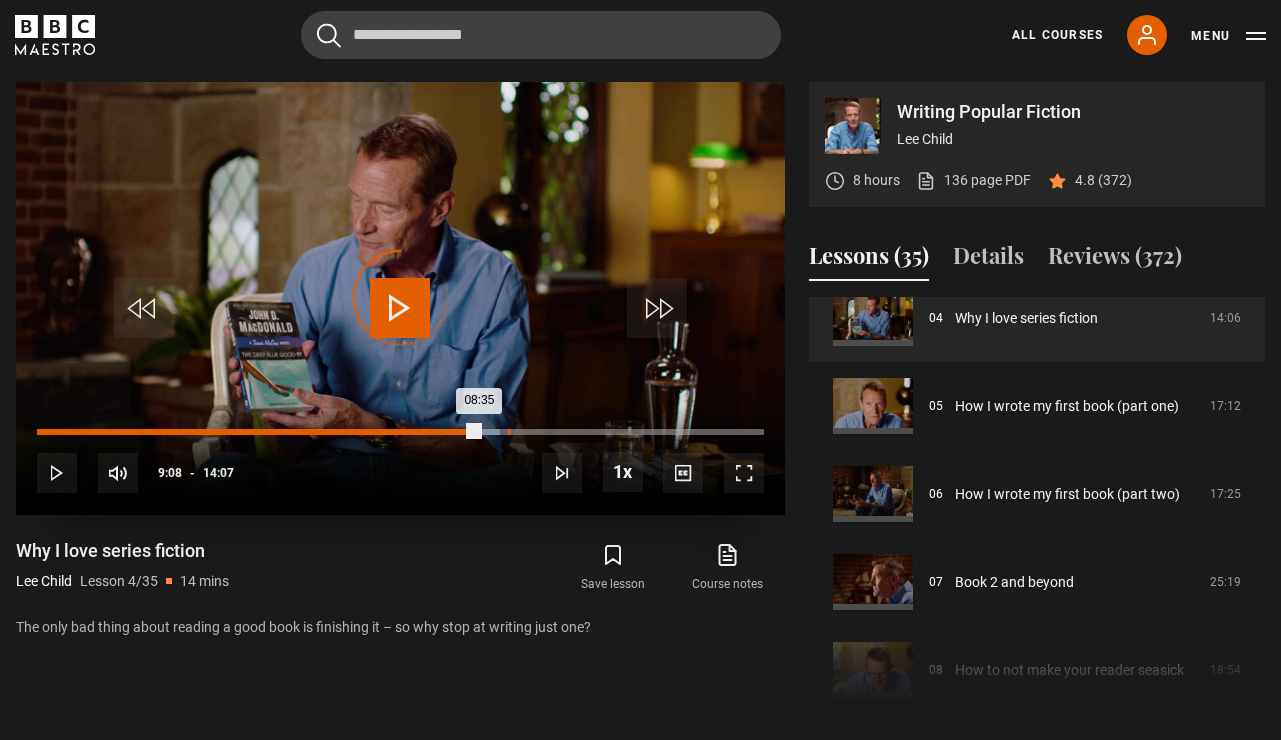 click on "Loaded :  63.74% 09:08 08:35" at bounding box center [400, 432] 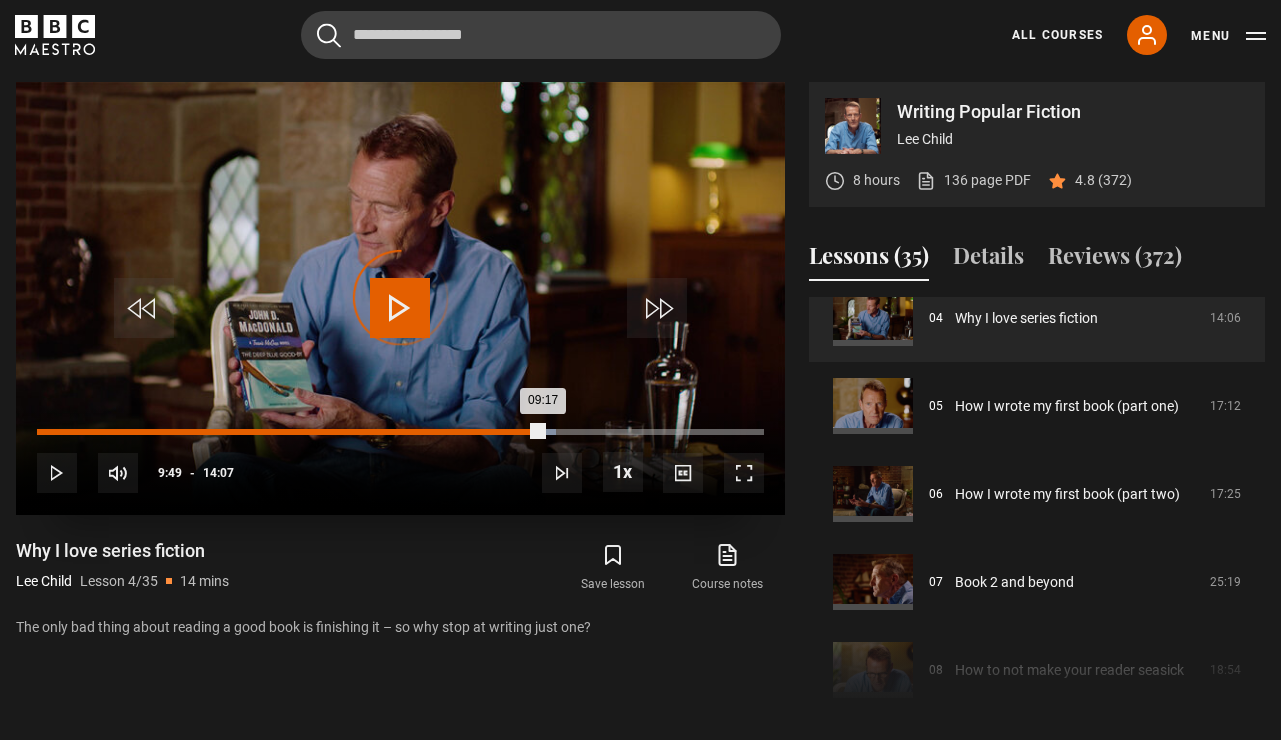 click on "Loaded :  71.40% 09:49 09:17" at bounding box center (400, 432) 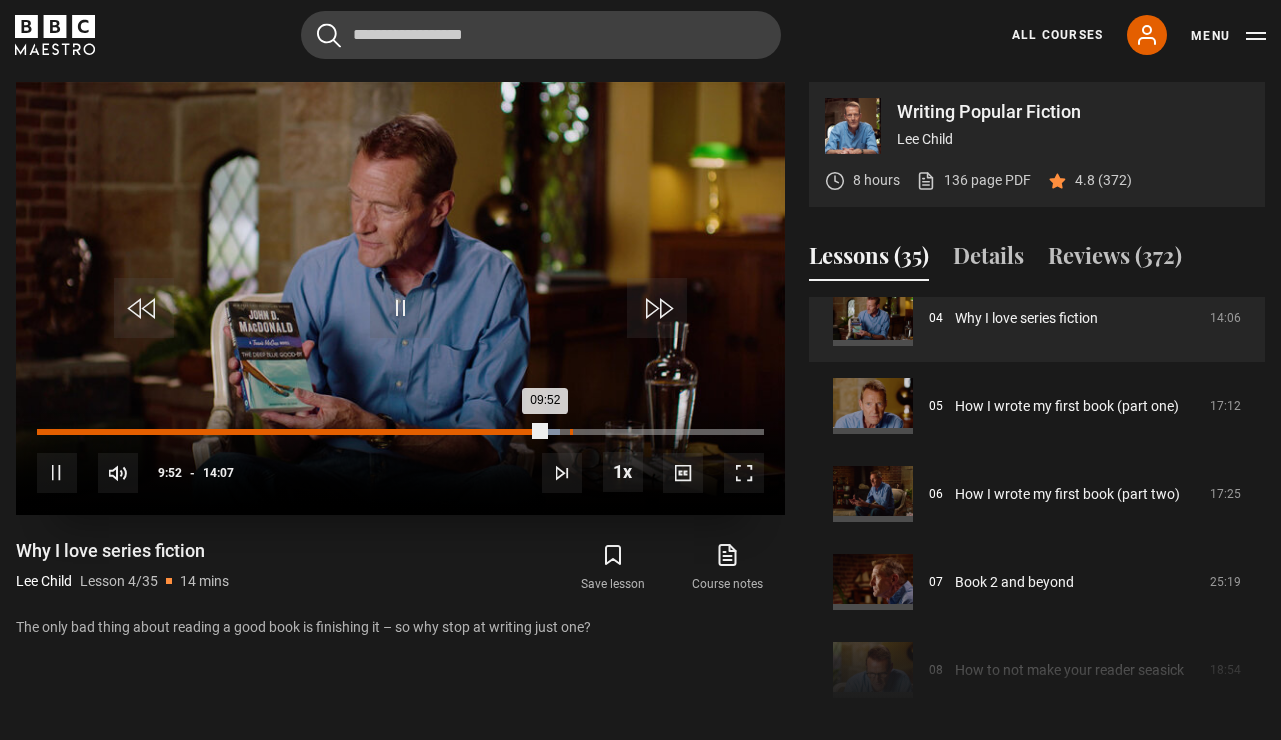 click on "10:20" at bounding box center [571, 432] 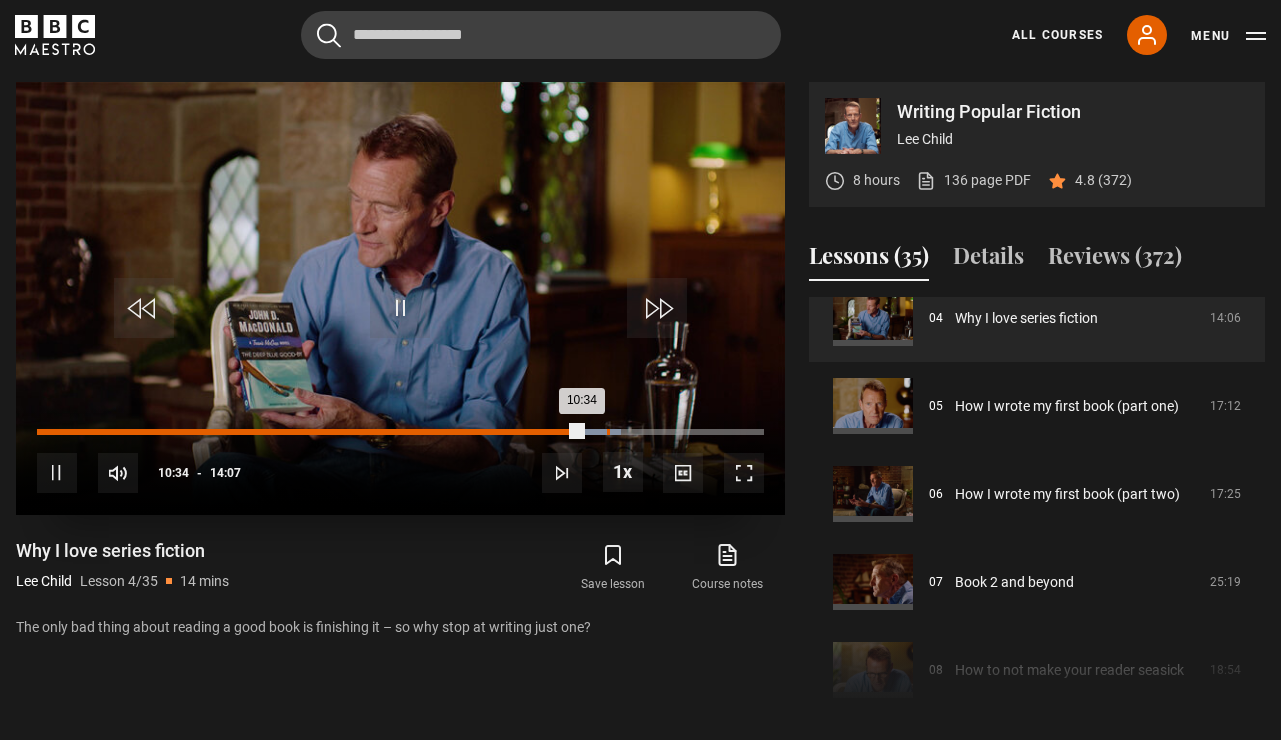 click on "Loaded :  80.27% 11:04 10:34" at bounding box center (400, 432) 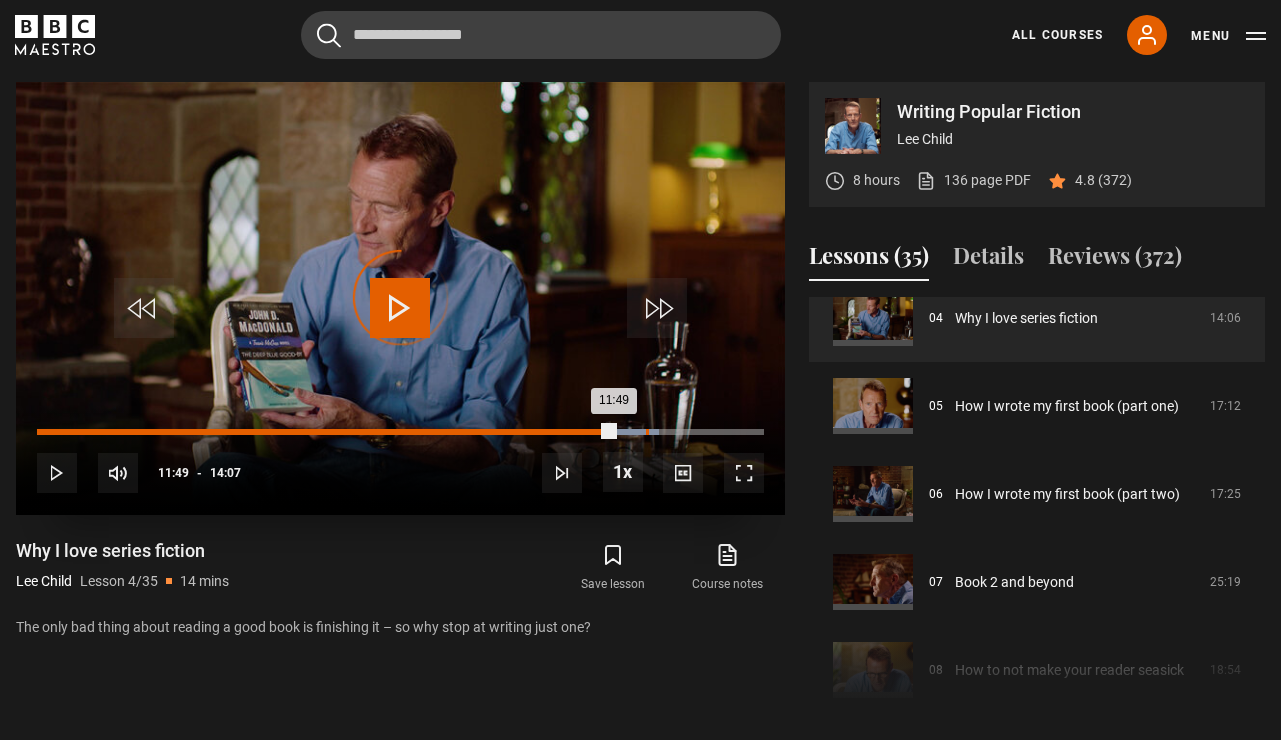 click on "11:49" at bounding box center (647, 432) 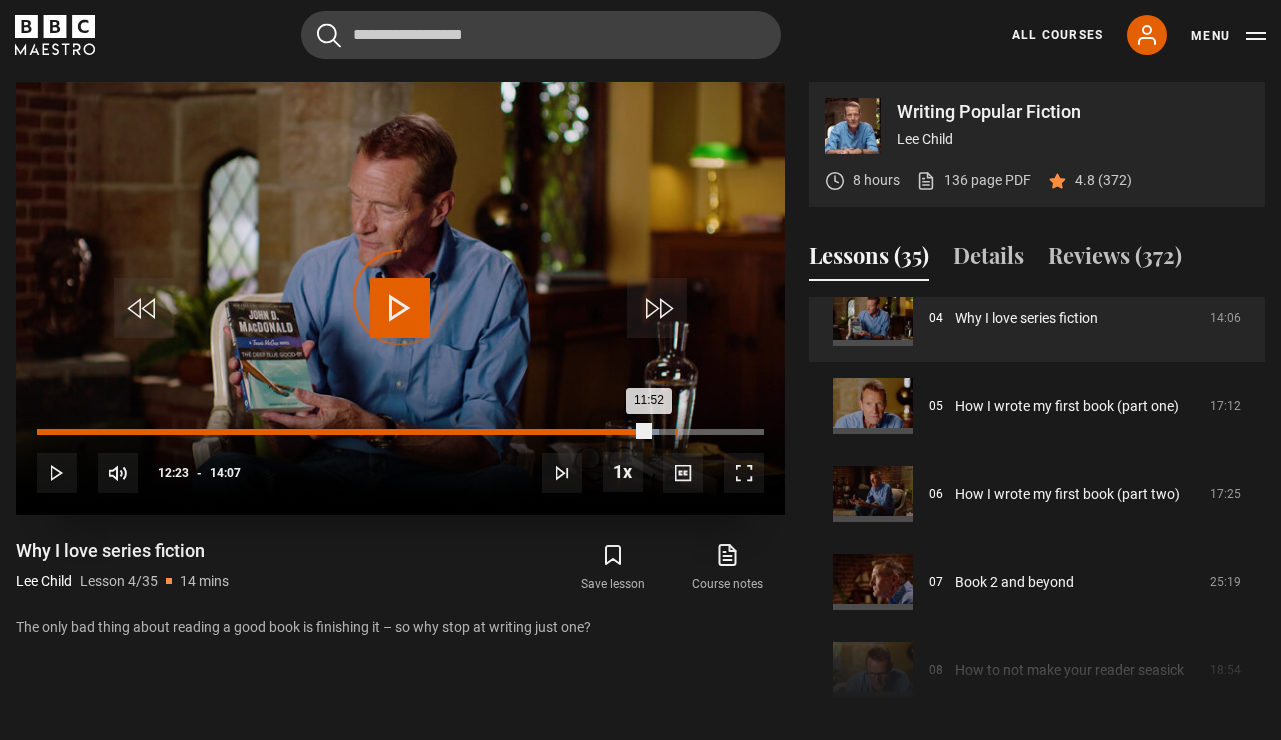 click on "Loaded :  85.59% 12:23 11:52" at bounding box center [400, 432] 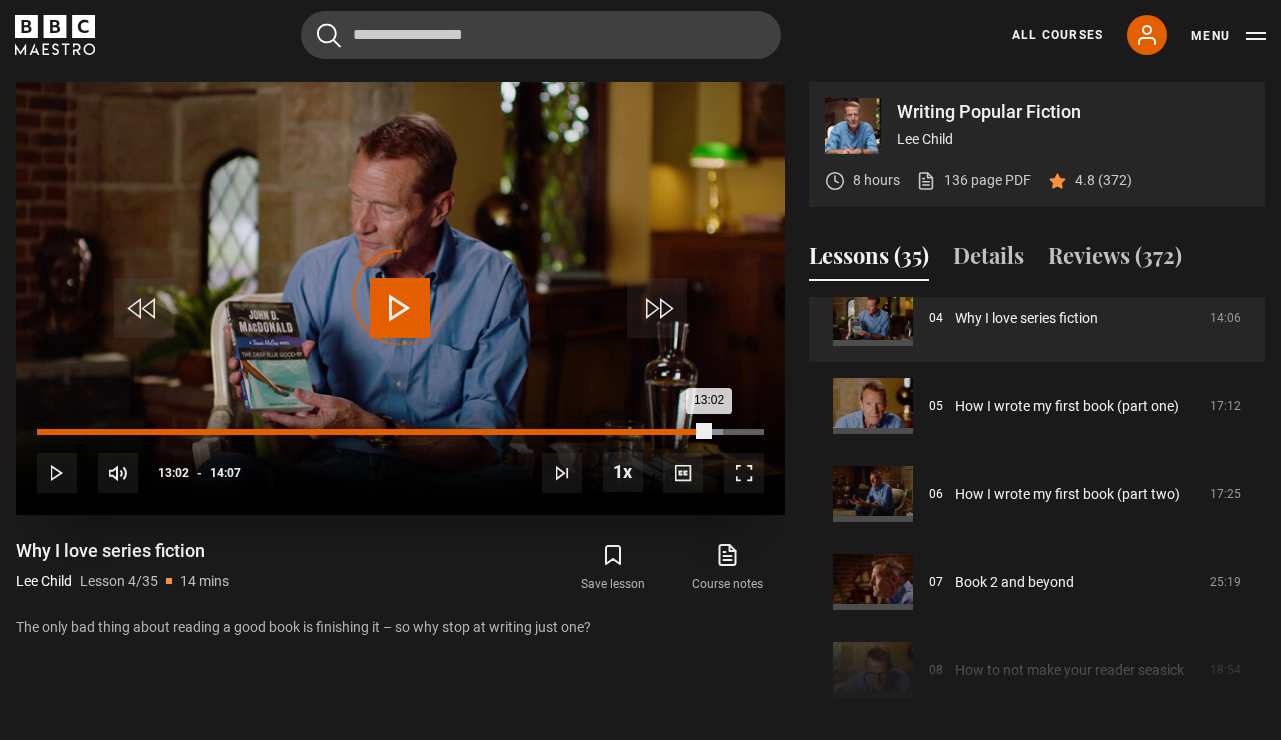 click on "Loaded :  94.40% 13:02 13:02" at bounding box center (400, 432) 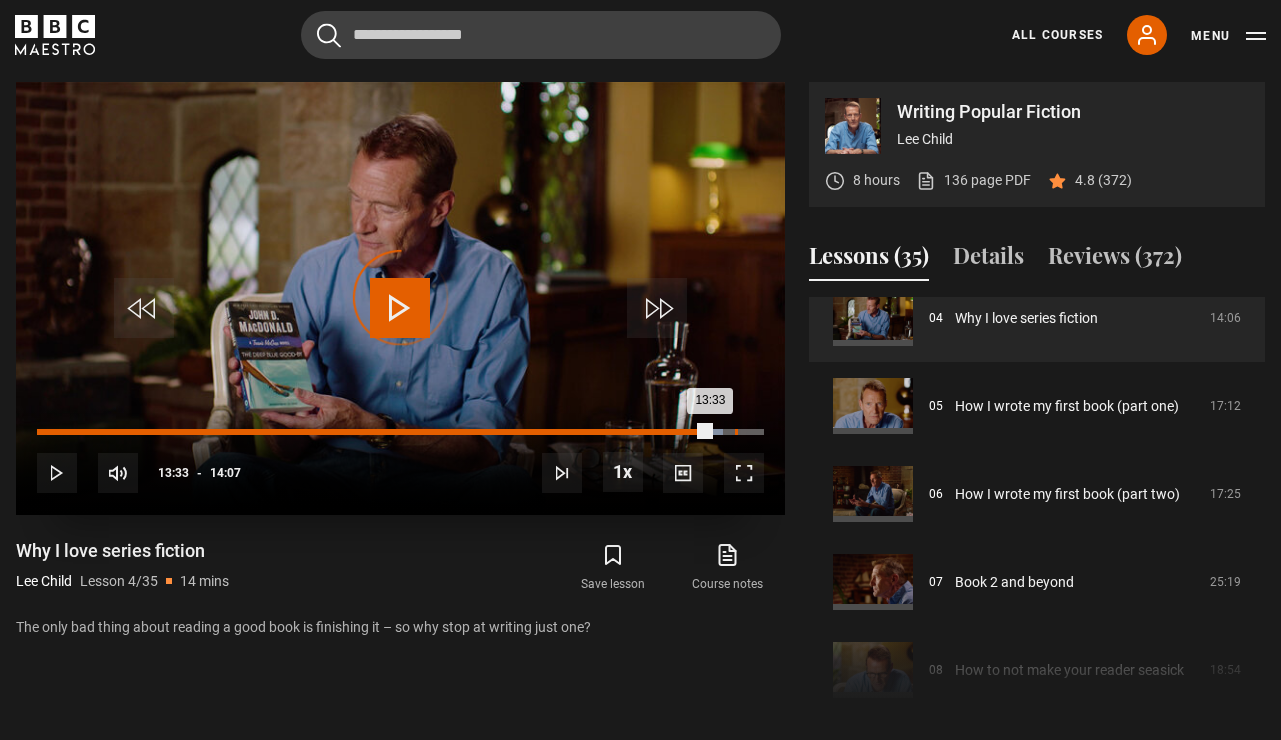 click on "13:33" at bounding box center (736, 432) 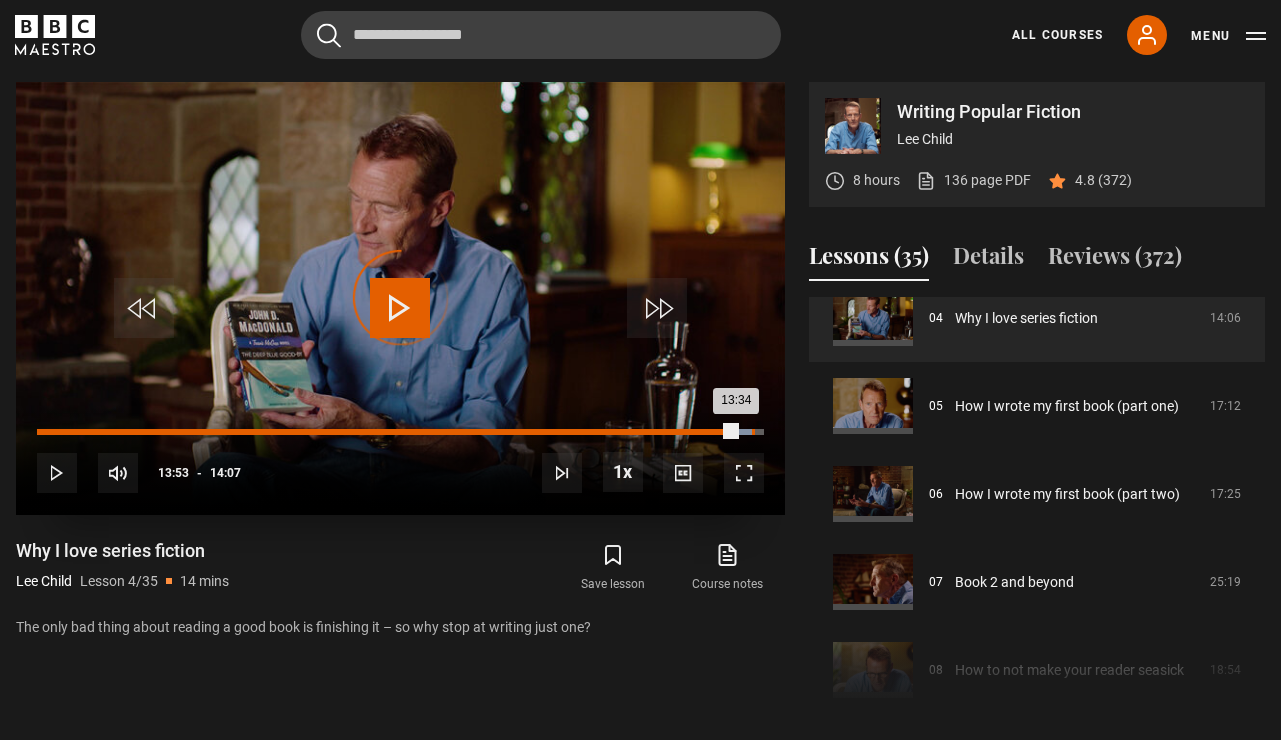 click on "13:53" at bounding box center (753, 432) 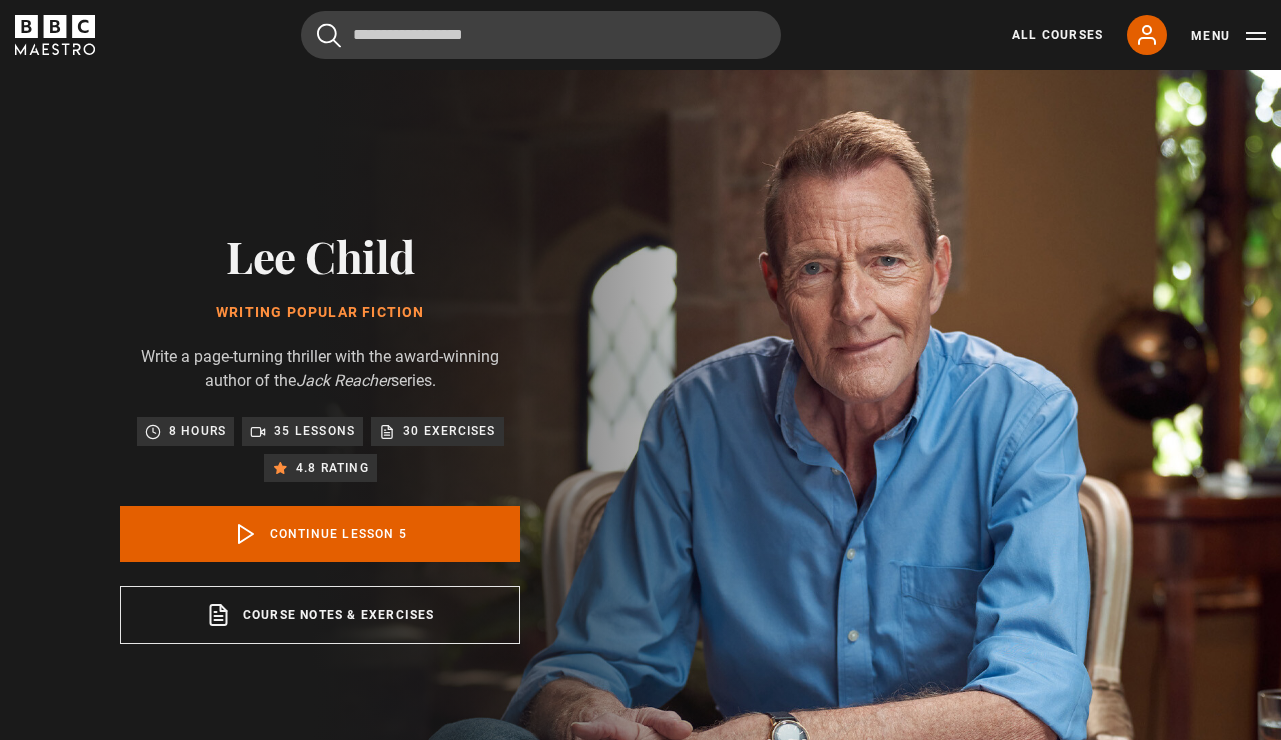 scroll, scrollTop: 802, scrollLeft: 0, axis: vertical 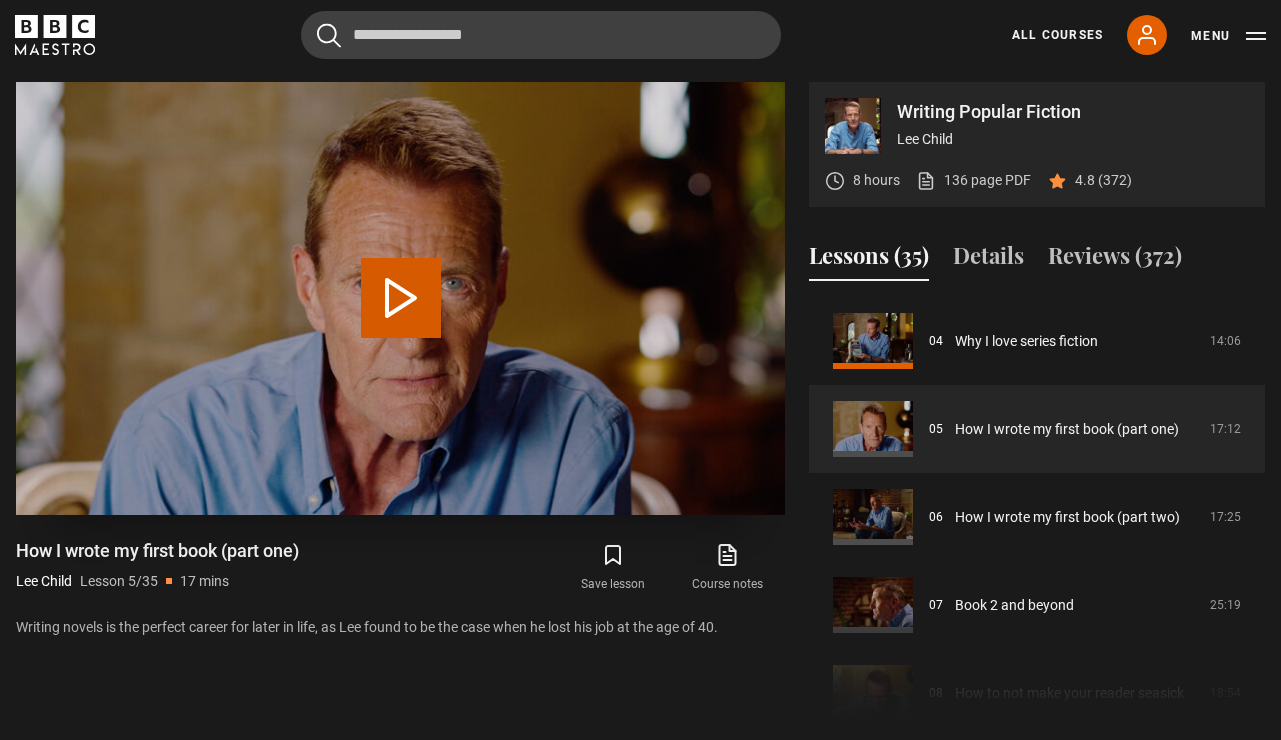 click on "Play Lesson How I wrote my first book (part one)" at bounding box center (401, 298) 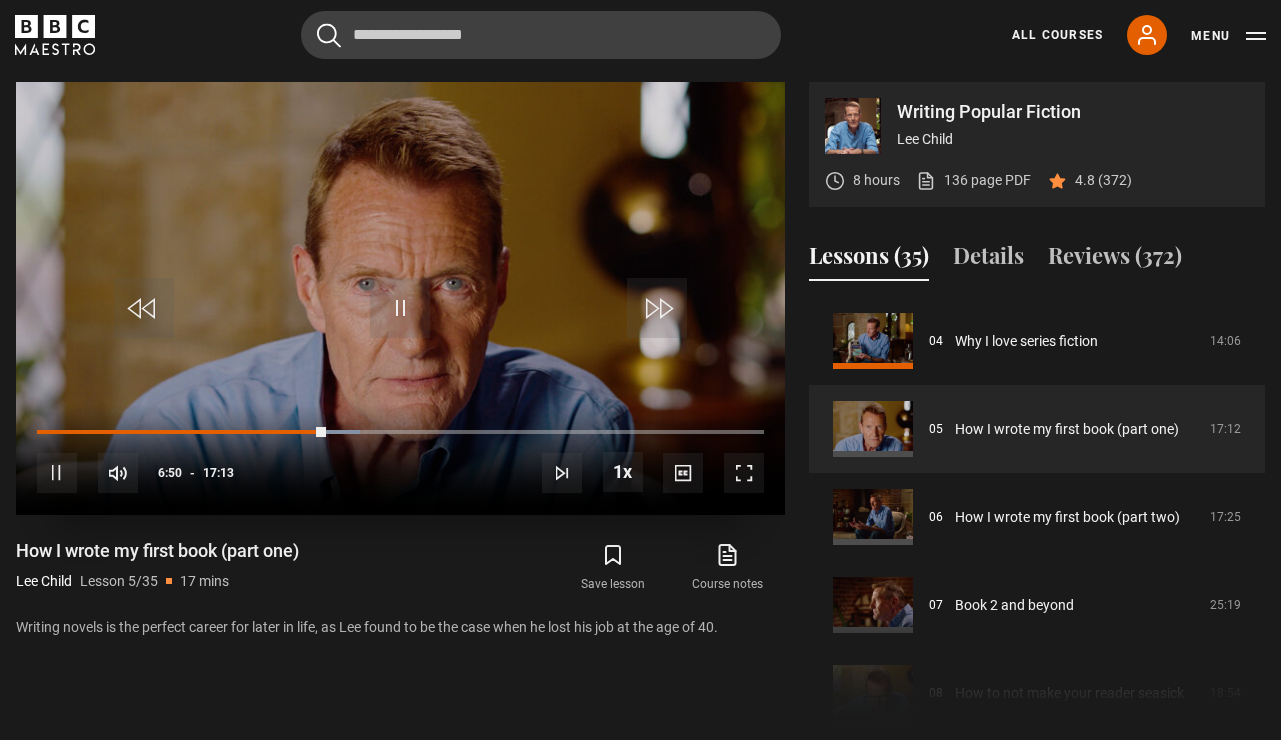 click at bounding box center [400, 308] 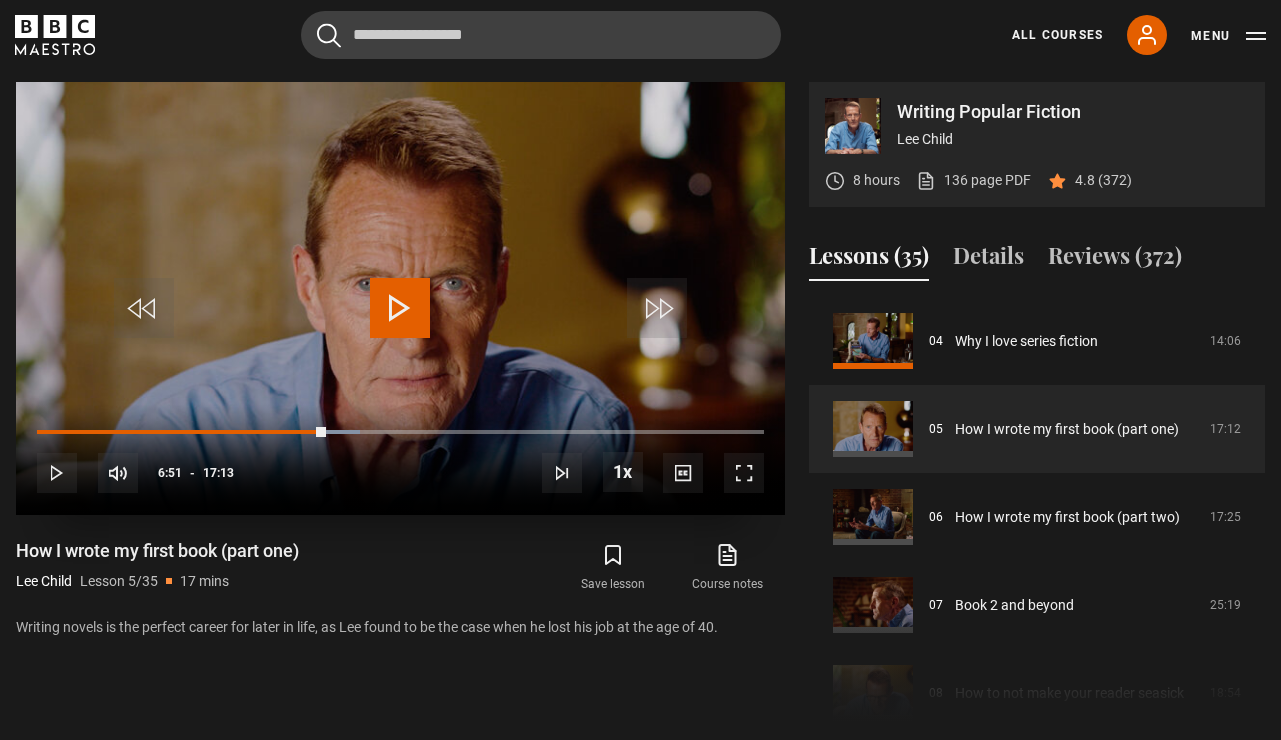 click at bounding box center [400, 308] 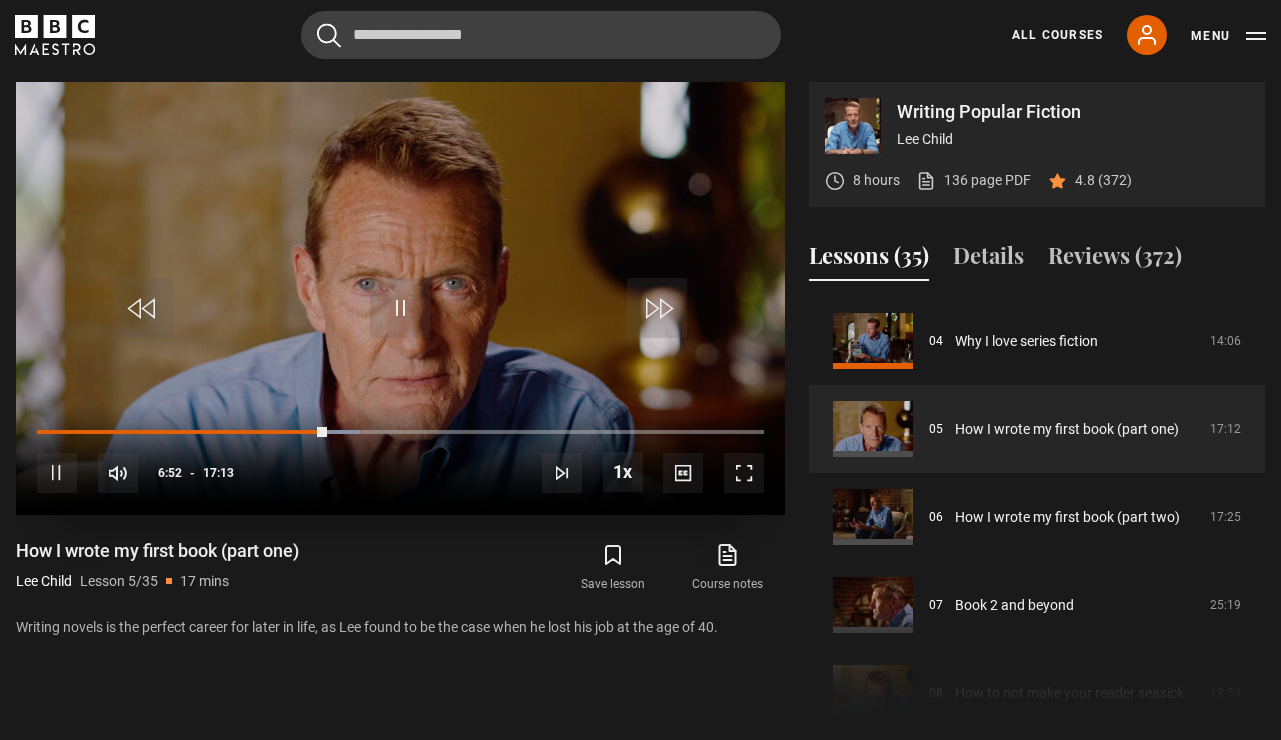 click on "10s Skip Back 10 seconds Pause 10s Skip Forward 10 seconds Loaded :  44.50% 06:52 Pause Mute Current Time  6:52 - Duration  17:13
[AUTHOR]
Lesson 5
How I wrote my first book (part one)
1x Playback Rate 2x 1.5x 1x , selected 0.5x Captions captions off , selected English  Captions" at bounding box center (400, 459) 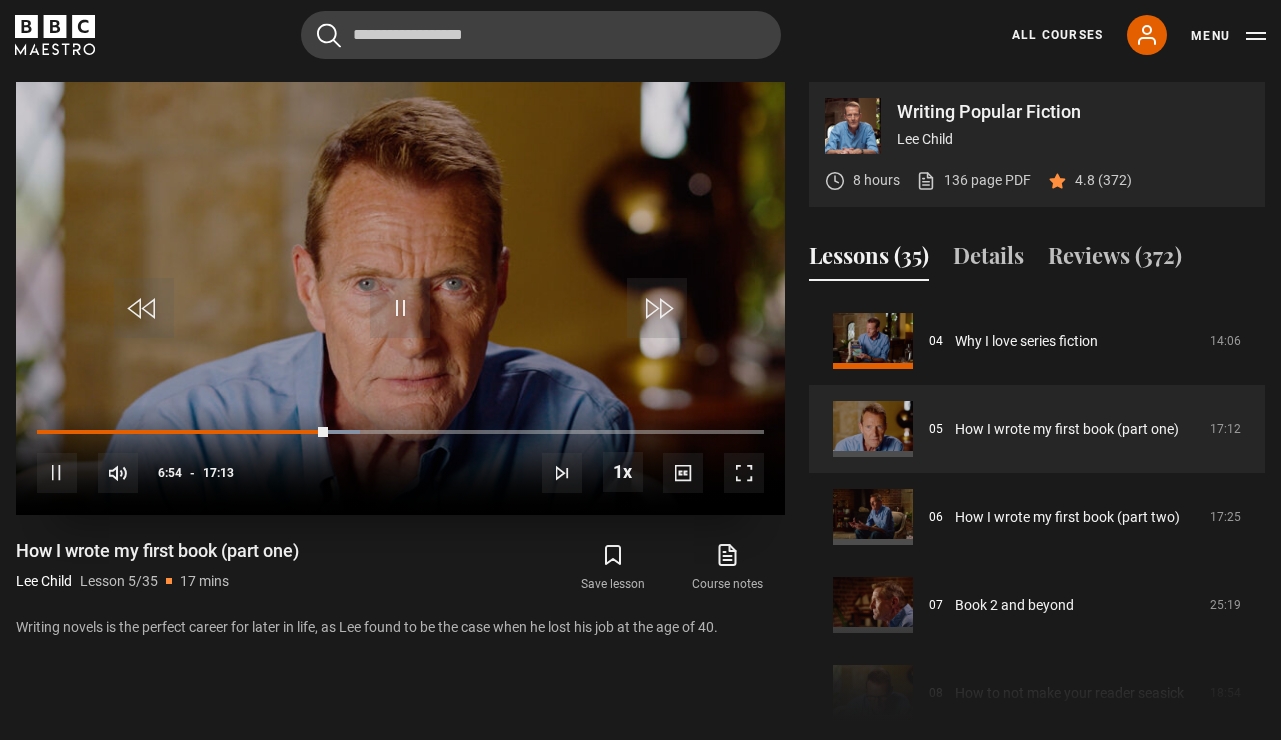 click on "10s Skip Back 10 seconds Pause 10s Skip Forward 10 seconds Loaded :  44.50% 07:30 06:54 Pause Mute Current Time  6:54 - Duration  17:13
[AUTHOR]
Lesson 5
How I wrote my first book (part one)
1x Playback Rate 2x 1.5x 1x , selected 0.5x Captions captions off , selected English  Captions" at bounding box center [400, 459] 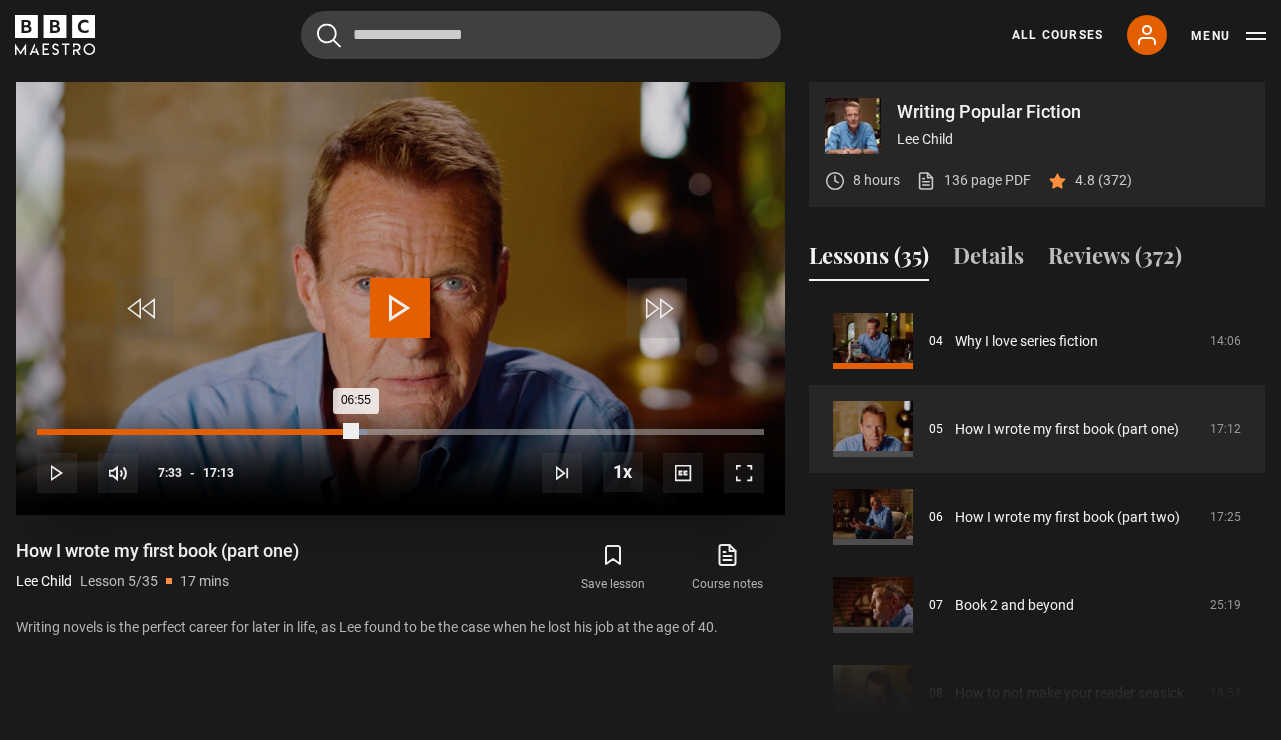click on "Loaded :  45.45% 07:33 06:55" at bounding box center (400, 432) 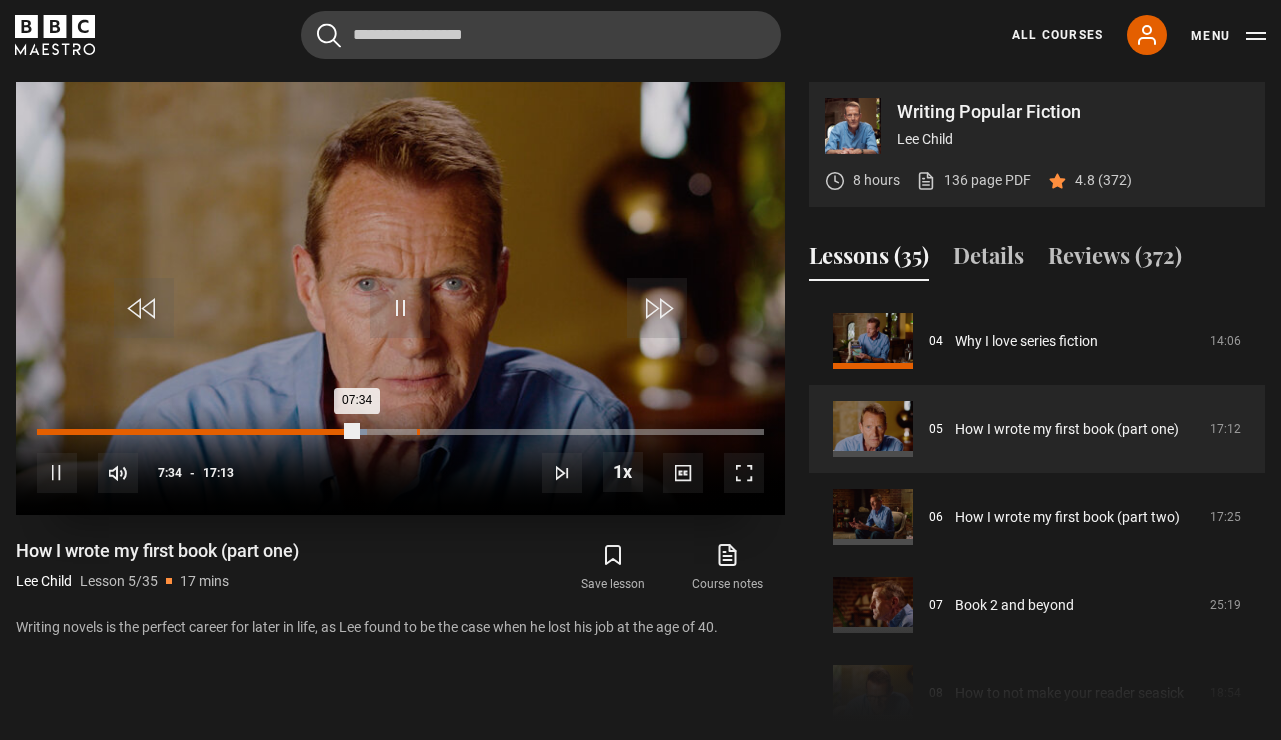 click on "Loaded :  45.45% 08:59 07:34" at bounding box center (400, 432) 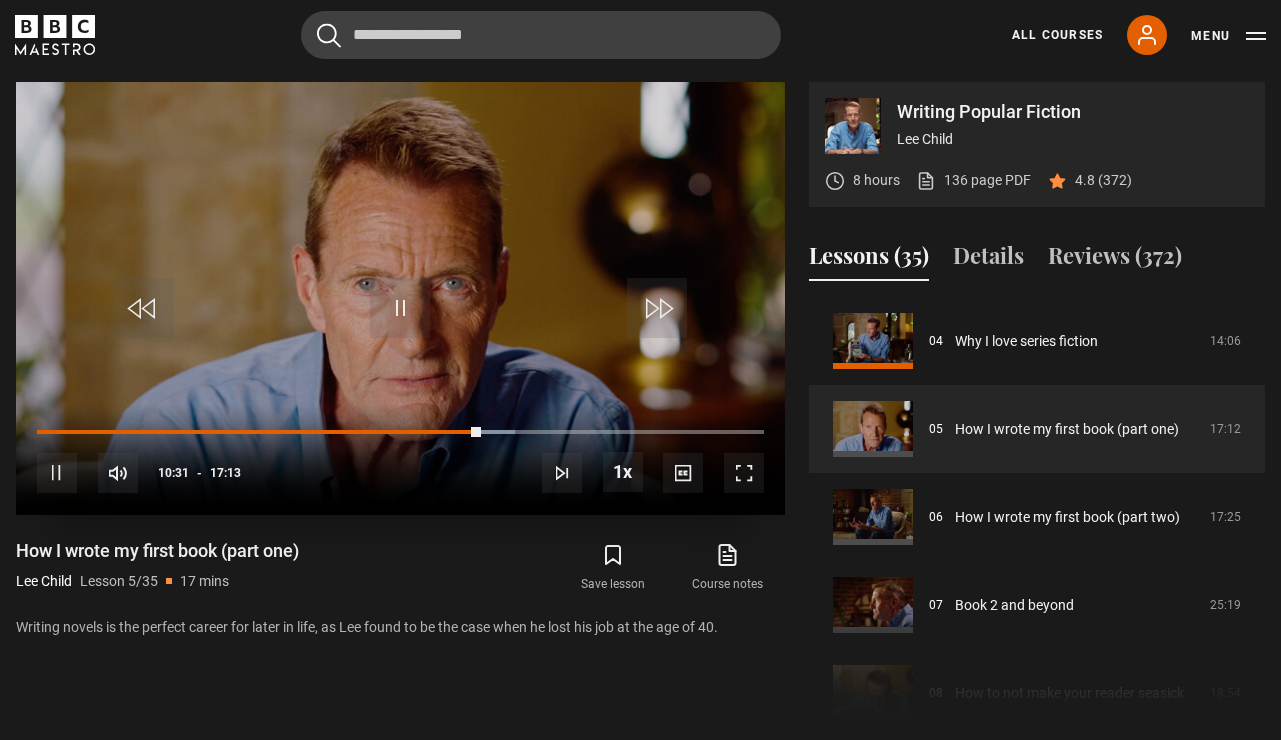 click on "10s Skip Back 10 seconds Pause 10s Skip Forward 10 seconds Loaded :  65.80% 11:07 10:31 Pause Mute Current Time  10:31 - Duration  17:13
[AUTHOR]
Lesson 5
How I wrote my first book (part one)
1x Playback Rate 2x 1.5x 1x , selected 0.5x Captions captions off , selected English  Captions" at bounding box center (400, 459) 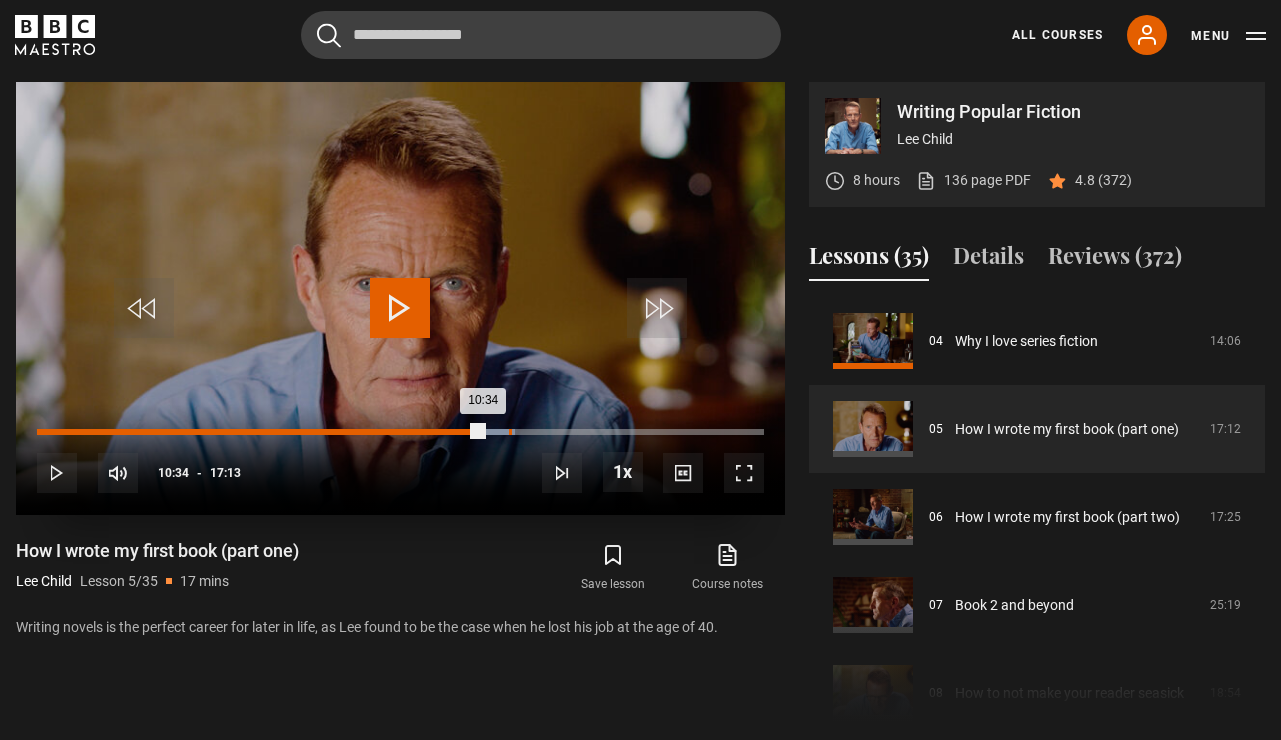 click on "Loaded :  65.80% 11:10 10:34" at bounding box center (400, 432) 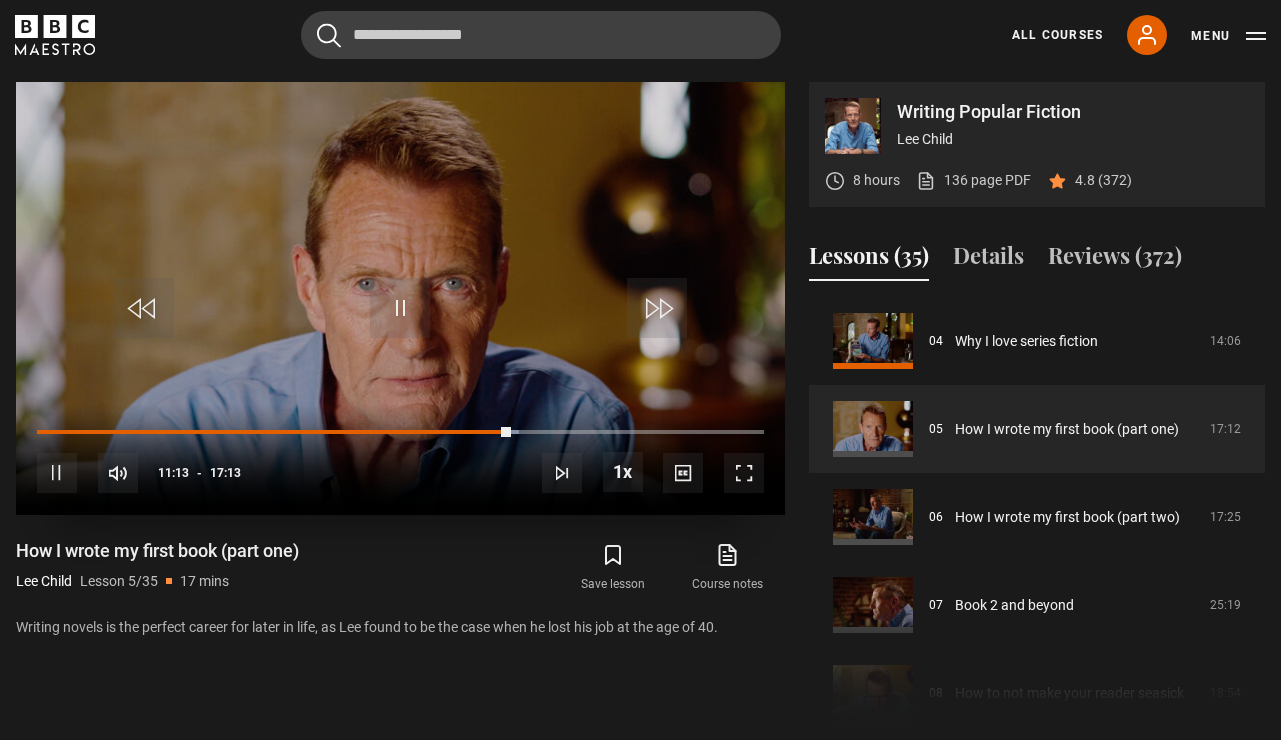 click at bounding box center (400, 308) 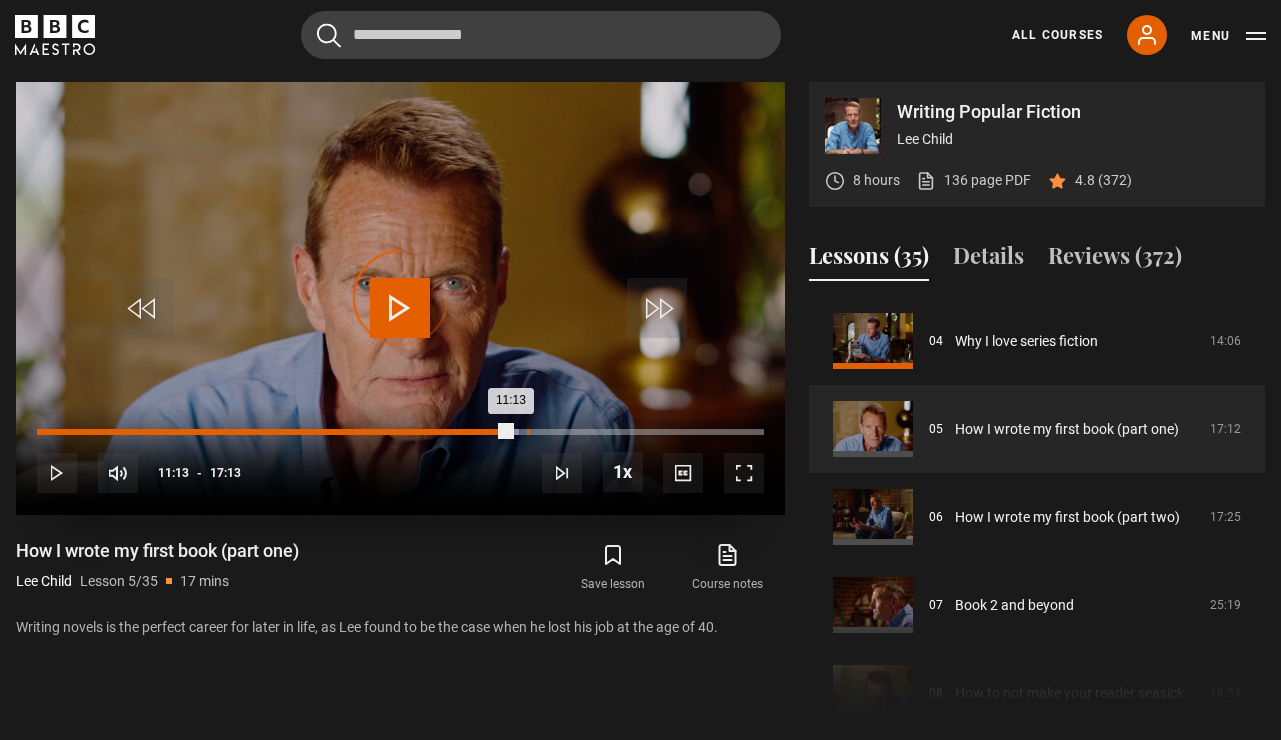 click on "Loaded :  66.28% 11:36 11:13" at bounding box center (400, 432) 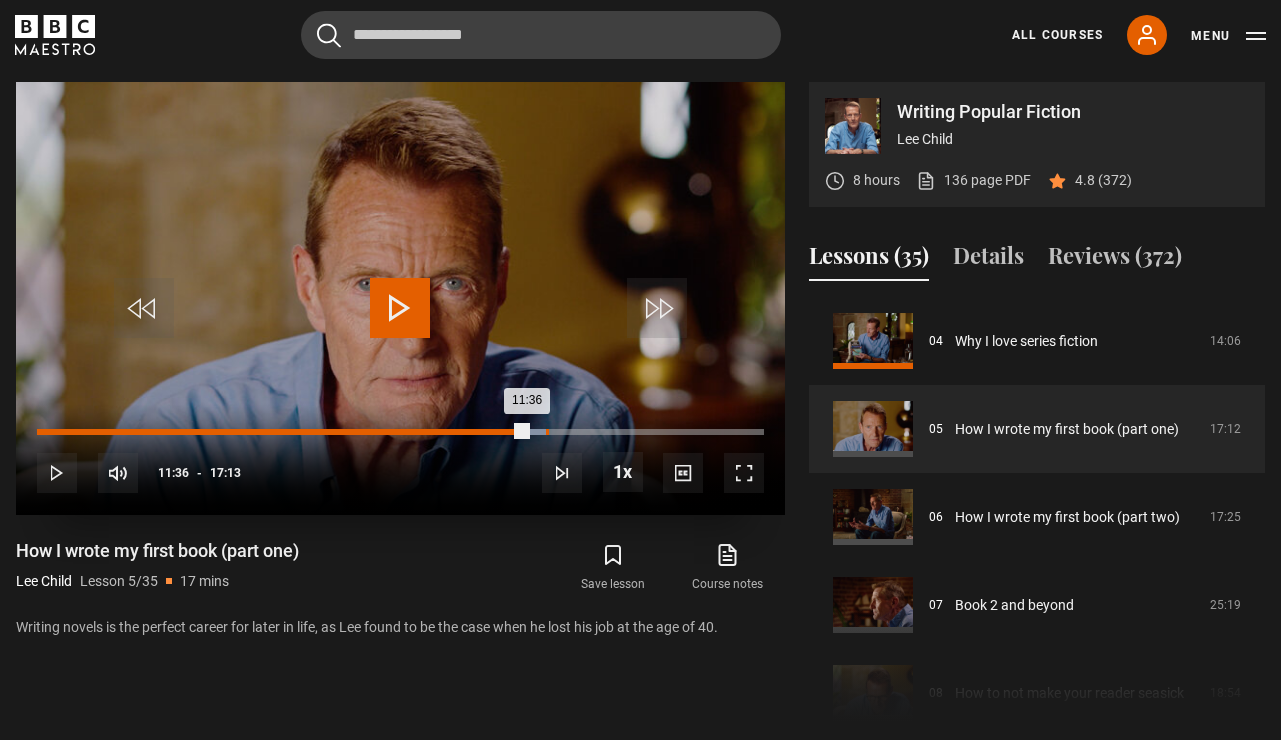 click on "Loaded :  70.17% 12:03 11:36" at bounding box center [400, 432] 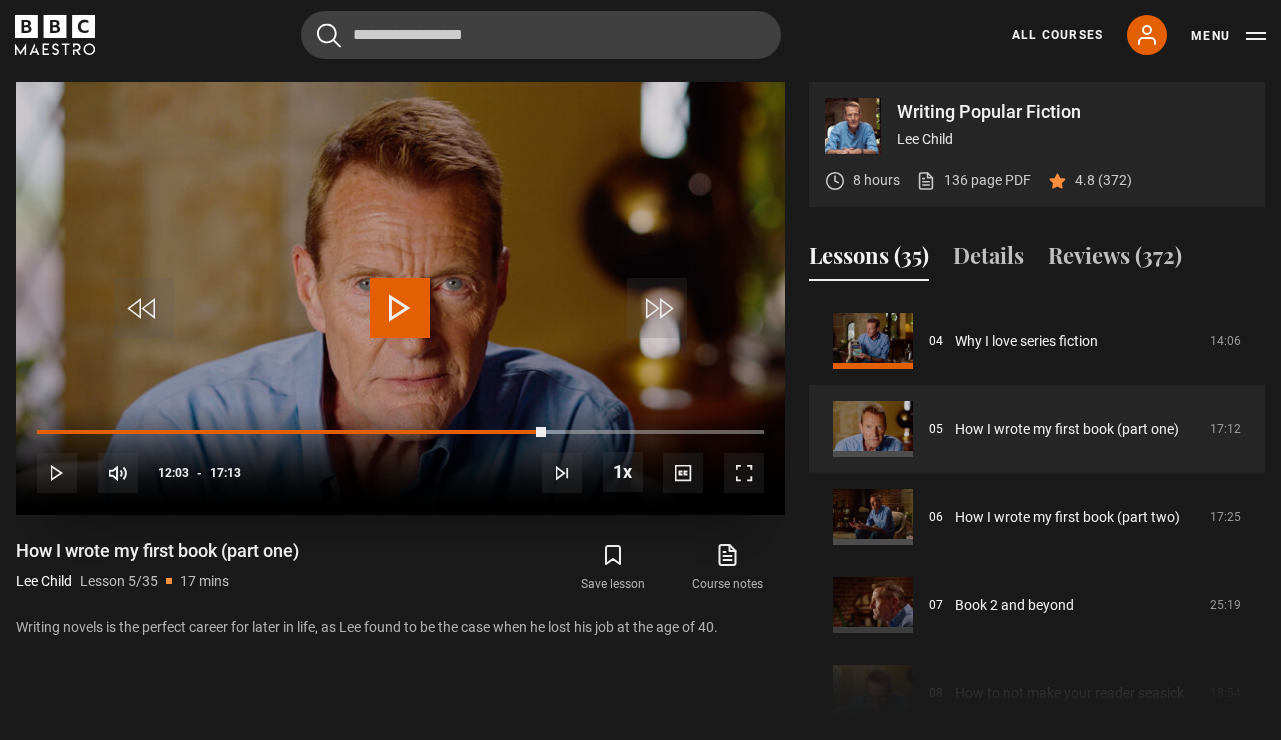 click at bounding box center [400, 308] 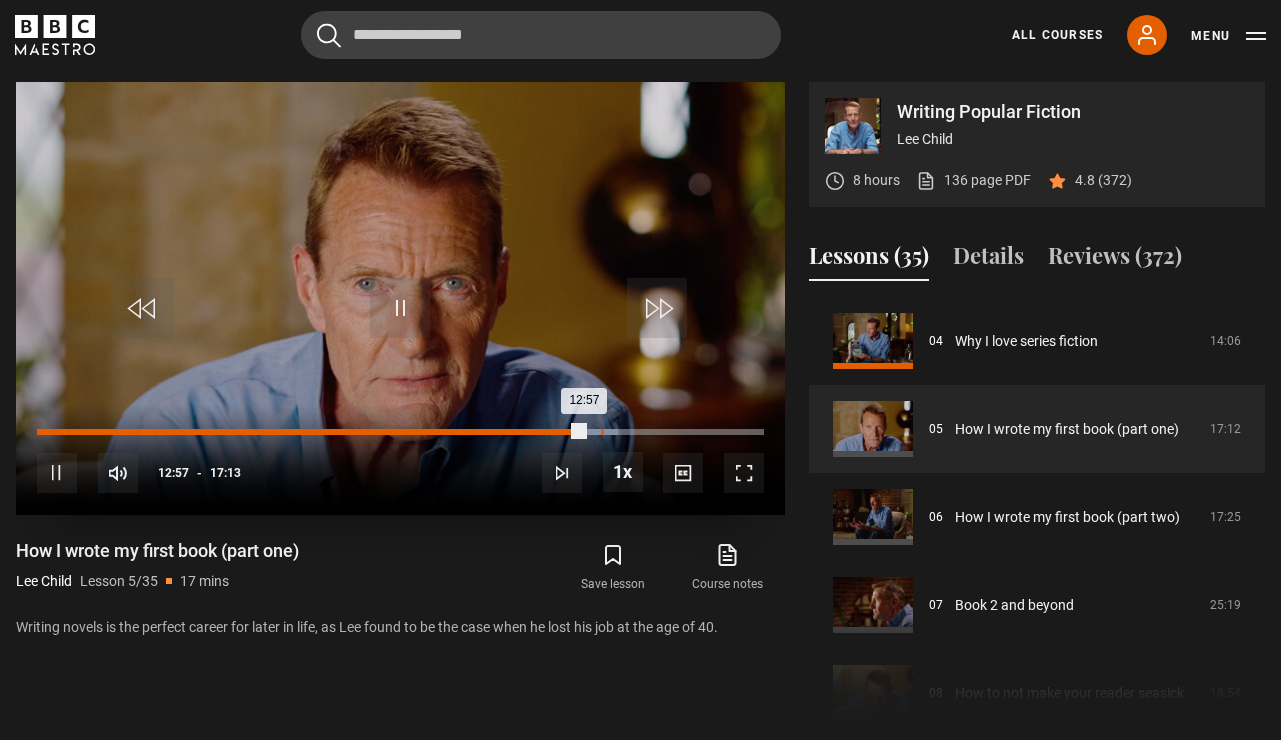 click on "13:21" at bounding box center (602, 432) 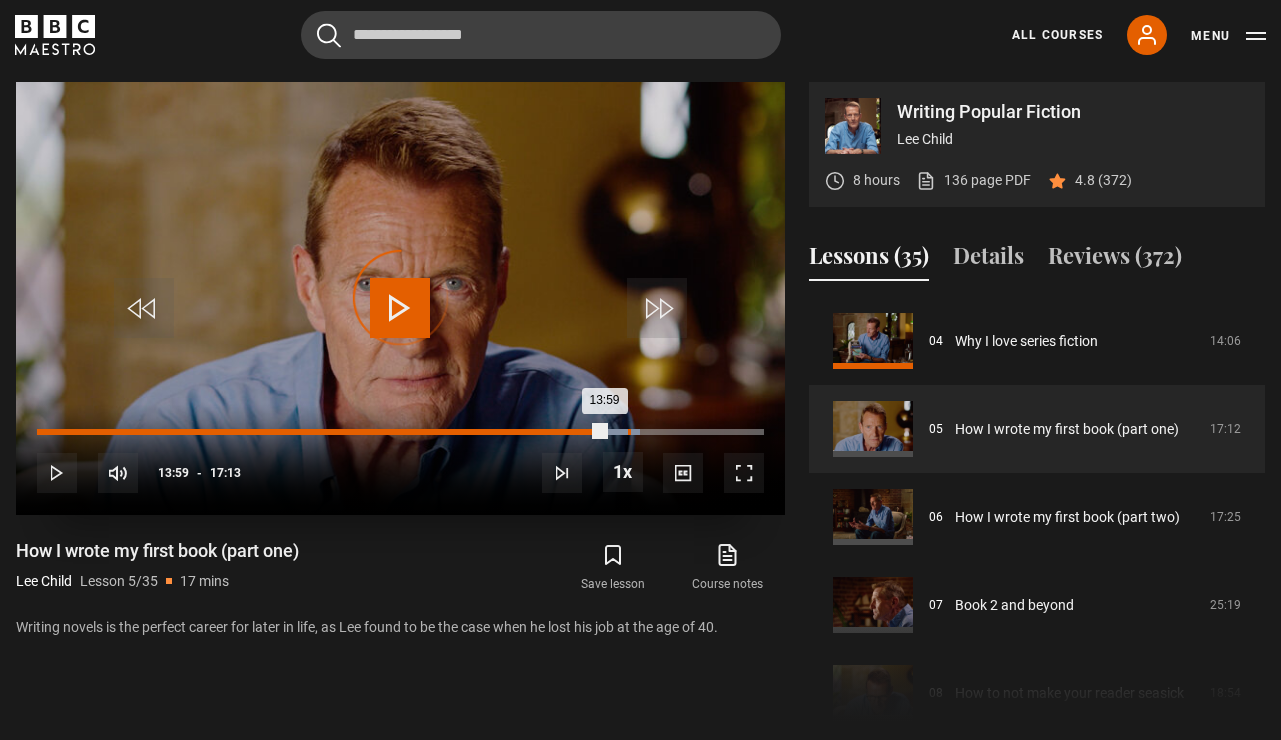 click on "13:59" at bounding box center (629, 432) 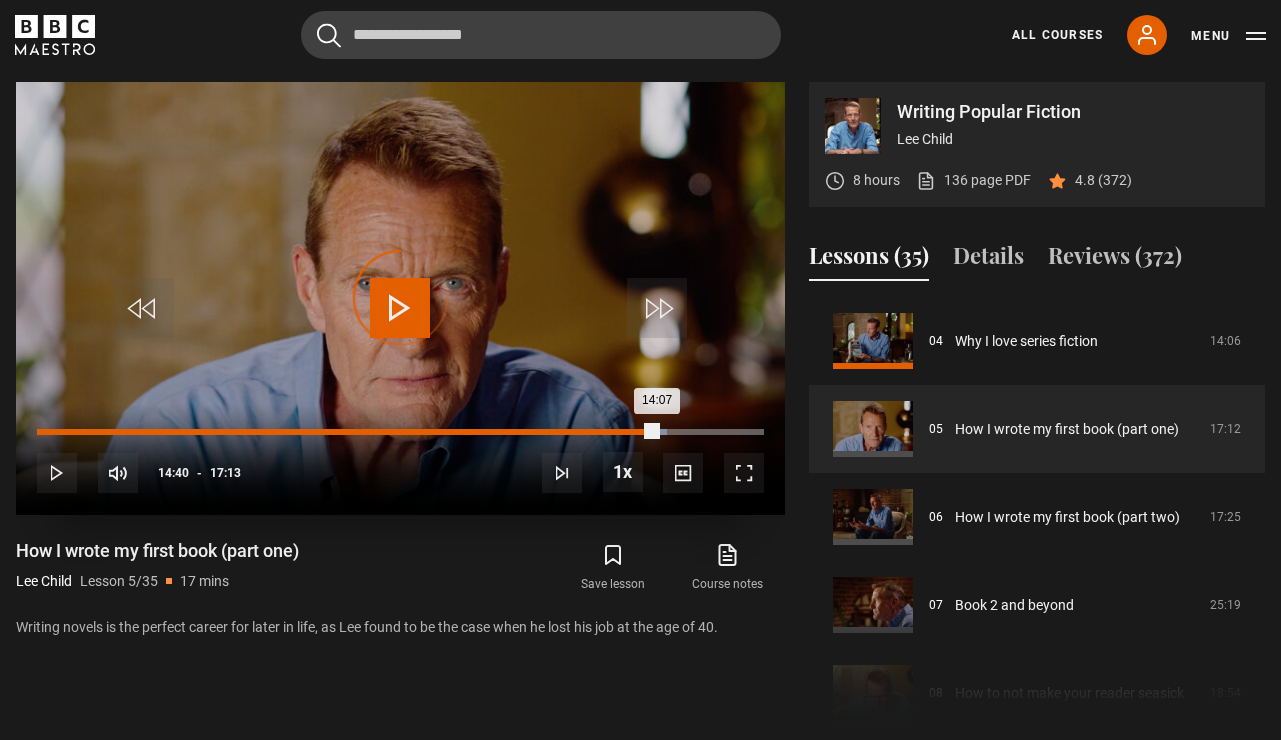 click on "Loaded :  86.61% 14:40 14:07" at bounding box center [400, 432] 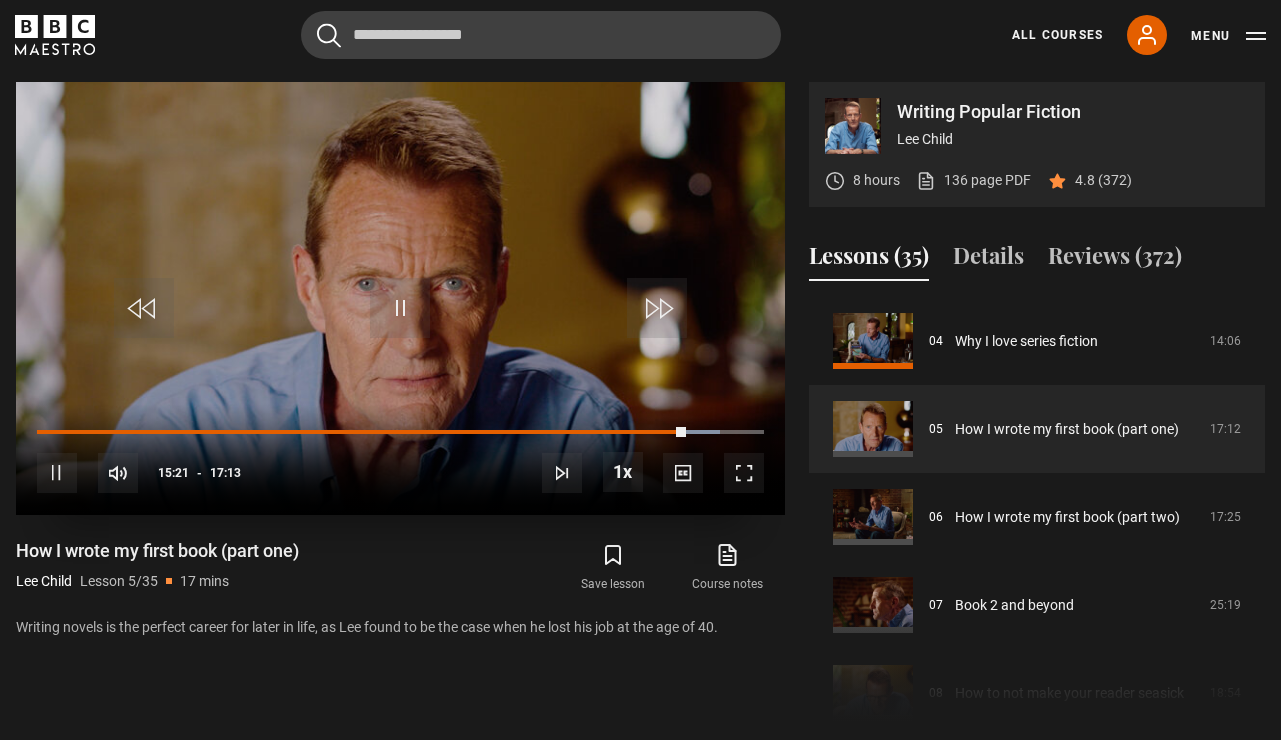 click at bounding box center (657, 308) 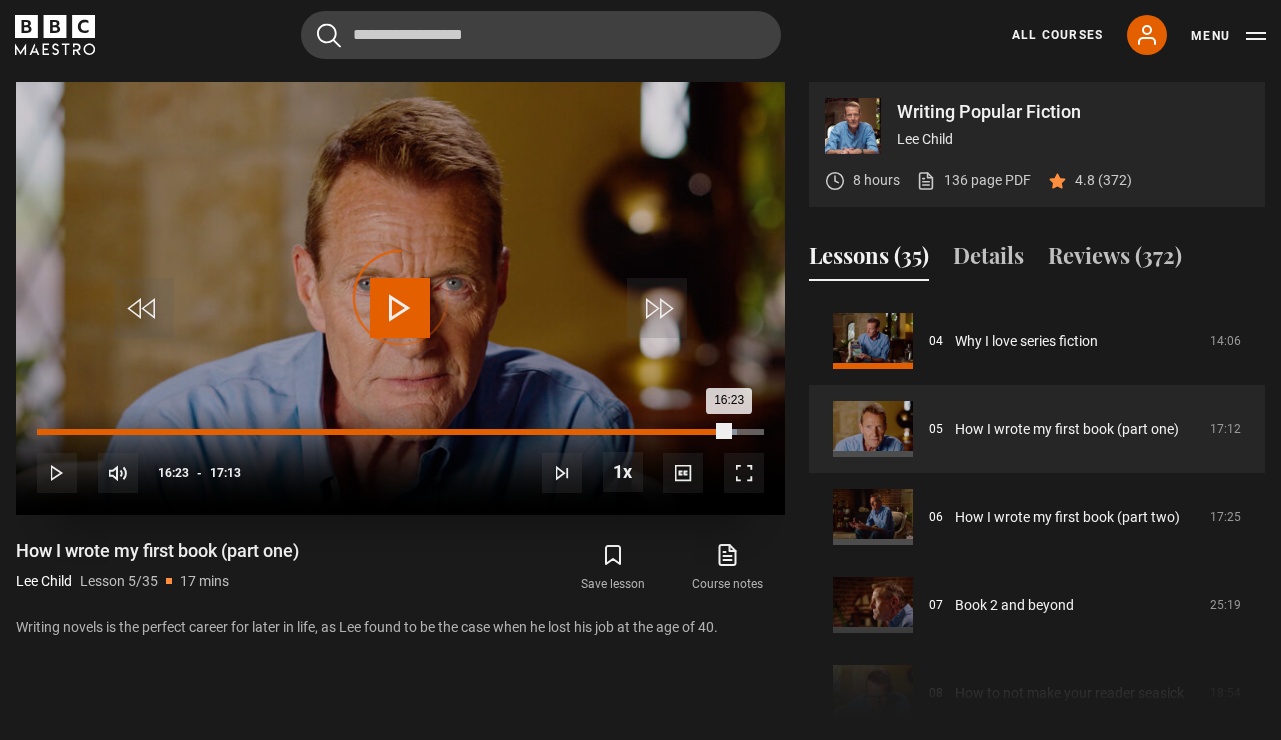 click on "Loaded :  96.30% 16:23 16:23" at bounding box center (400, 432) 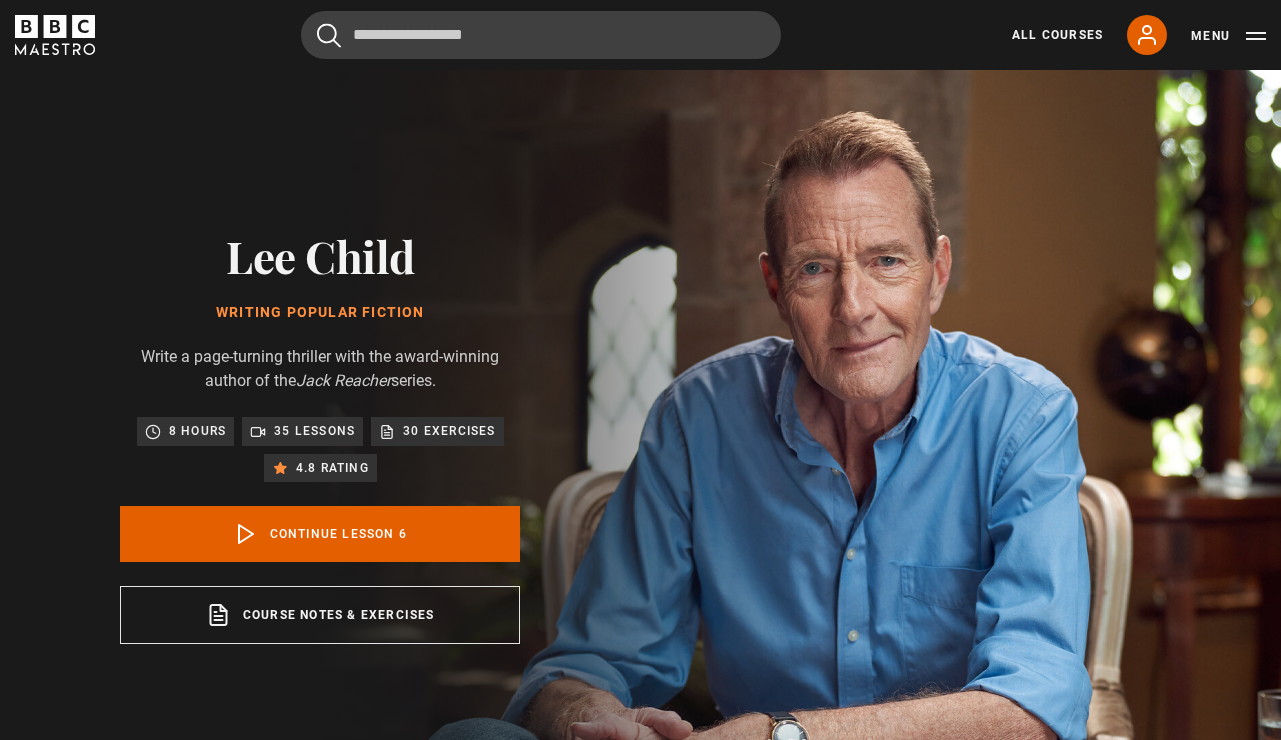 scroll, scrollTop: 802, scrollLeft: 0, axis: vertical 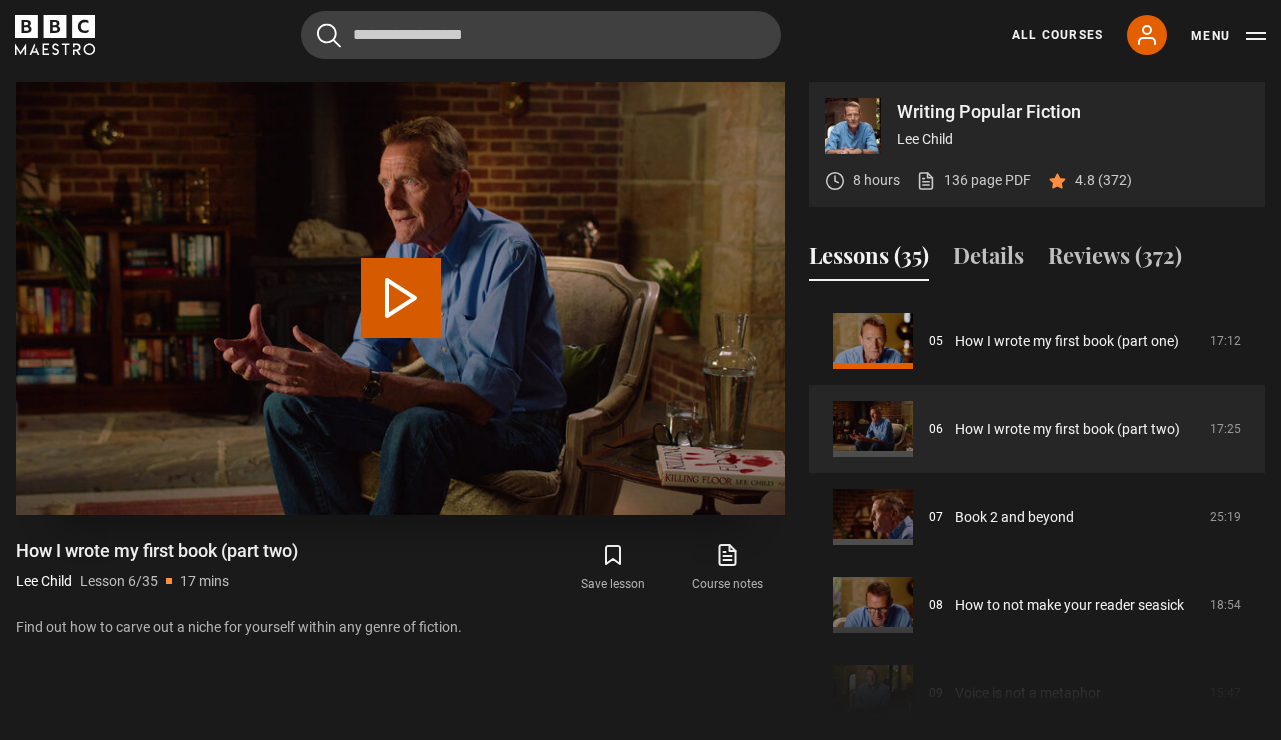 click on "Play Lesson How I wrote my first book (part two)" at bounding box center [401, 298] 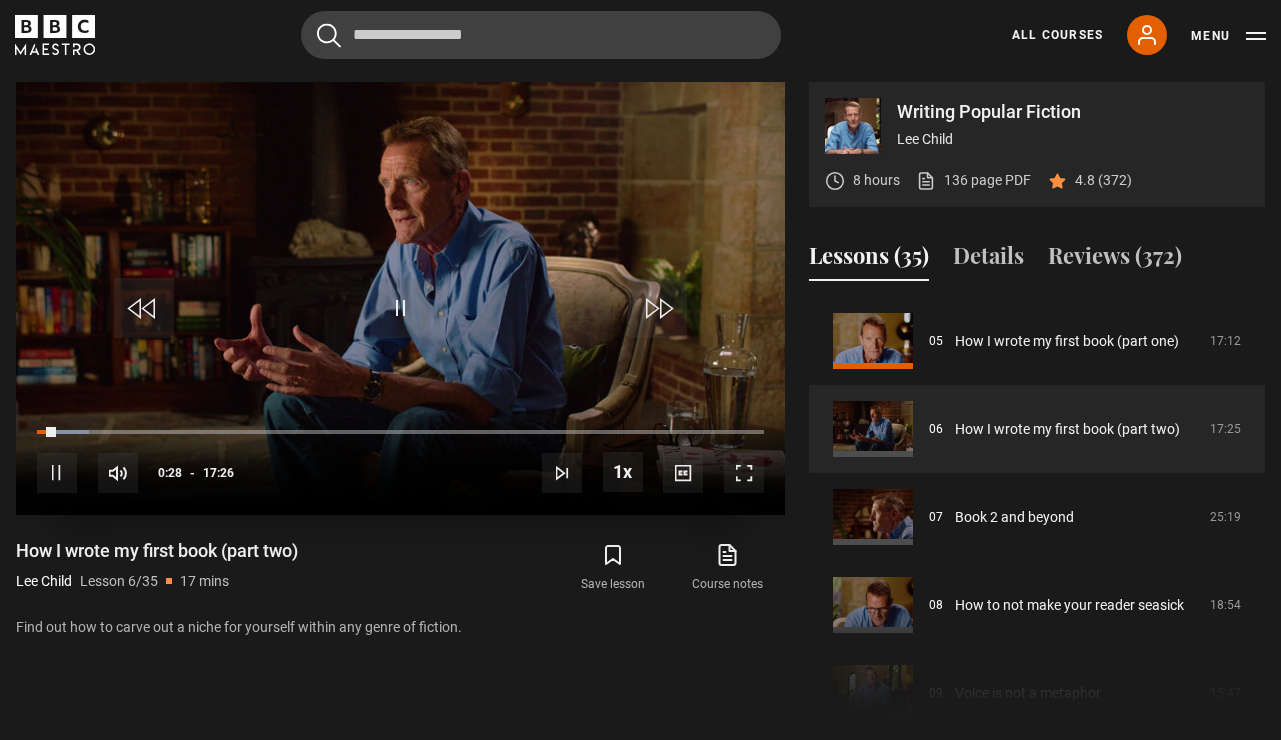 click at bounding box center [400, 308] 